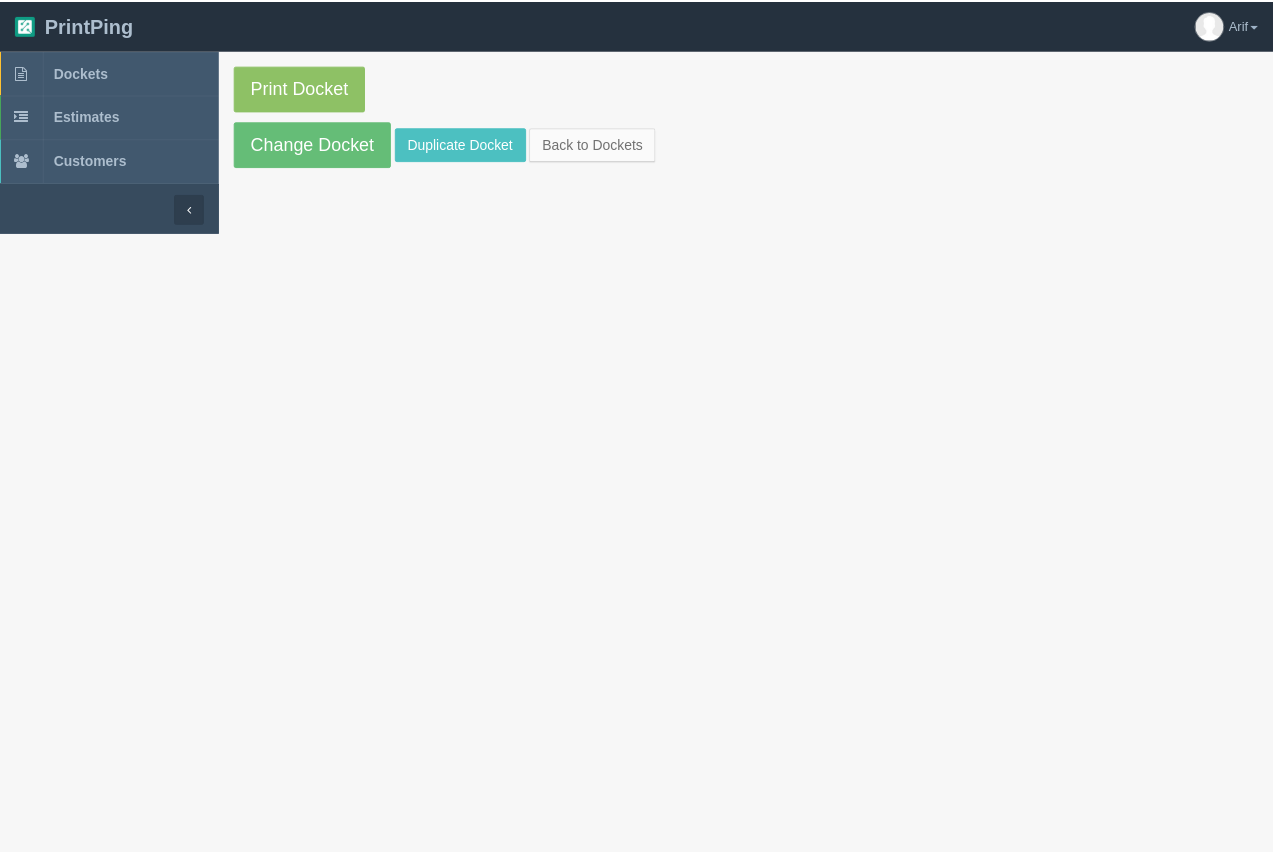 scroll, scrollTop: 0, scrollLeft: 0, axis: both 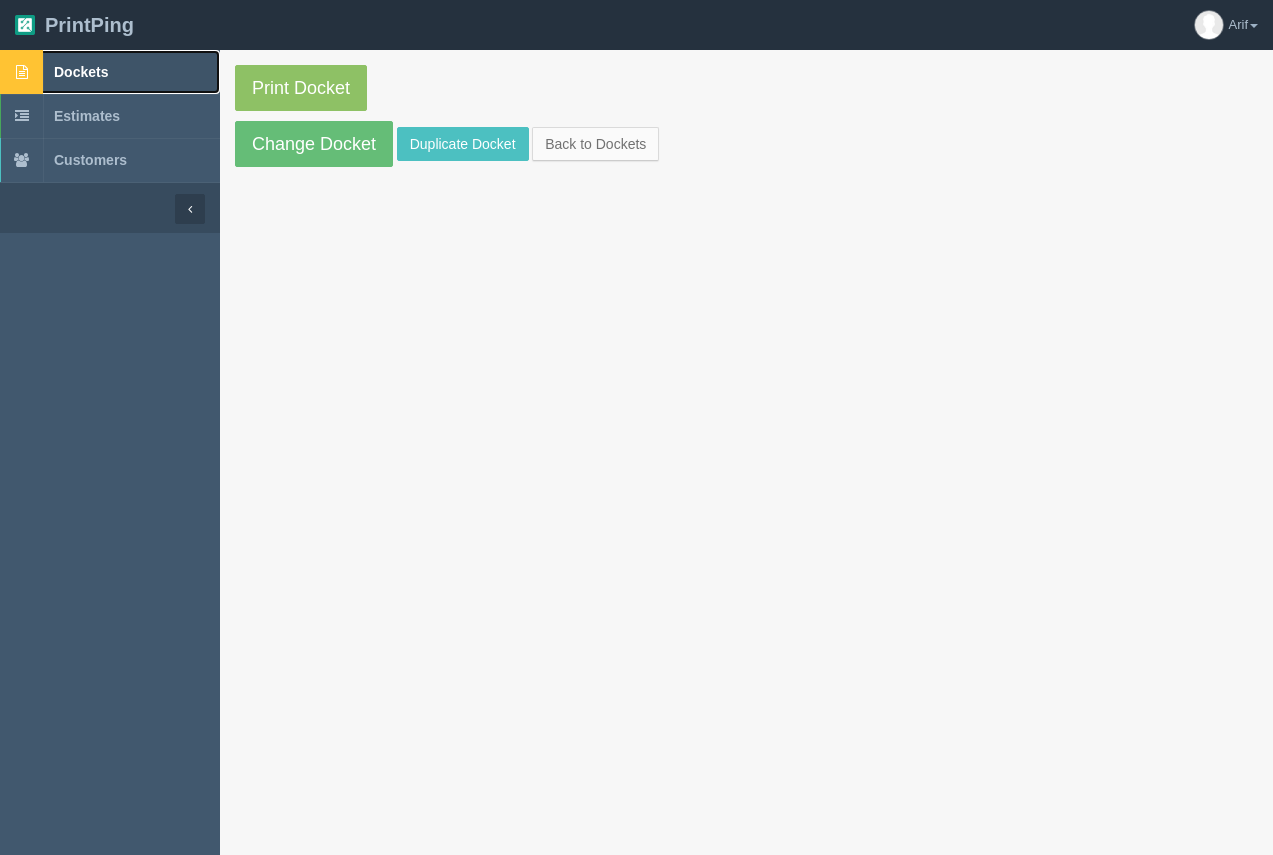 click on "Dockets" at bounding box center (110, 72) 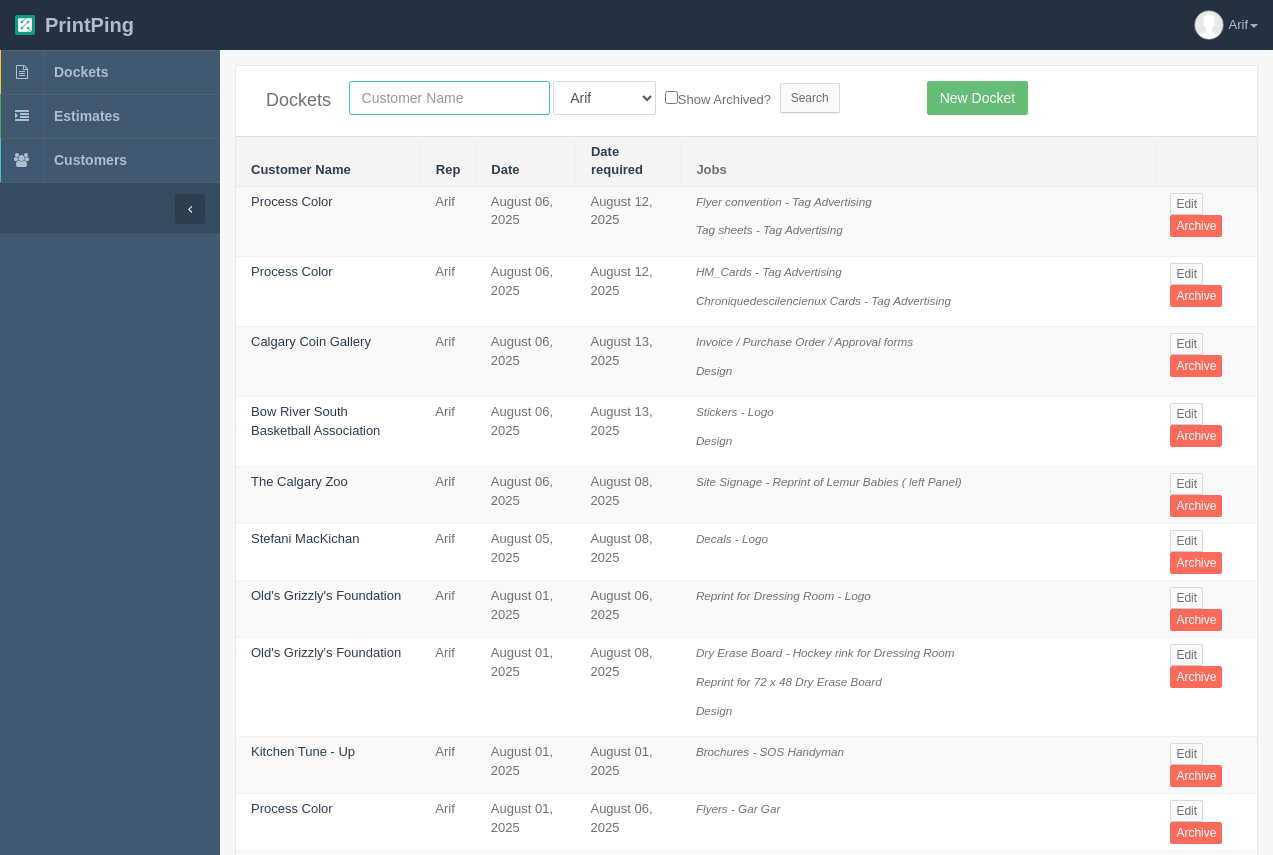 click at bounding box center (449, 98) 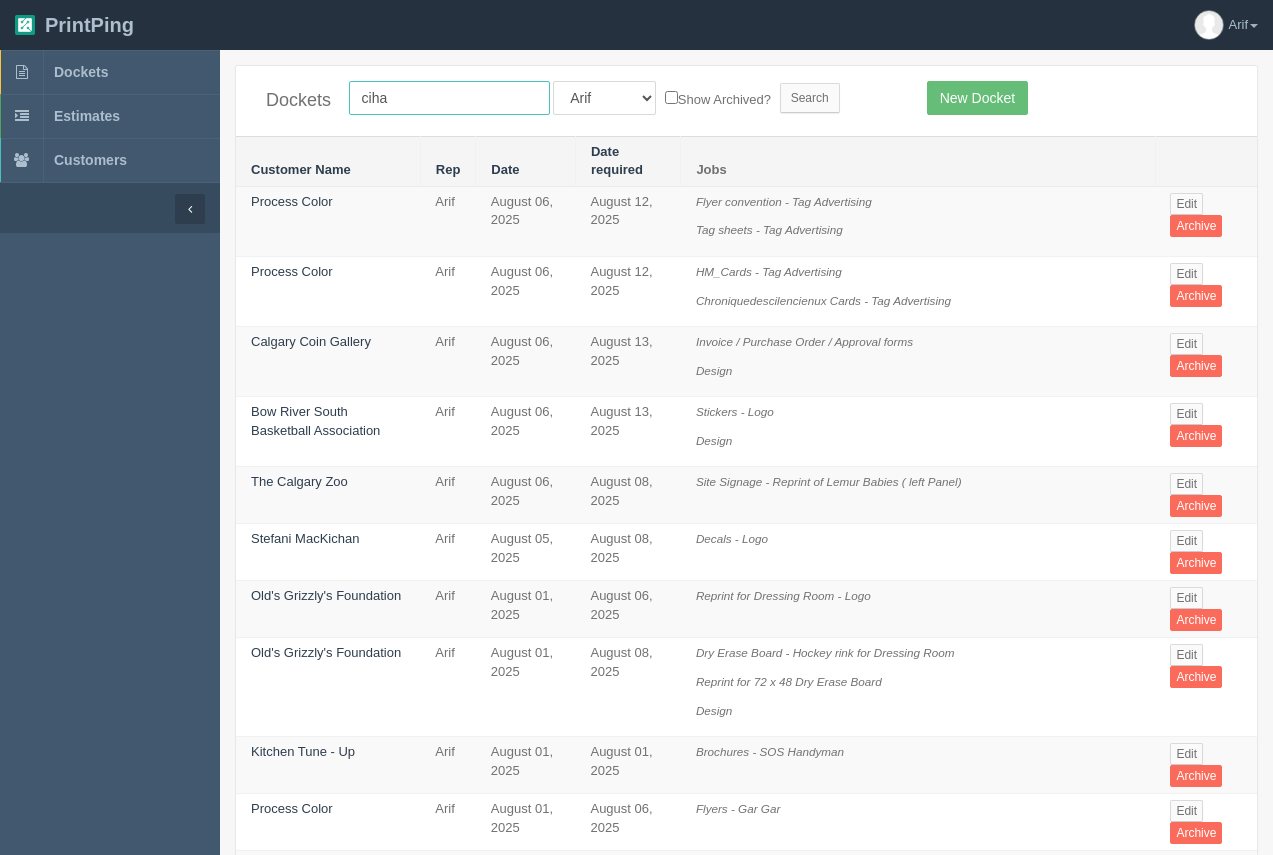 type on "ciha" 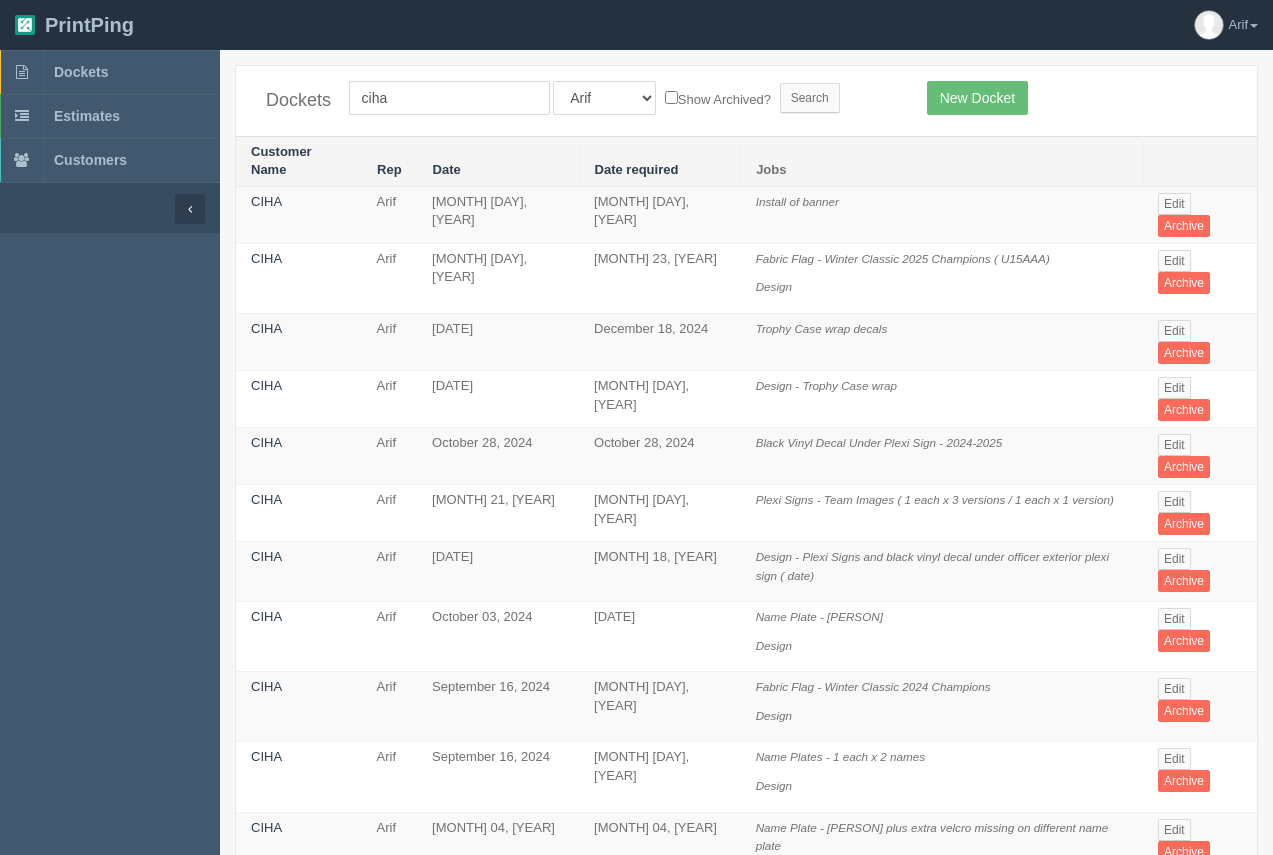 scroll, scrollTop: 0, scrollLeft: 0, axis: both 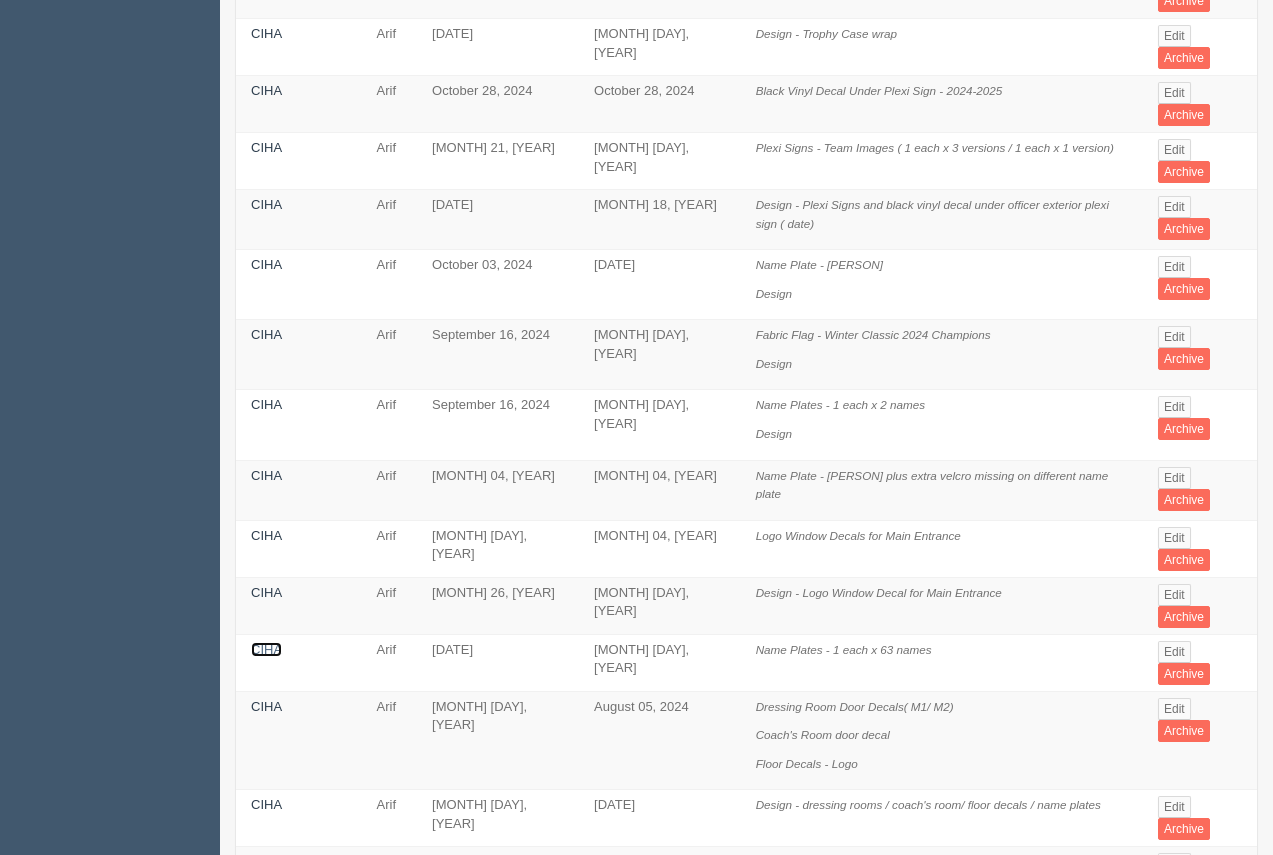 click on "CIHA" at bounding box center (266, 649) 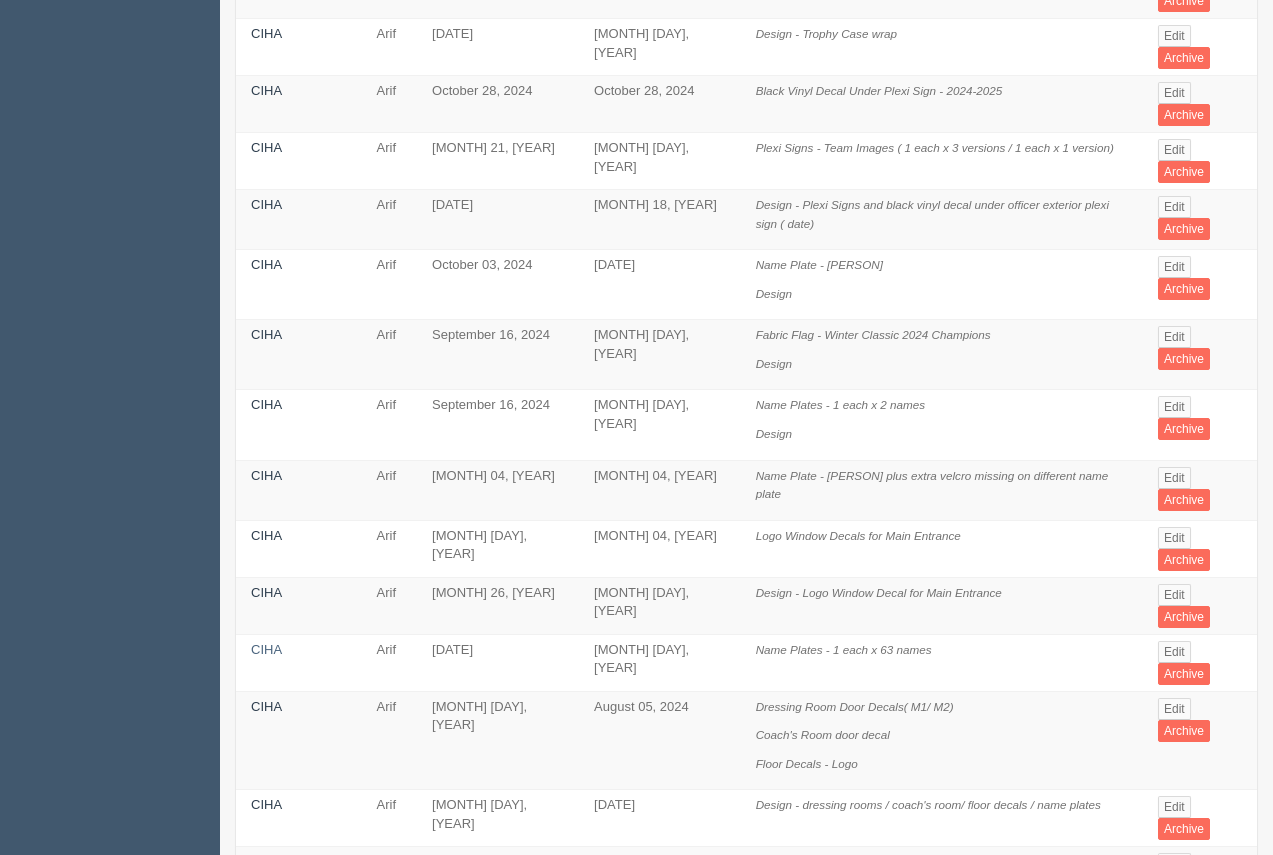 scroll, scrollTop: 0, scrollLeft: 0, axis: both 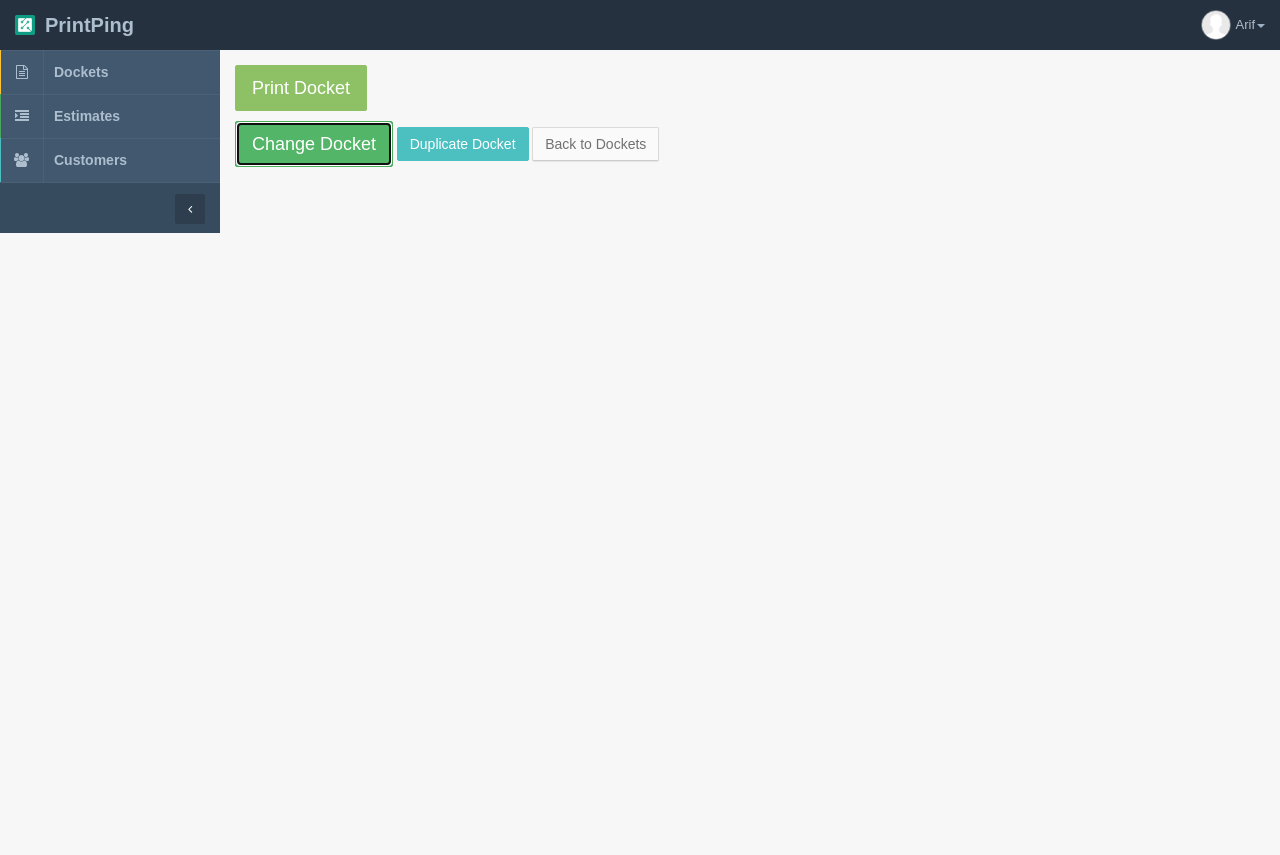 click on "Change Docket" at bounding box center (314, 144) 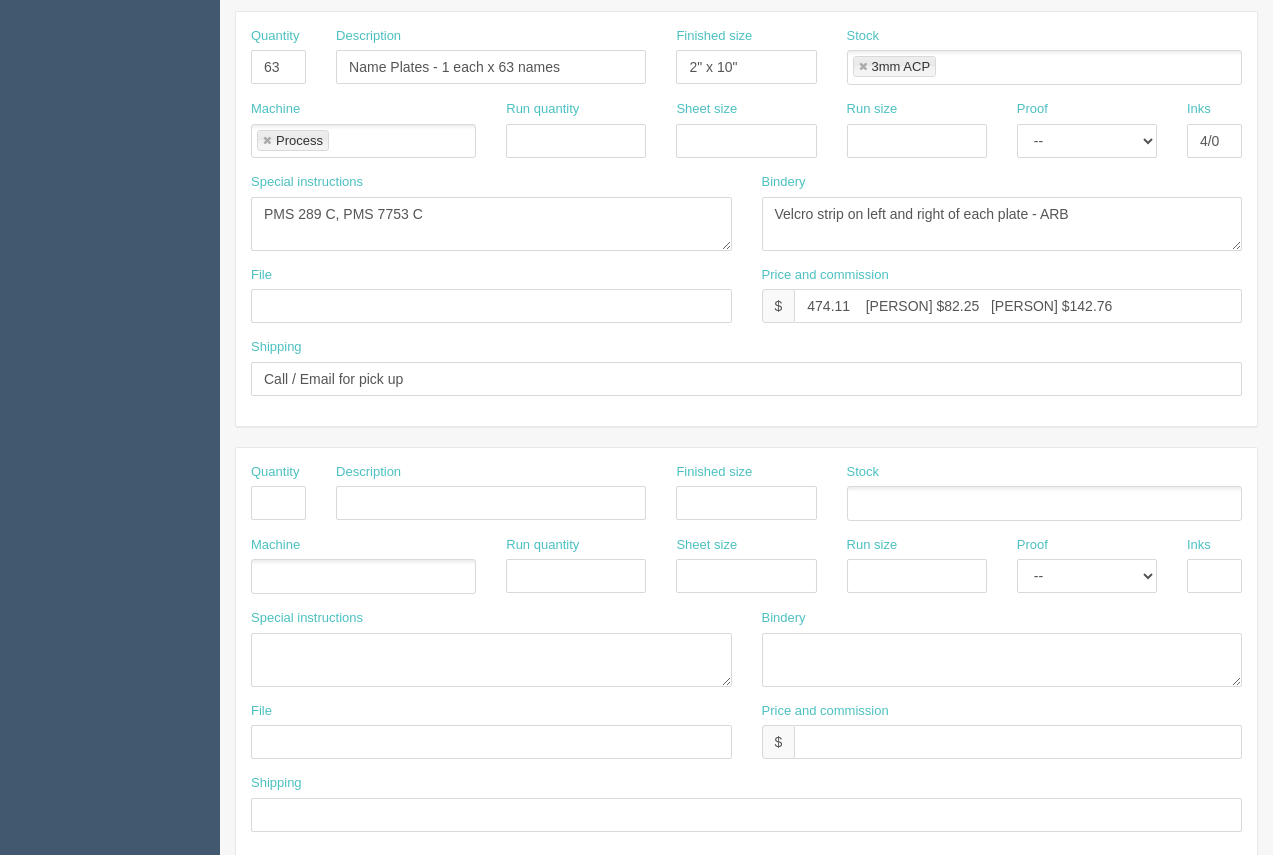 scroll, scrollTop: 434, scrollLeft: 0, axis: vertical 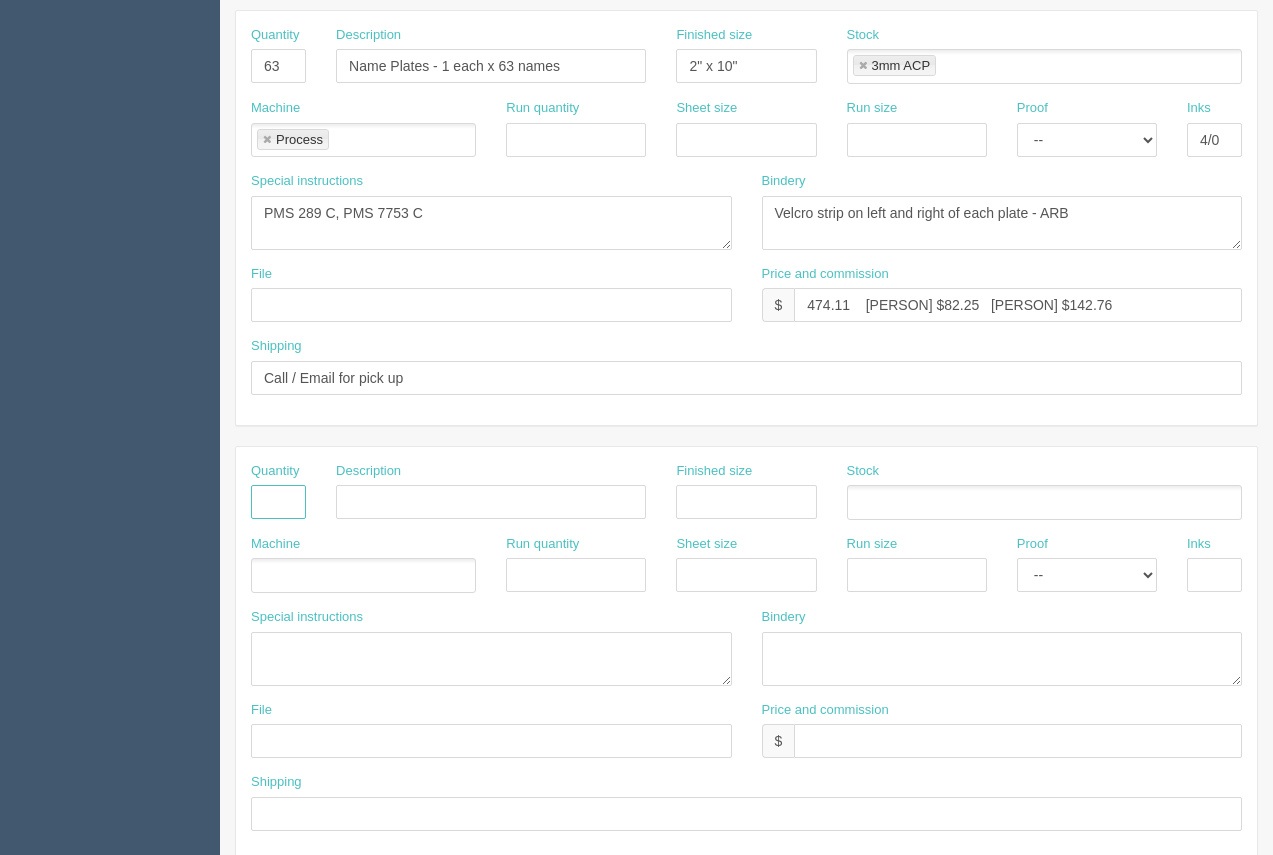click at bounding box center (278, 502) 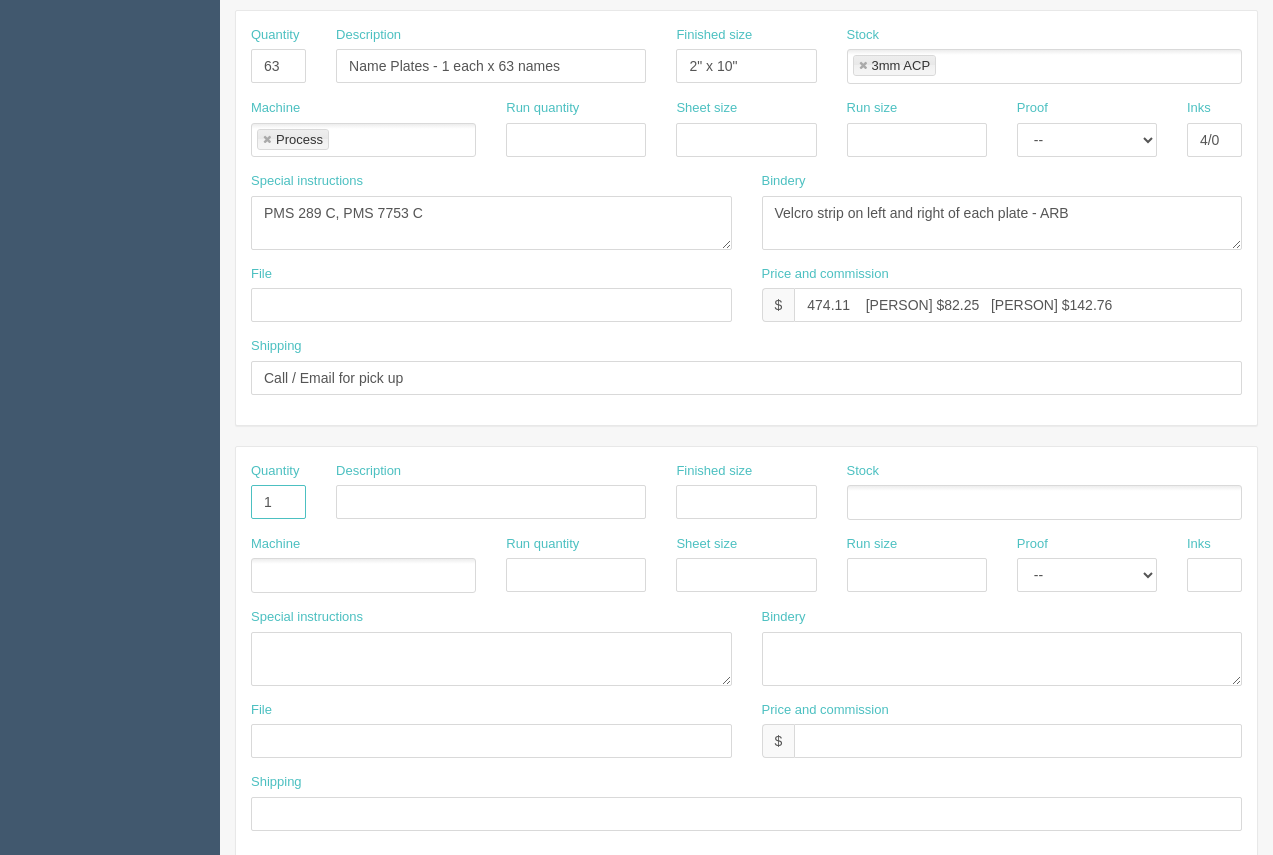 type on "1" 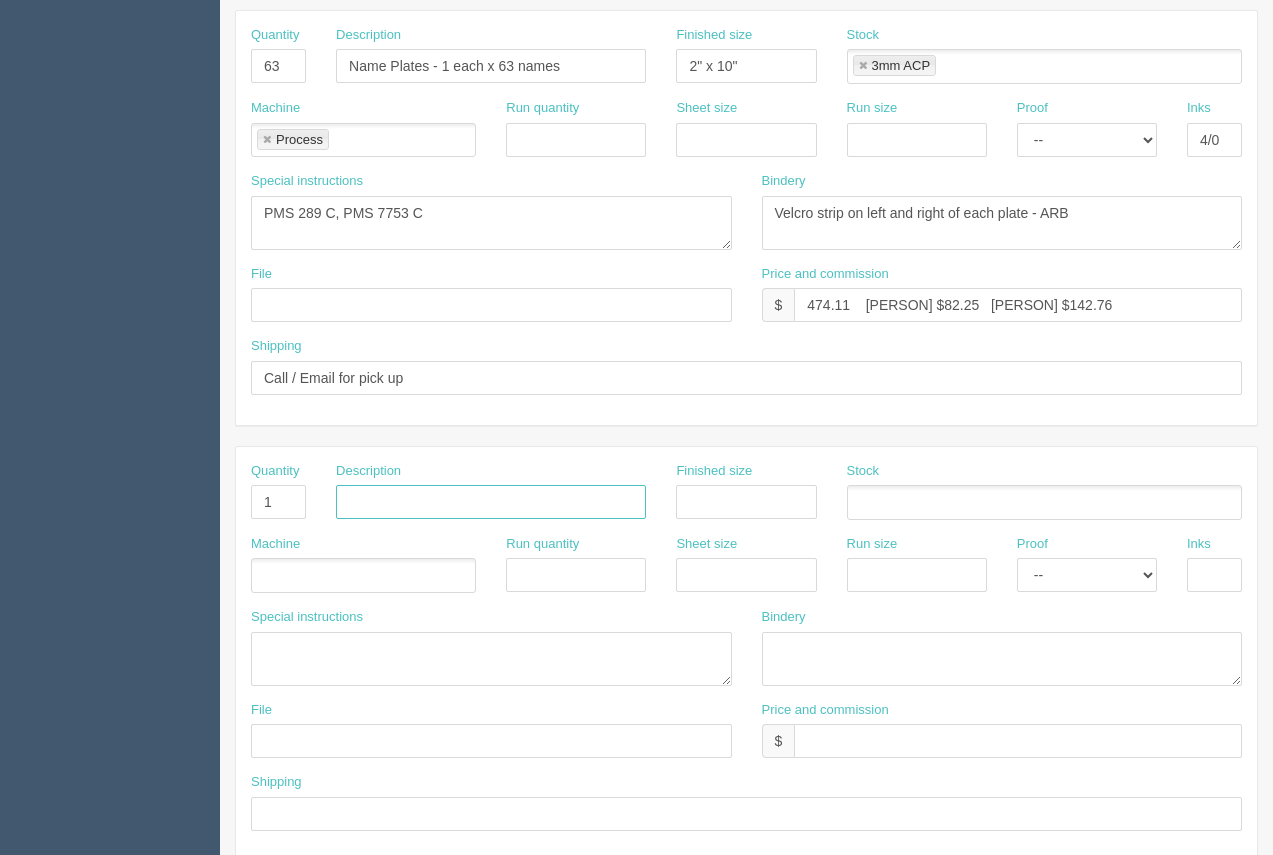 click at bounding box center (491, 502) 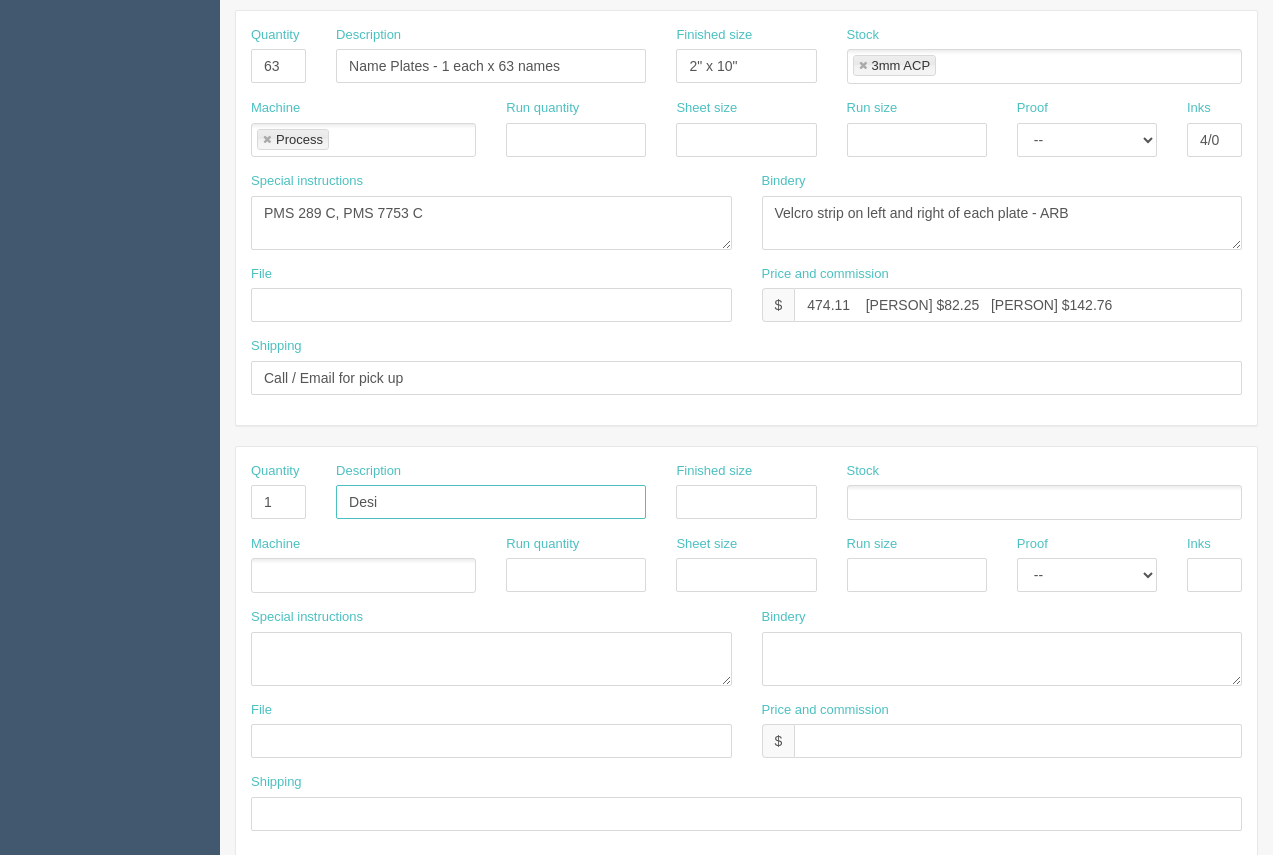 type on "Design" 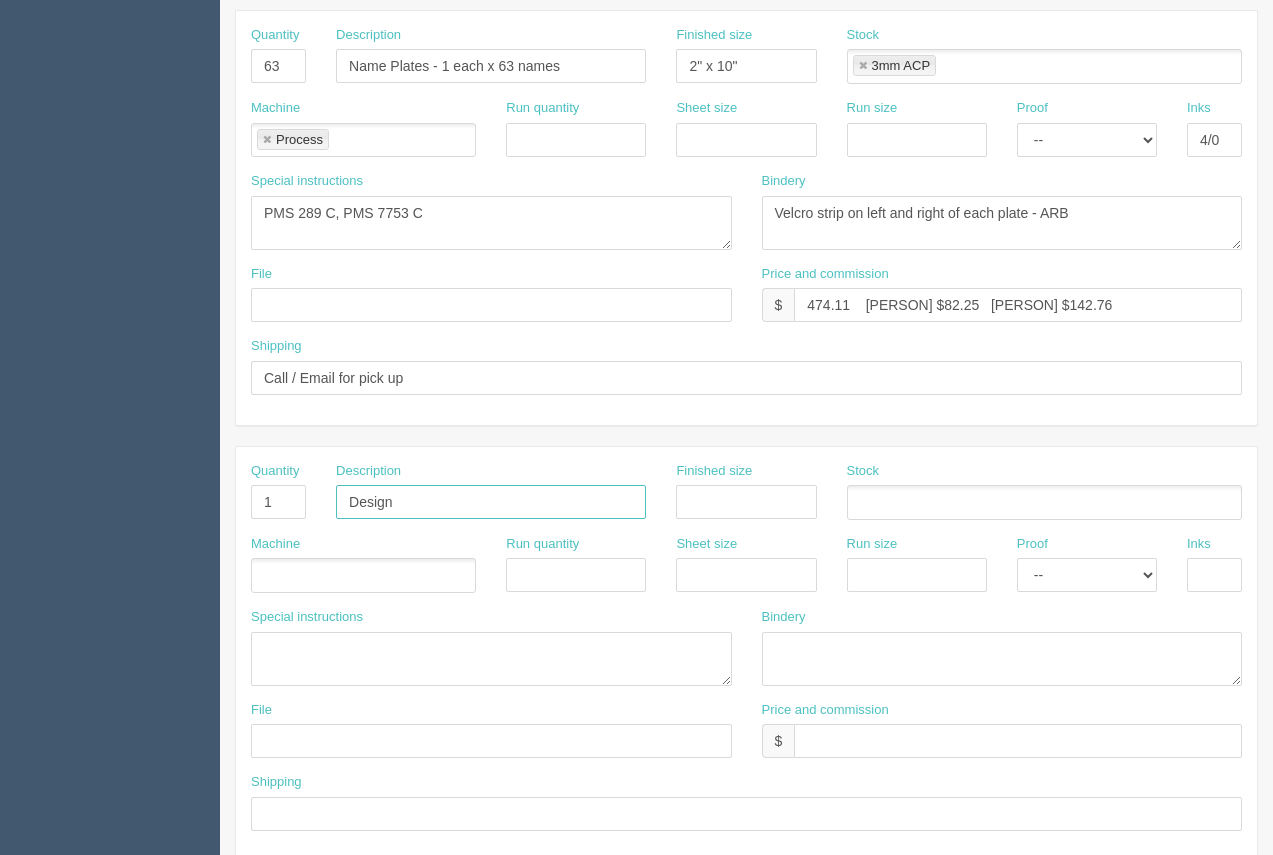 scroll, scrollTop: 0, scrollLeft: 0, axis: both 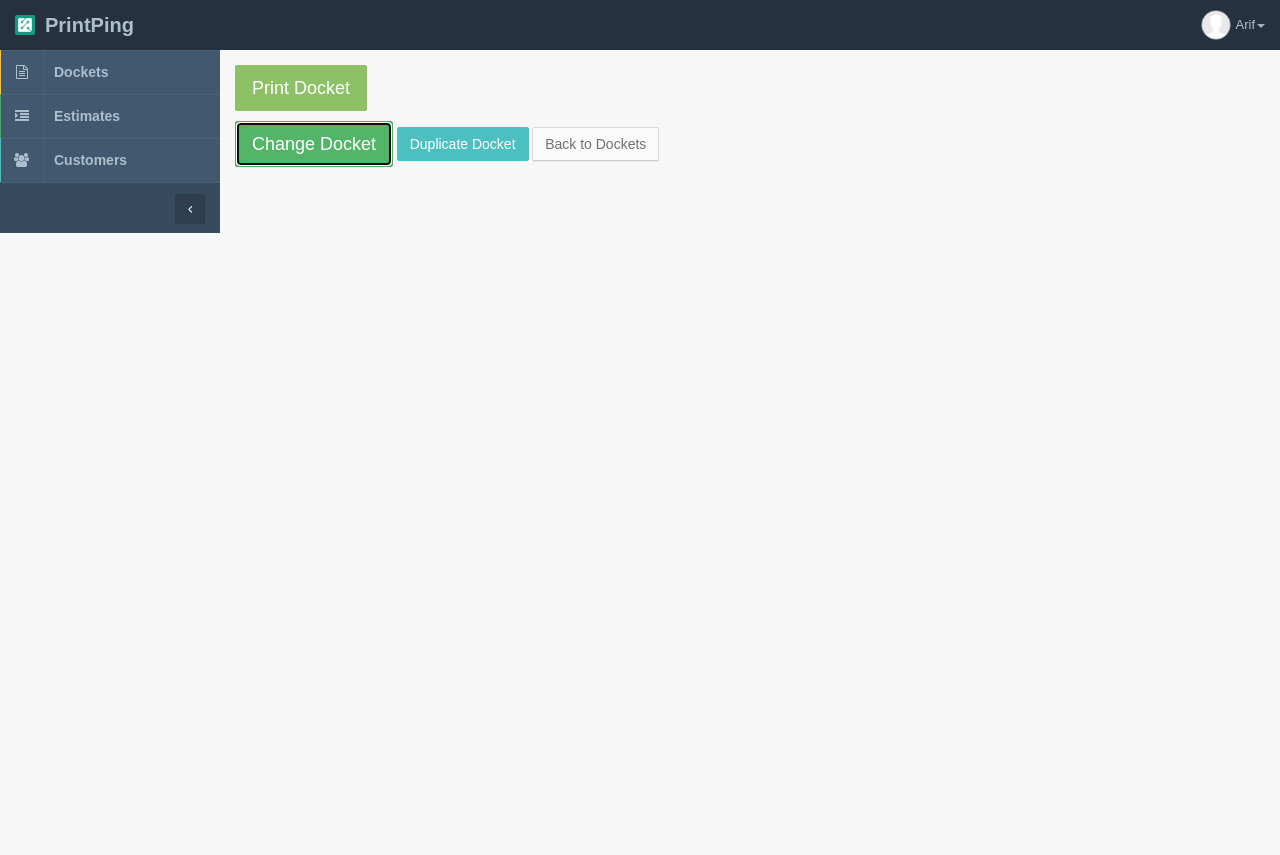 click on "Change Docket" at bounding box center [314, 144] 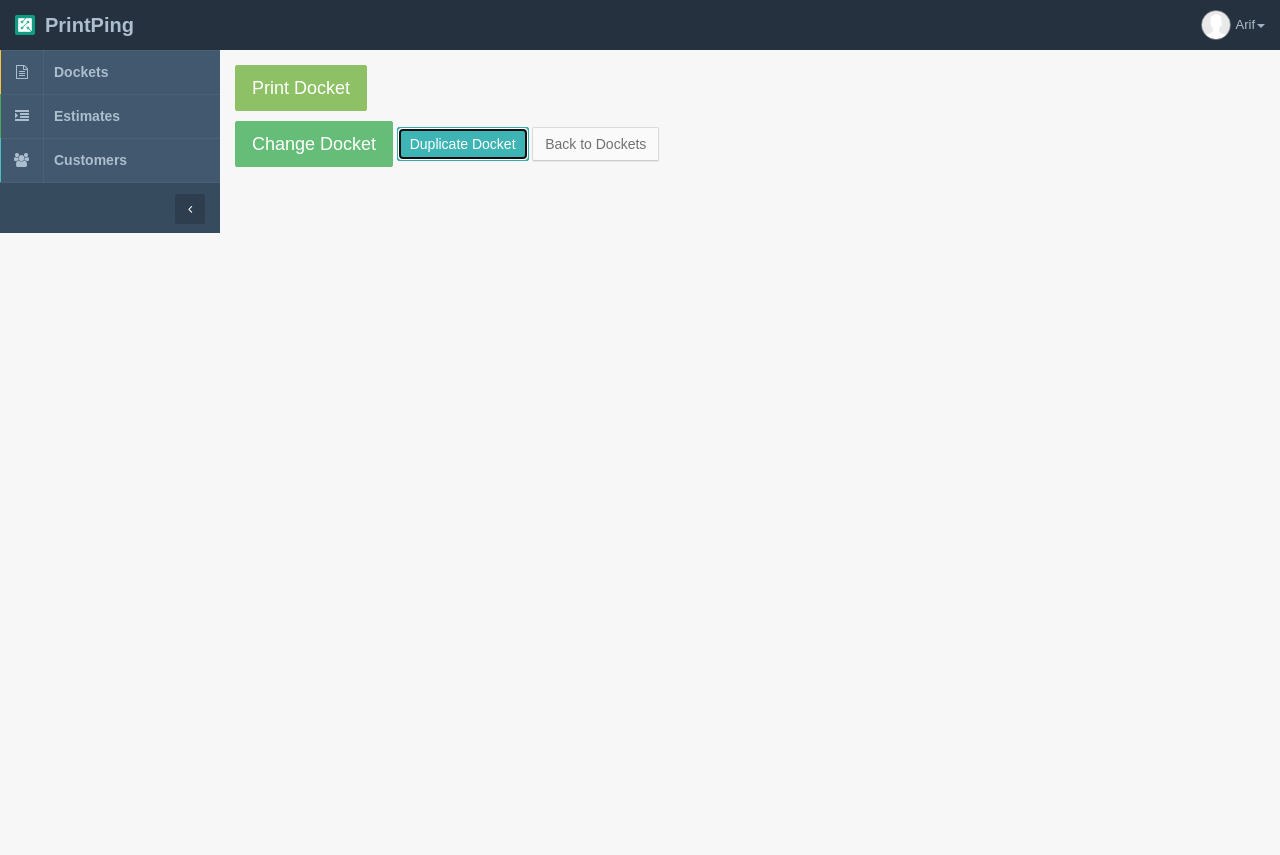 click on "Duplicate Docket" at bounding box center [463, 144] 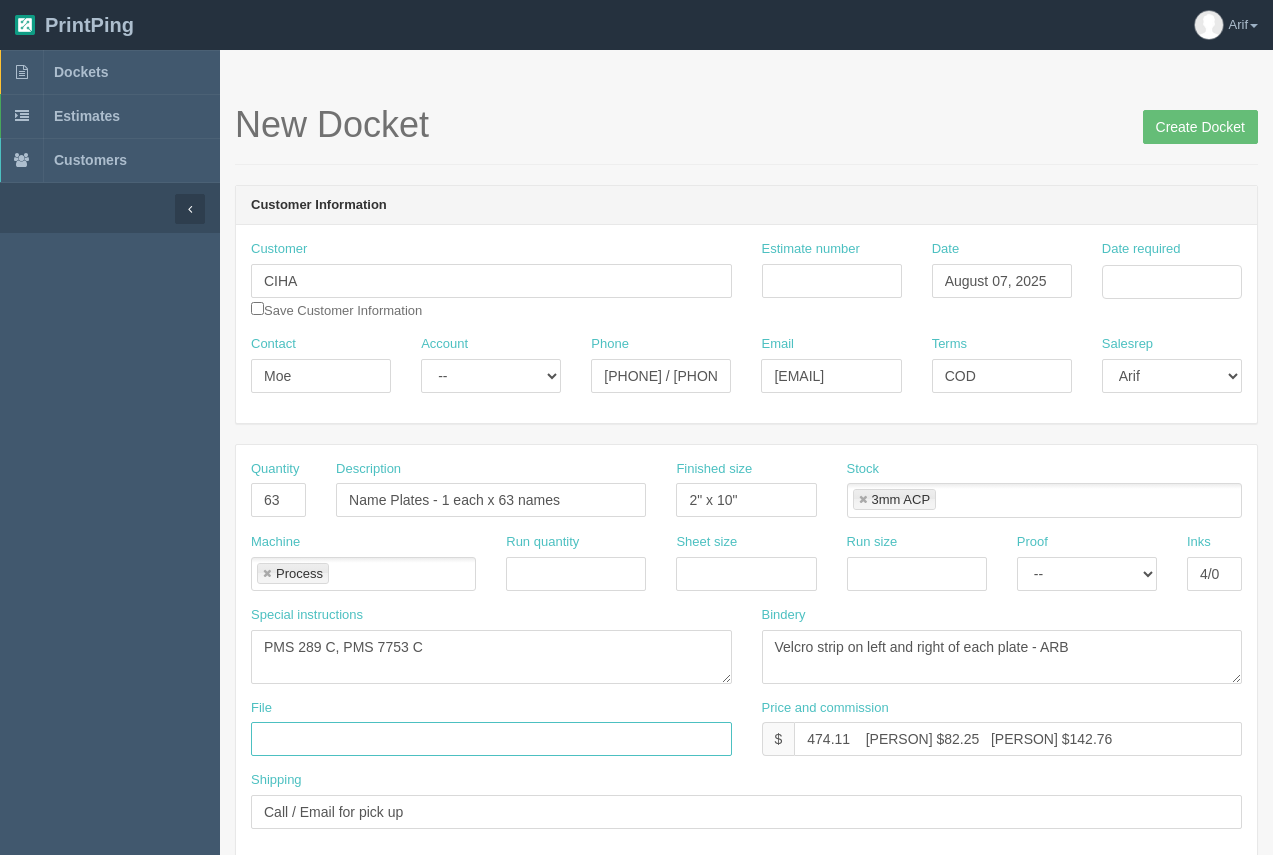 click at bounding box center [491, 739] 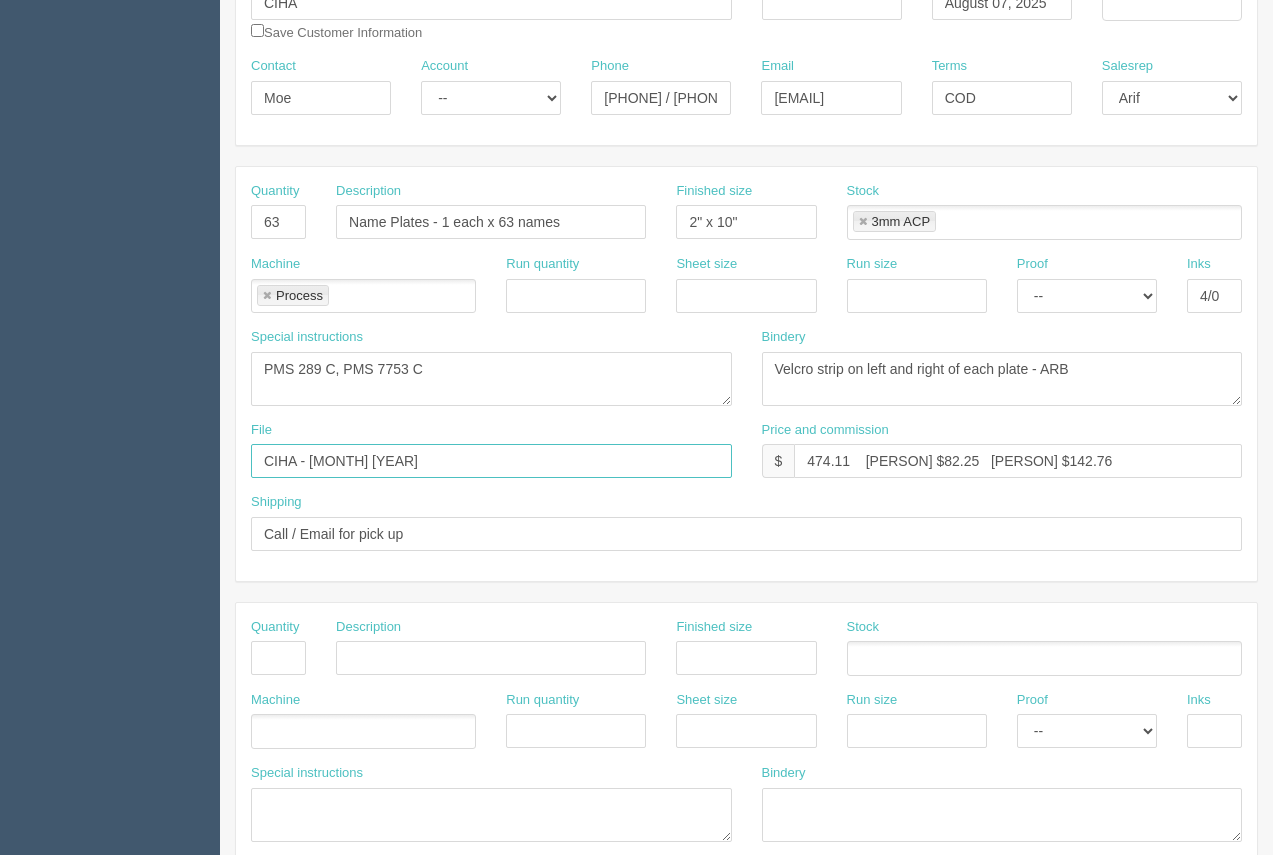 scroll, scrollTop: 591, scrollLeft: 0, axis: vertical 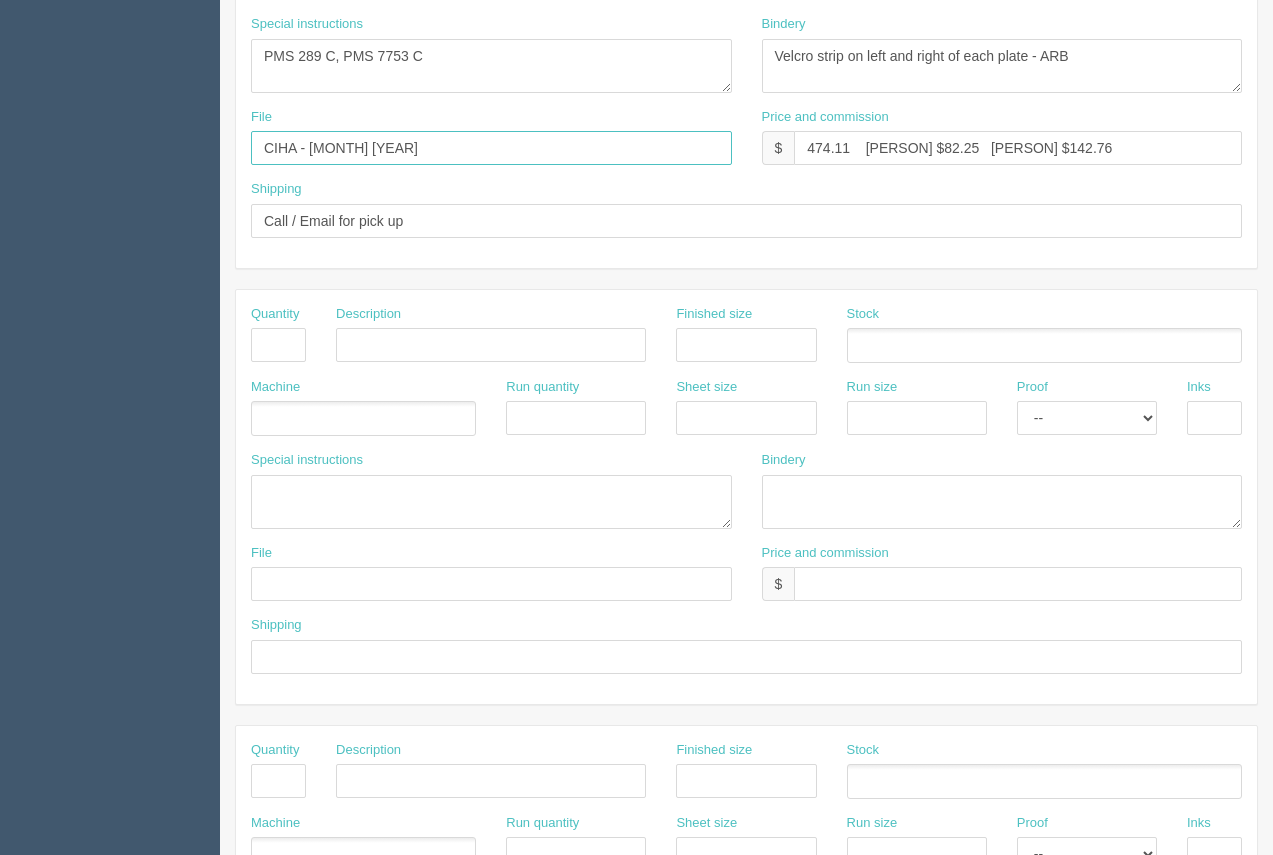 drag, startPoint x: 425, startPoint y: 153, endPoint x: 266, endPoint y: 138, distance: 159.70598 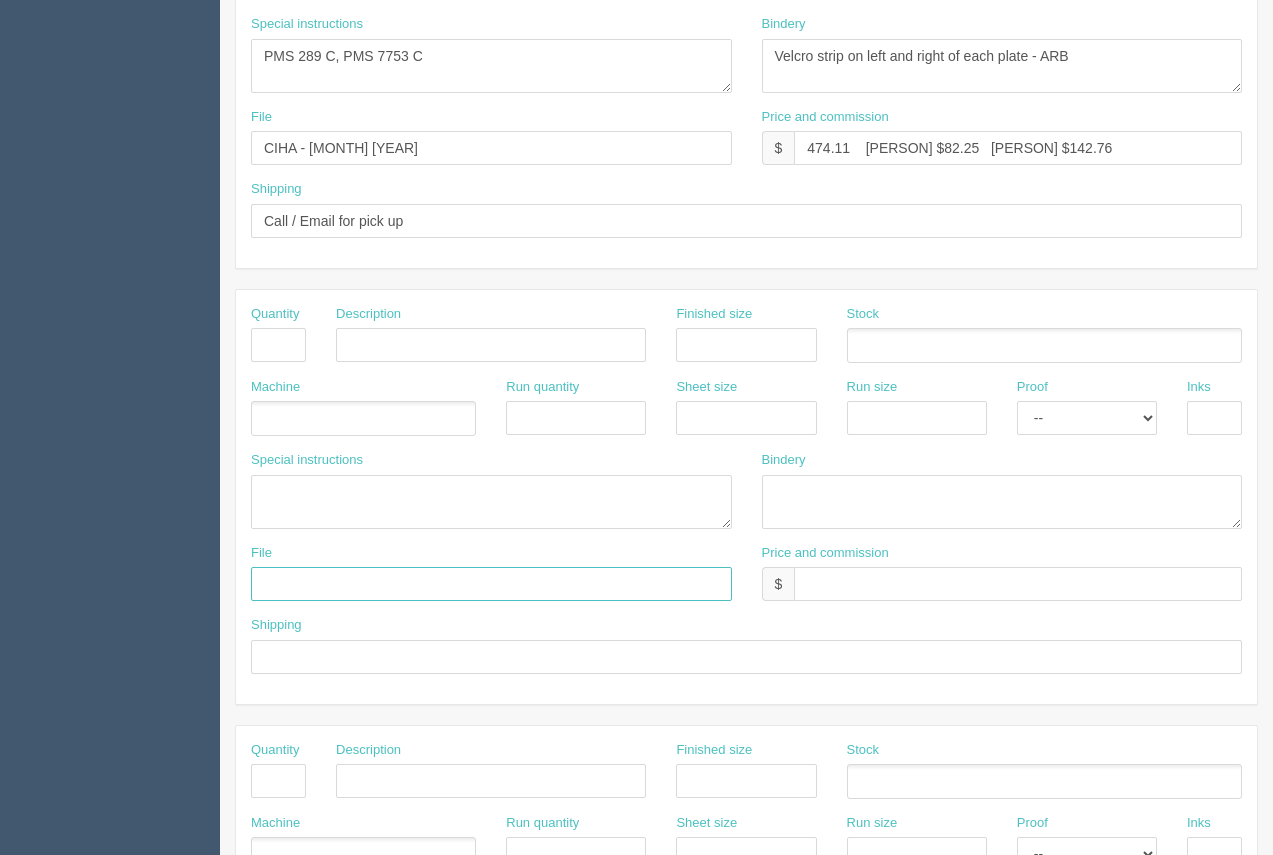 paste on "CIHA - [MONTH] [YEAR]" 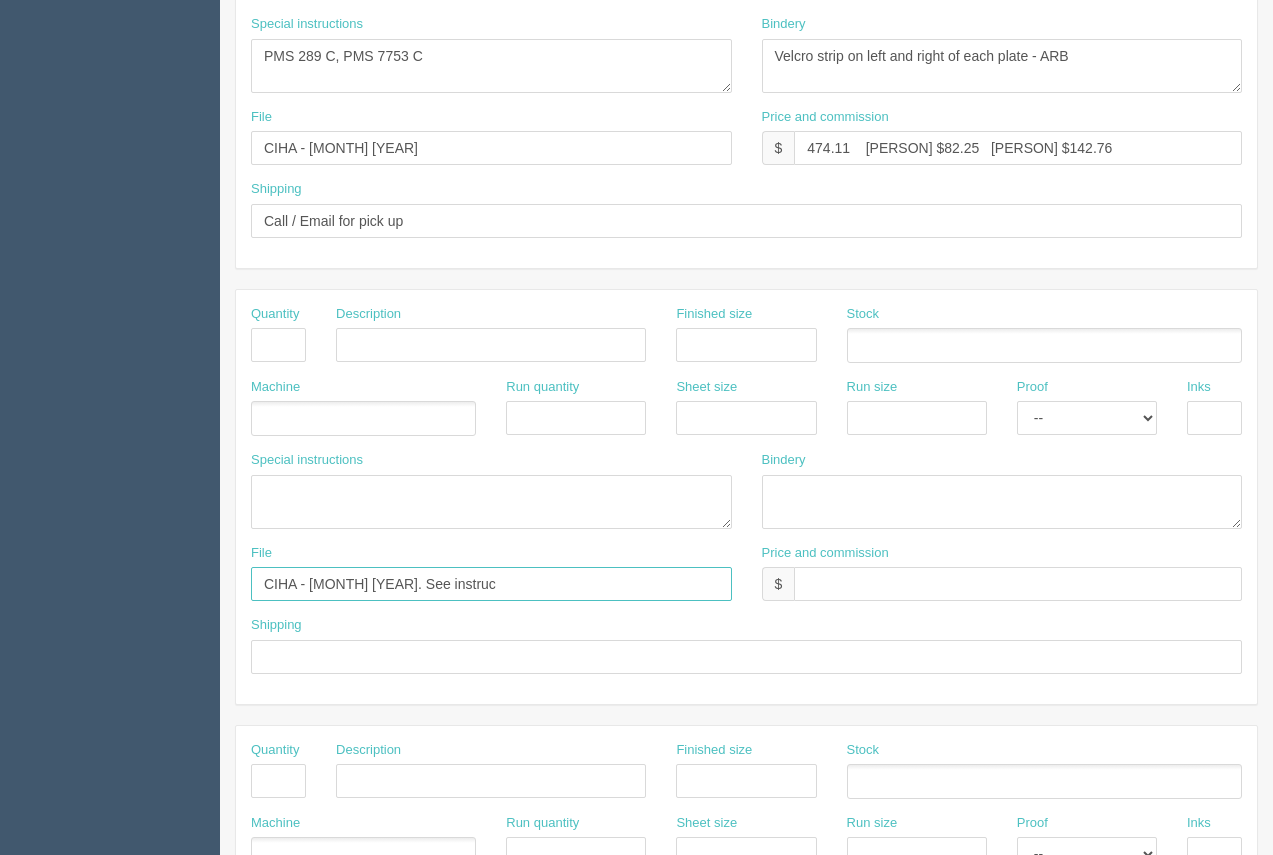 type on "CIHA - [MONTH] [YEAR]. See instruc" 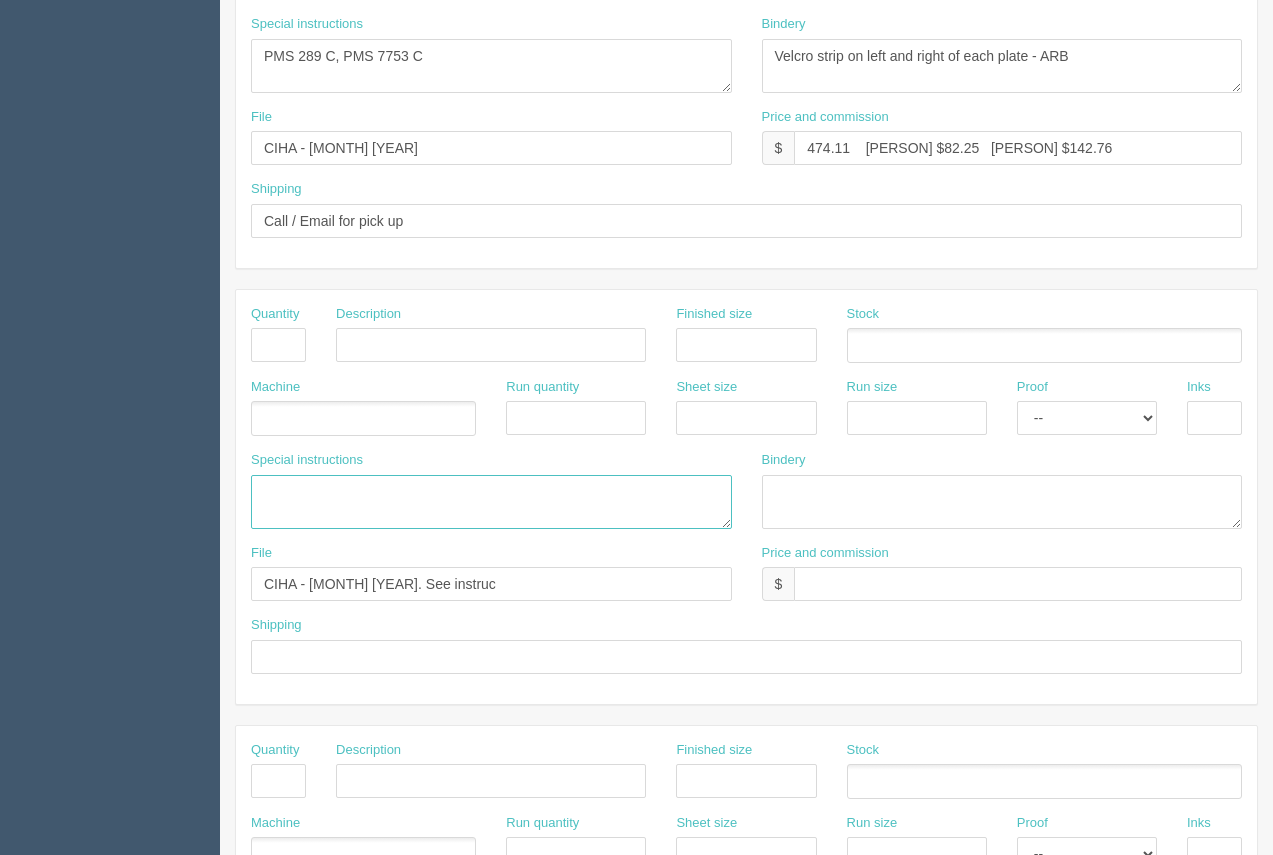 click at bounding box center [491, 502] 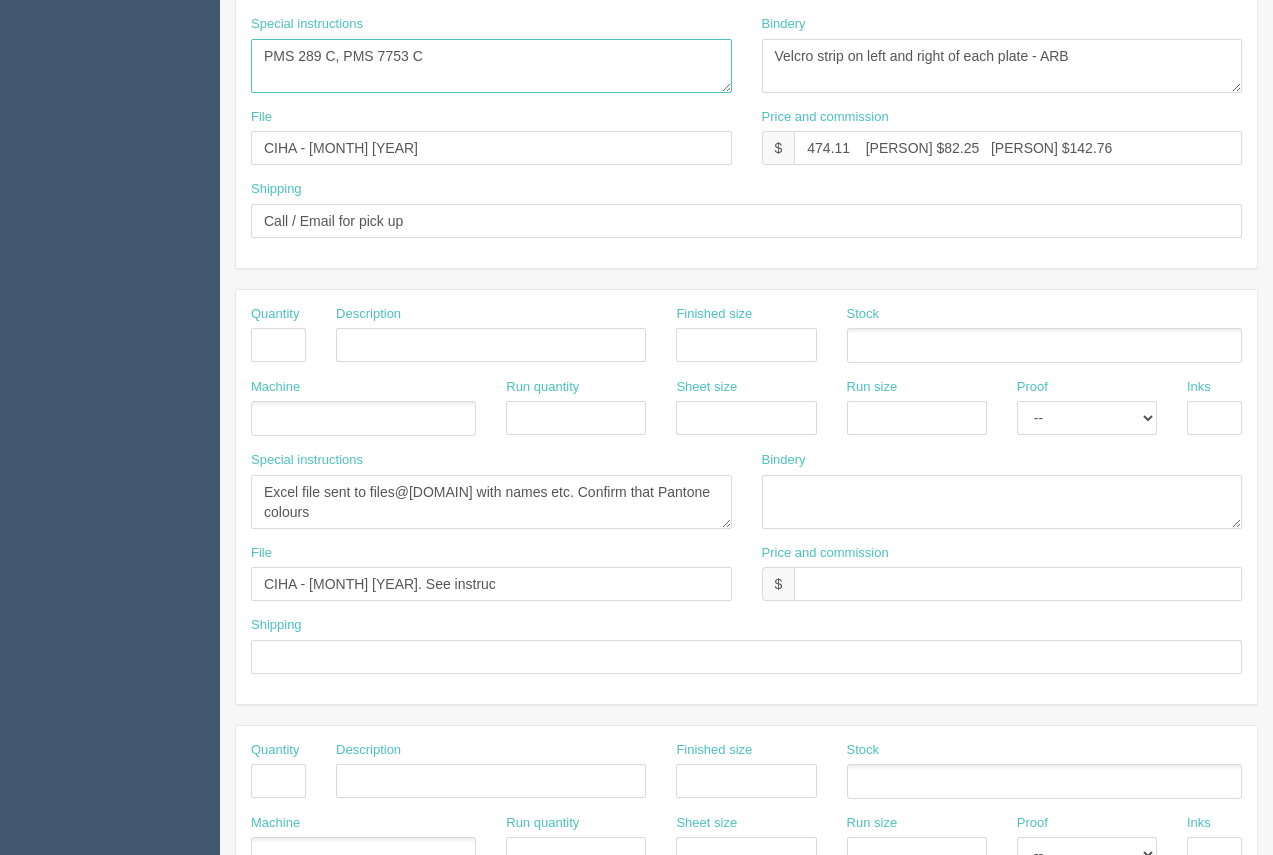 drag, startPoint x: 426, startPoint y: 49, endPoint x: 283, endPoint y: 42, distance: 143.17122 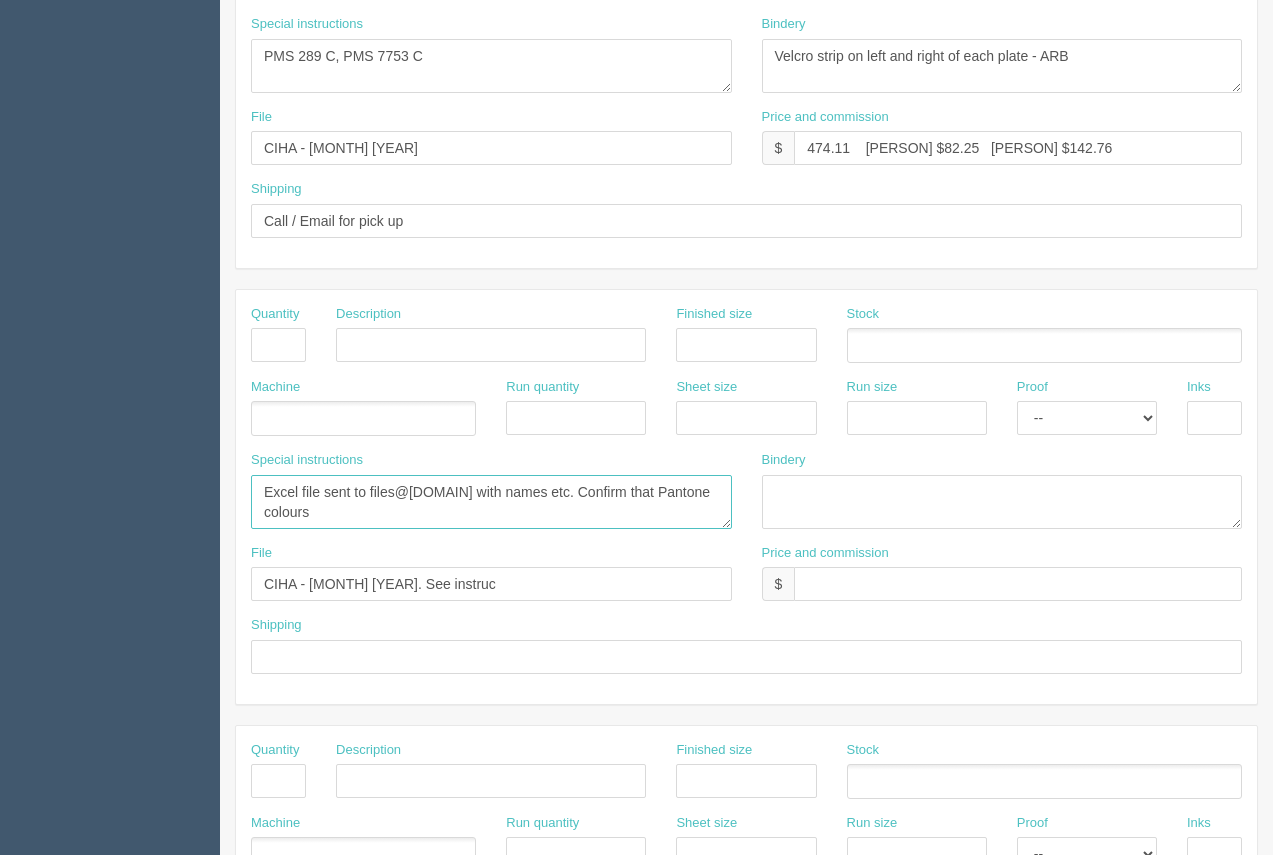click on "Excel file sent to files@[DOMAIN] with names etc. Confirm that Pantone colours" at bounding box center [491, 502] 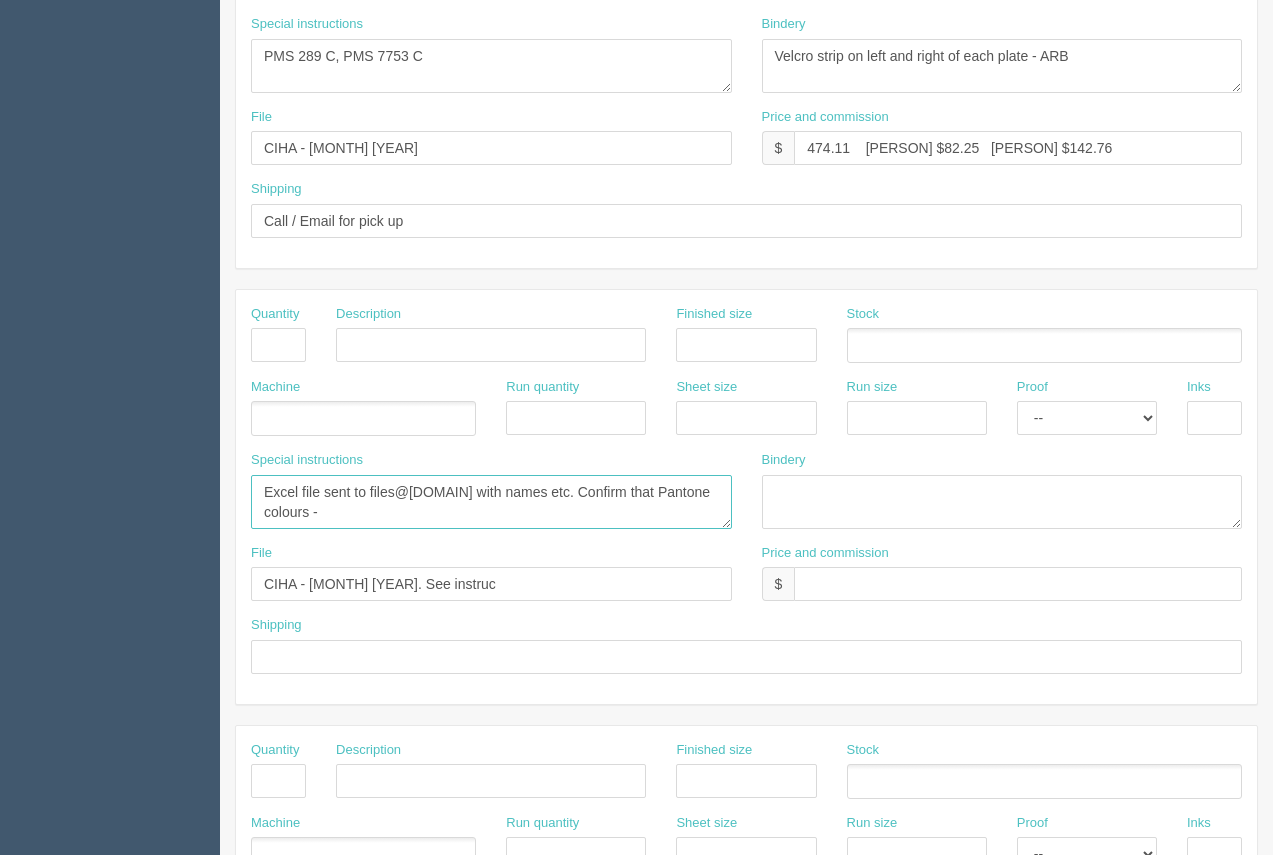 paste on "PMS 289 C, PMS 7753 C" 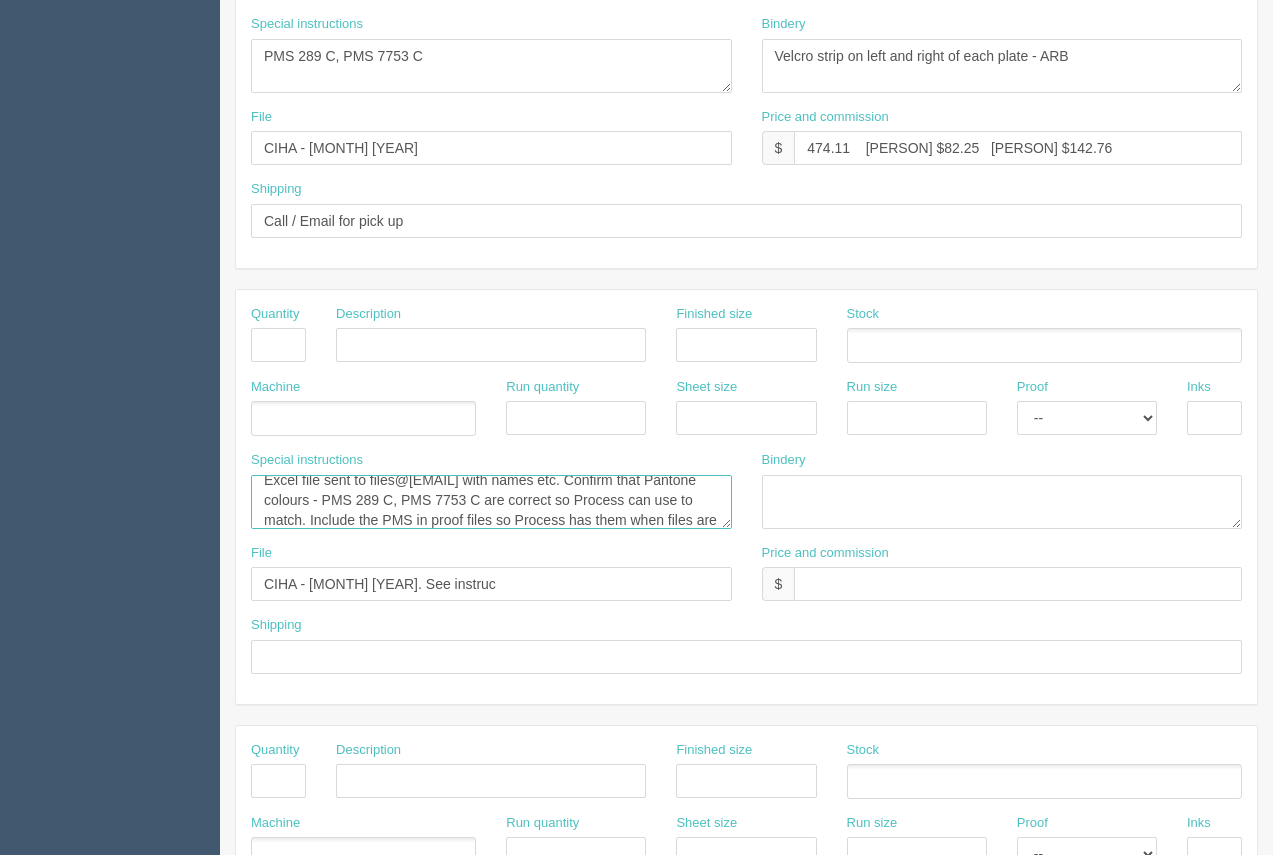 scroll, scrollTop: 32, scrollLeft: 0, axis: vertical 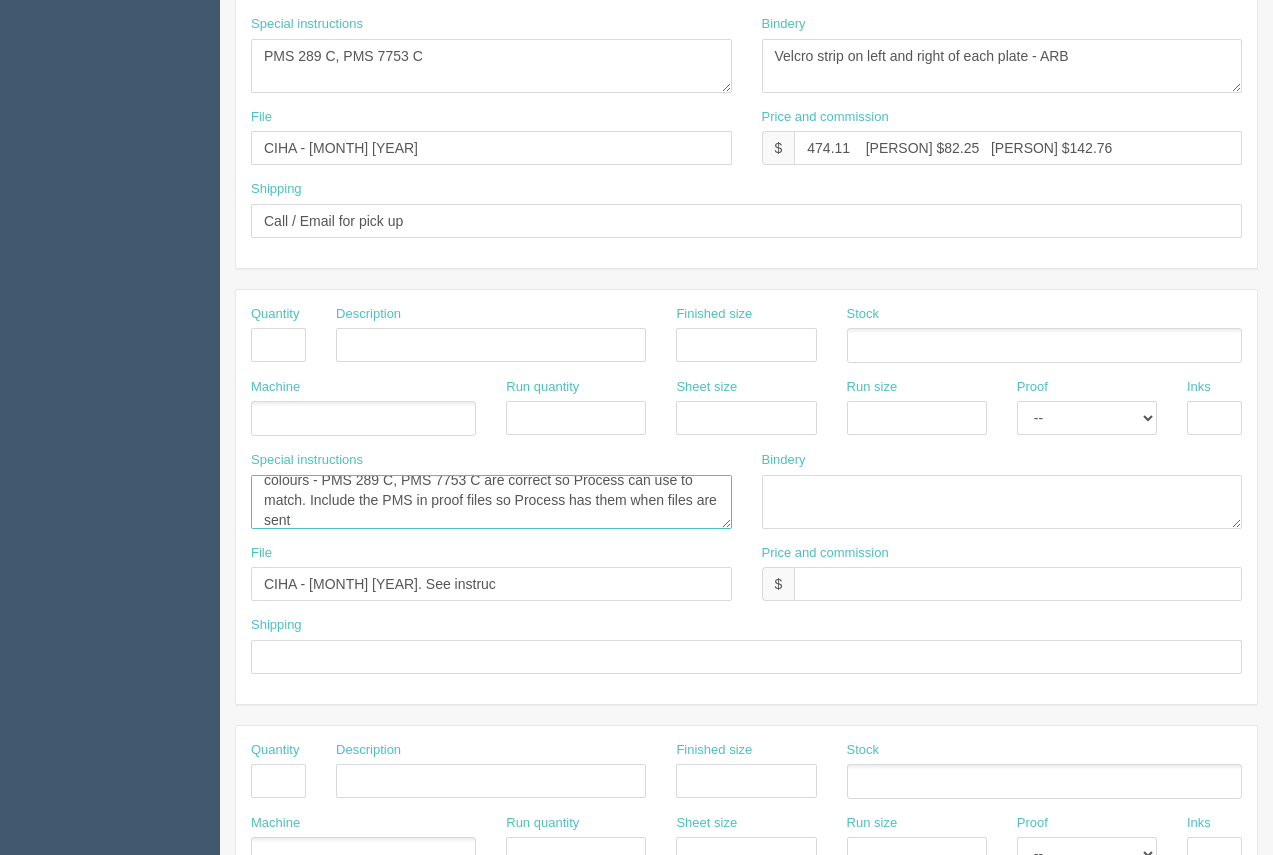 click on "Excel file sent to files@[DOMAIN] with names etc. Confirm that Pantone colours - PMS 289 C, PMS 7753 C are correct so Process can use to match. Include the PMS in proof files so Process has them when files are sent" at bounding box center (491, 502) 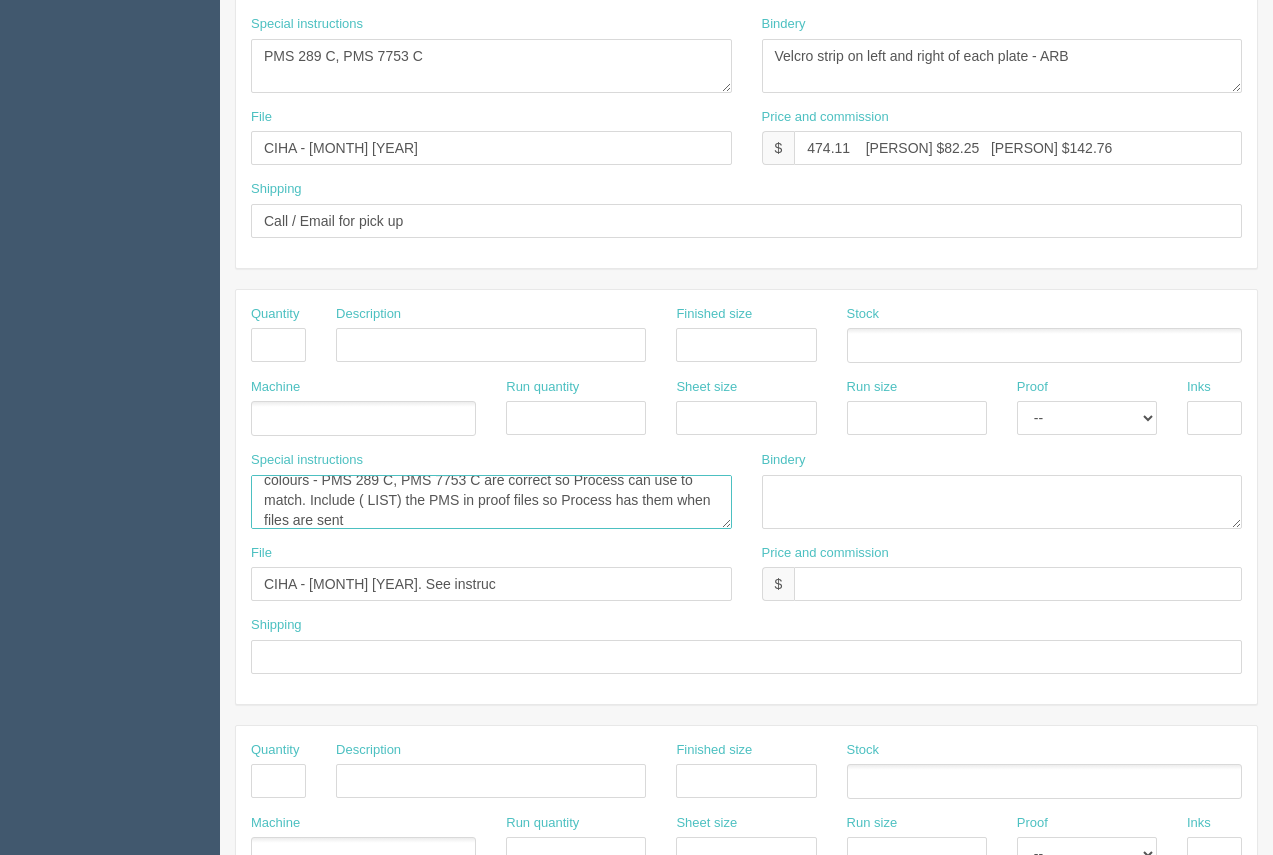 type on "Excel file sent to files@Allrush with names etc. Confirm that Pantone colours - PMS 289 C, PMS 7753 C are correct so Process can use to match. Include ( LIST) the PMS in proof files so Process has them when files are sent" 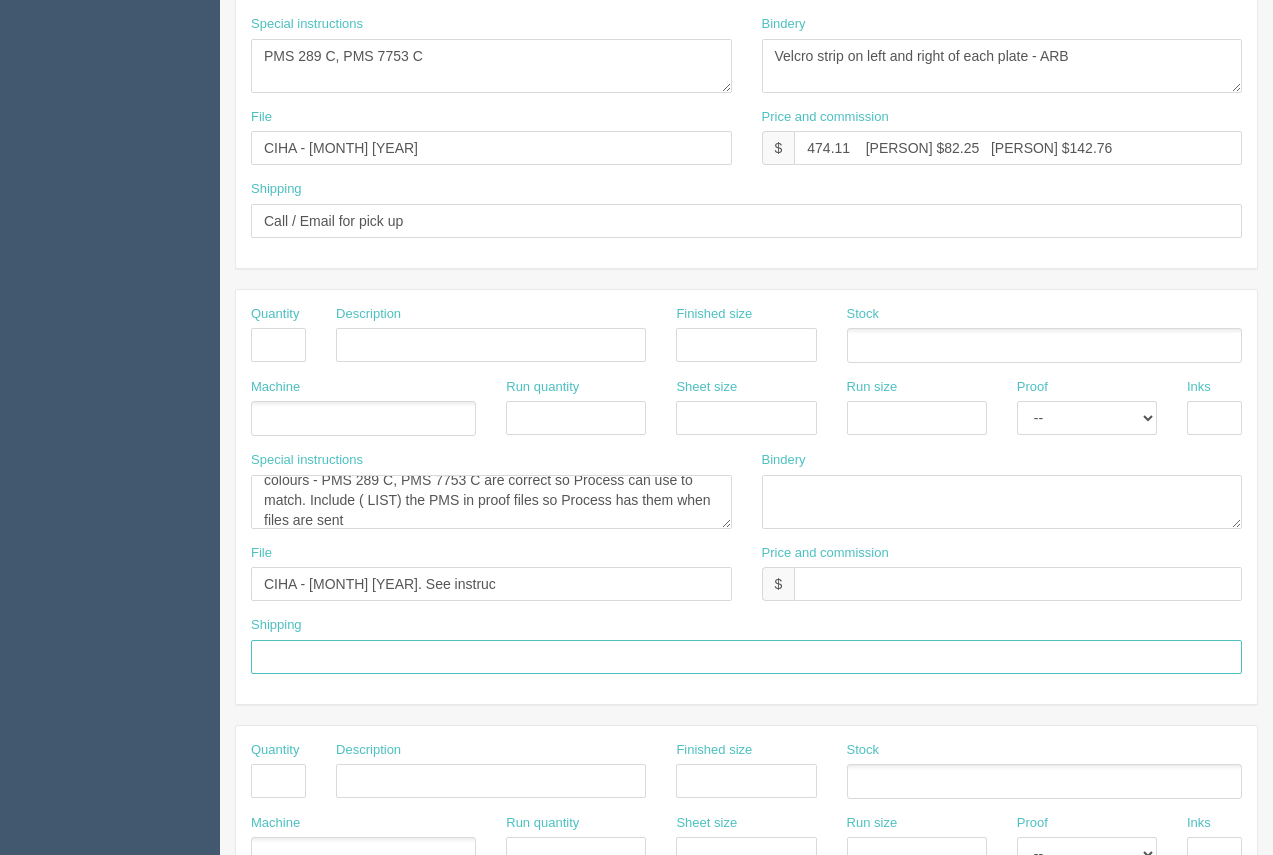 click at bounding box center (746, 657) 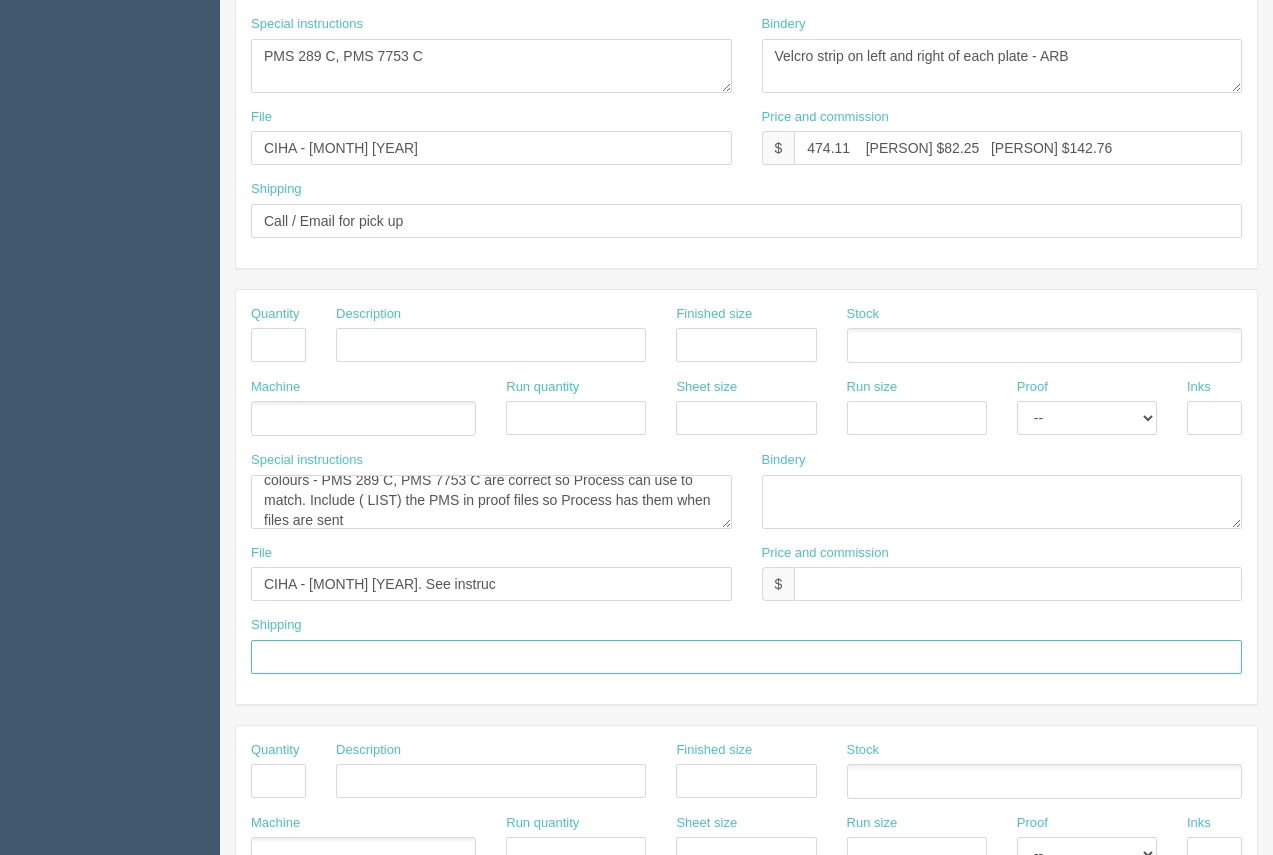 type on "Above" 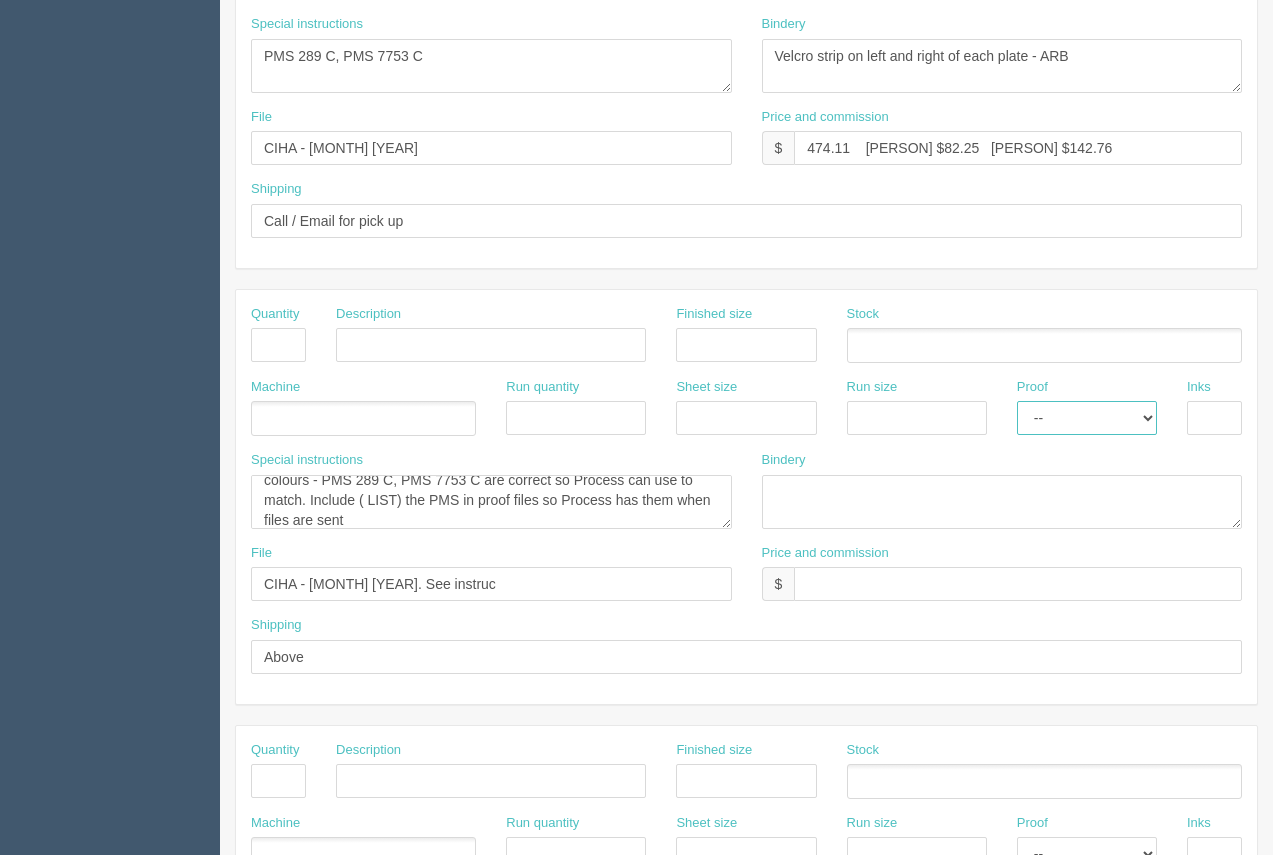 drag, startPoint x: 1126, startPoint y: 422, endPoint x: 1118, endPoint y: 434, distance: 14.422205 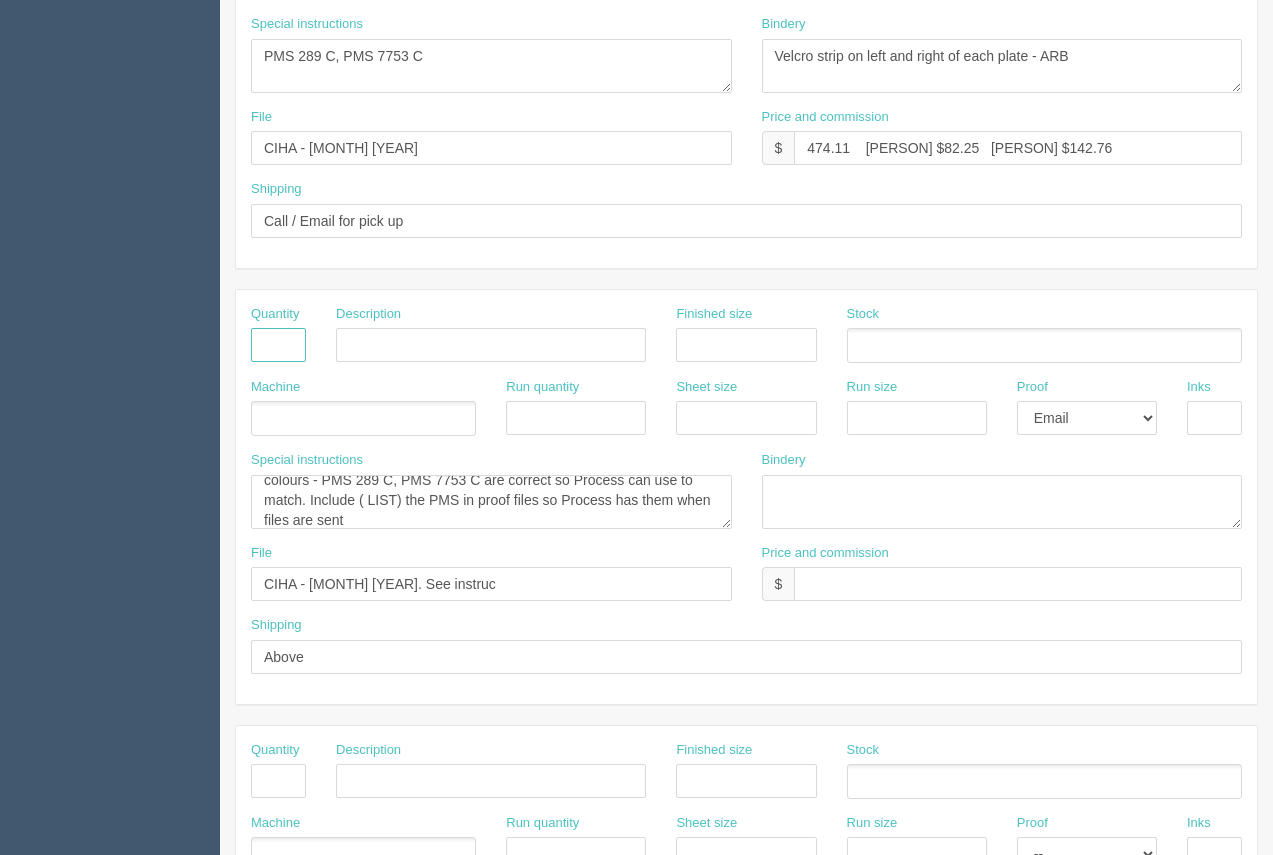 click at bounding box center (278, 345) 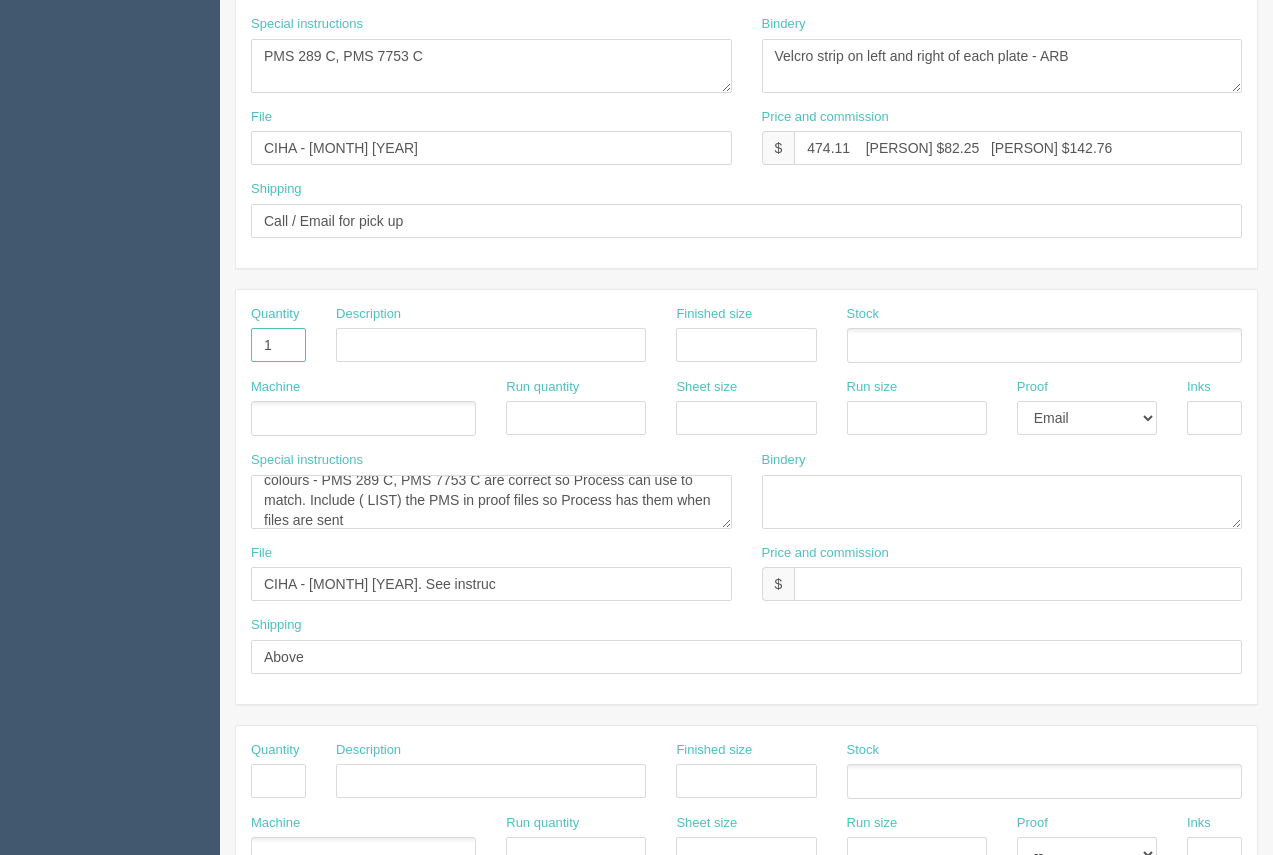 type on "1" 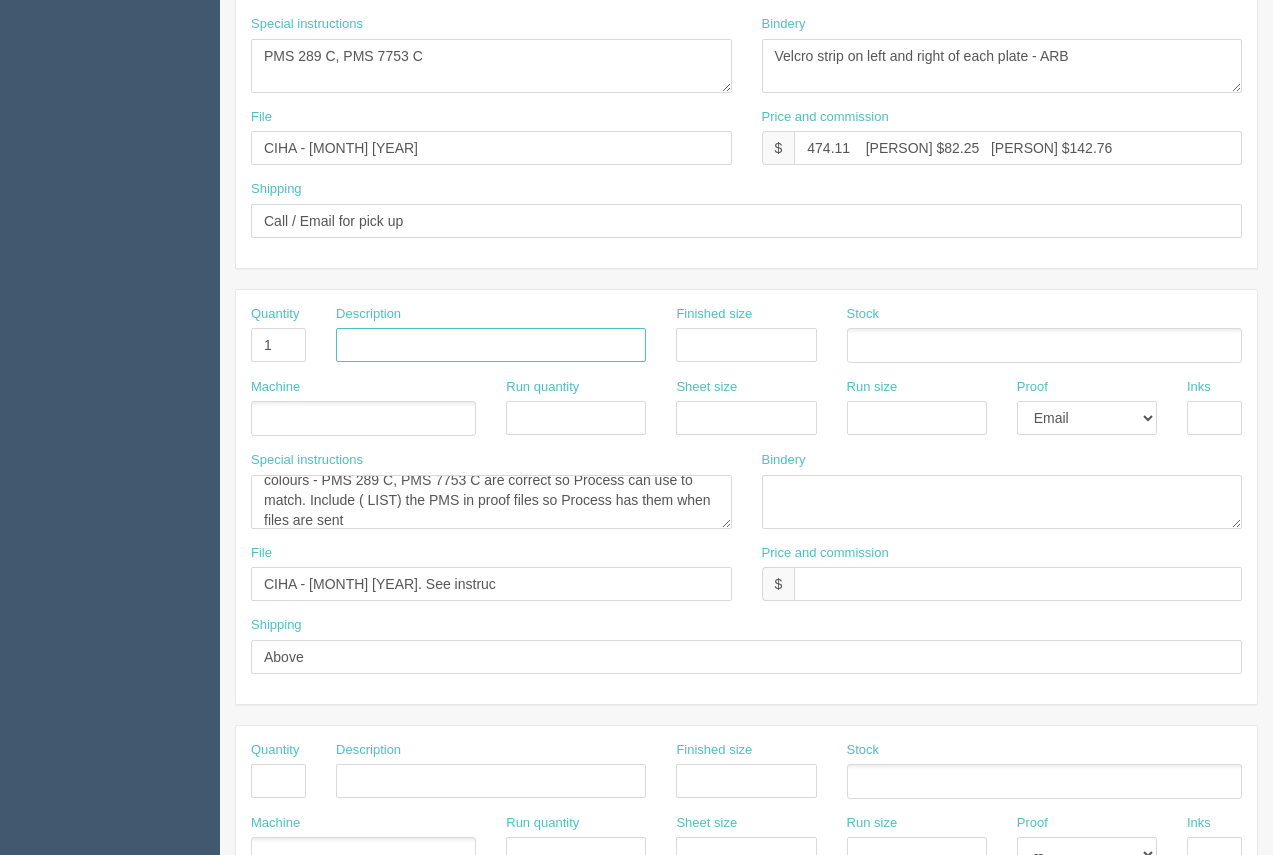drag, startPoint x: 361, startPoint y: 341, endPoint x: 380, endPoint y: 349, distance: 20.615528 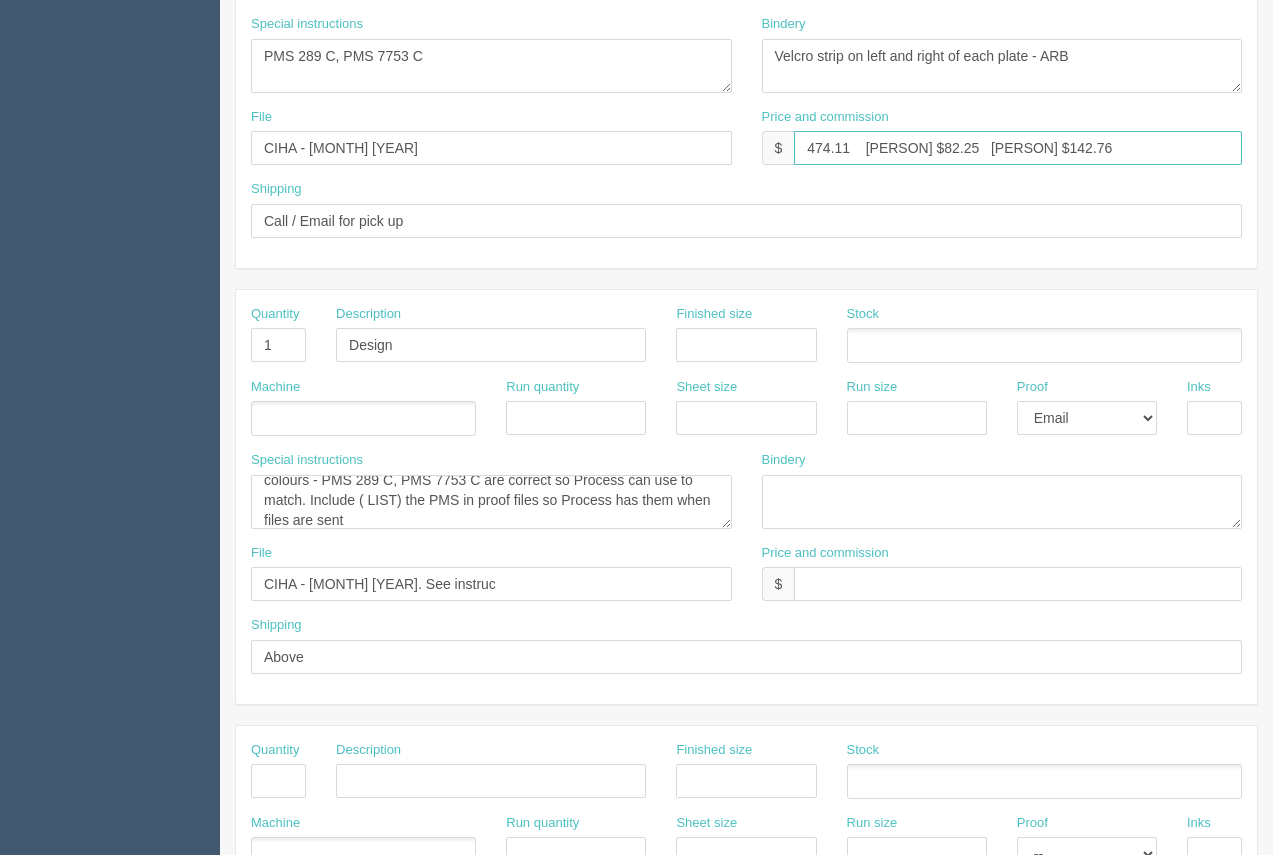 drag, startPoint x: 853, startPoint y: 155, endPoint x: 795, endPoint y: 141, distance: 59.665737 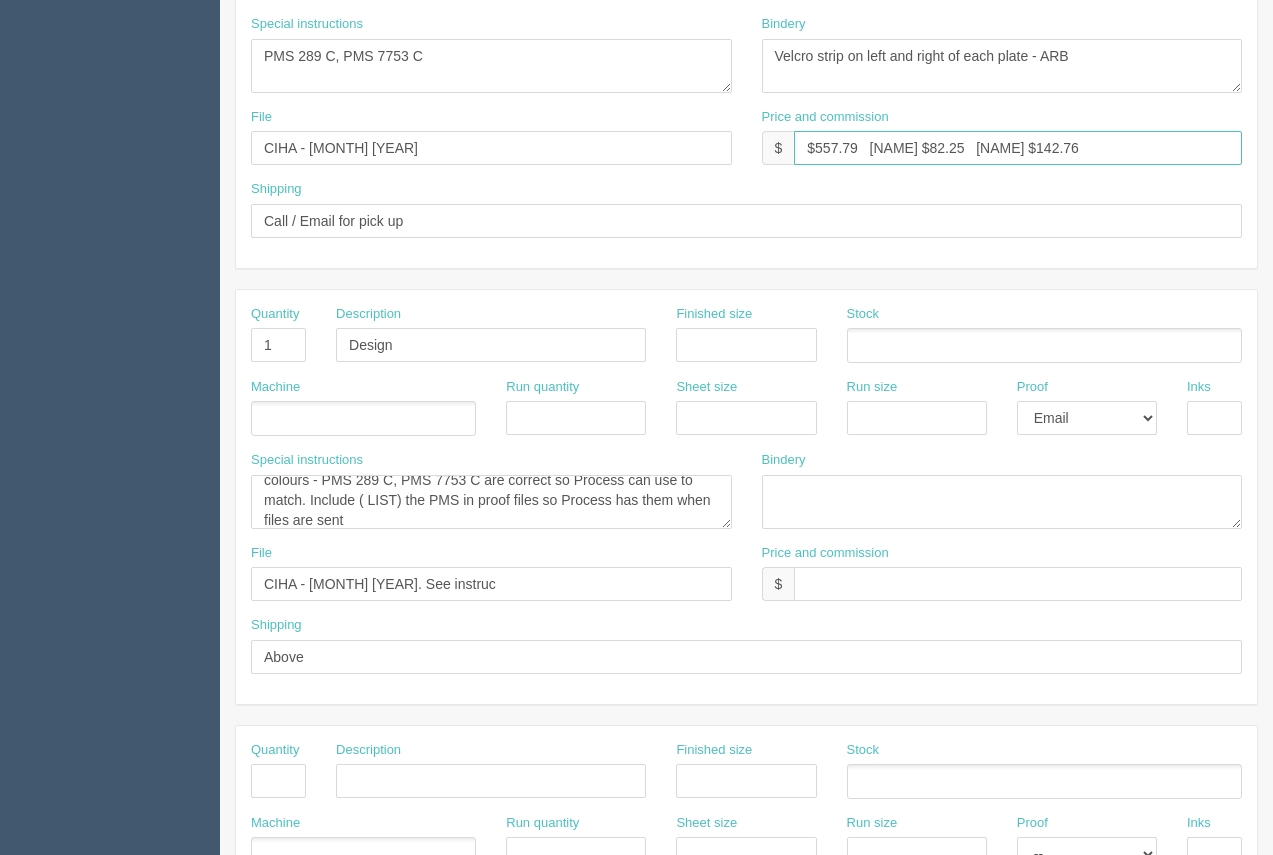 drag, startPoint x: 941, startPoint y: 152, endPoint x: 902, endPoint y: 152, distance: 39 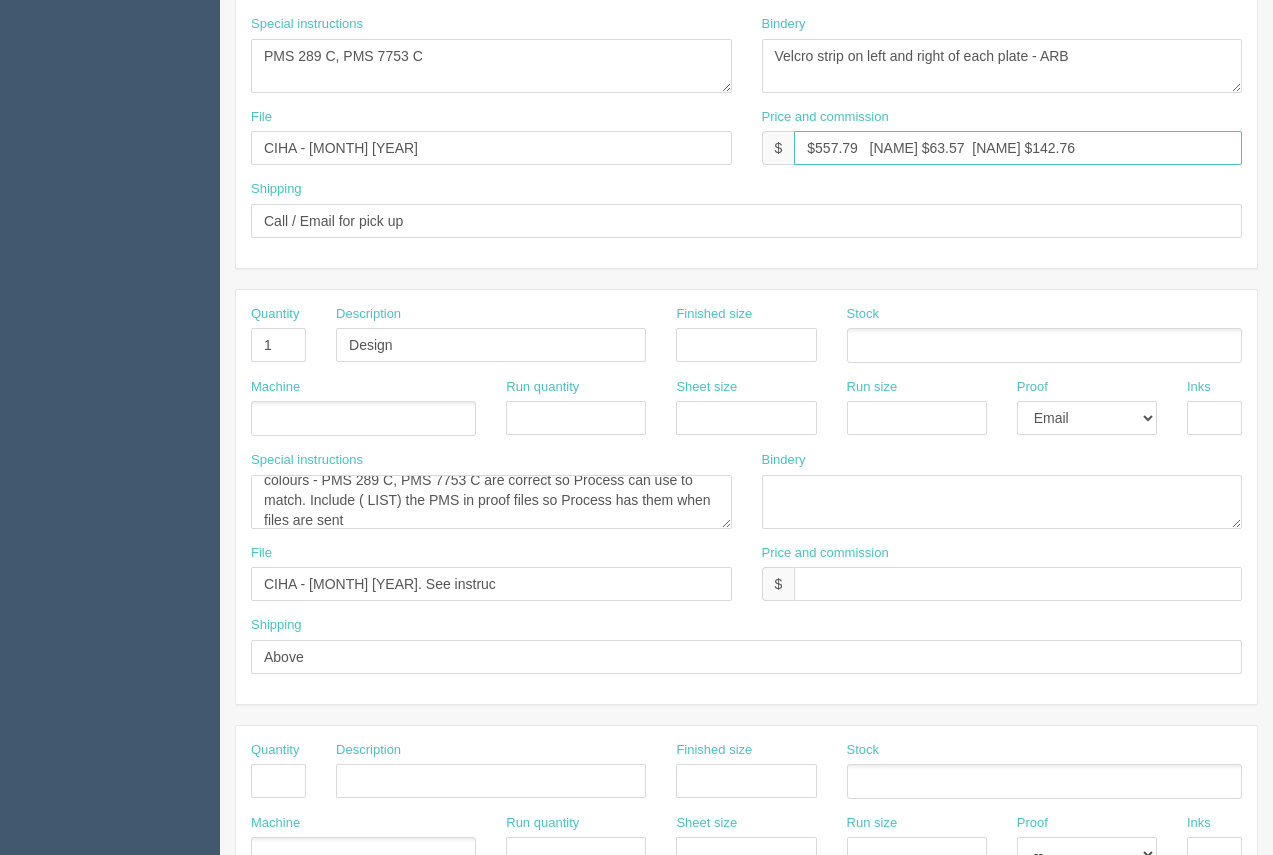 drag, startPoint x: 1044, startPoint y: 142, endPoint x: 982, endPoint y: 141, distance: 62.008064 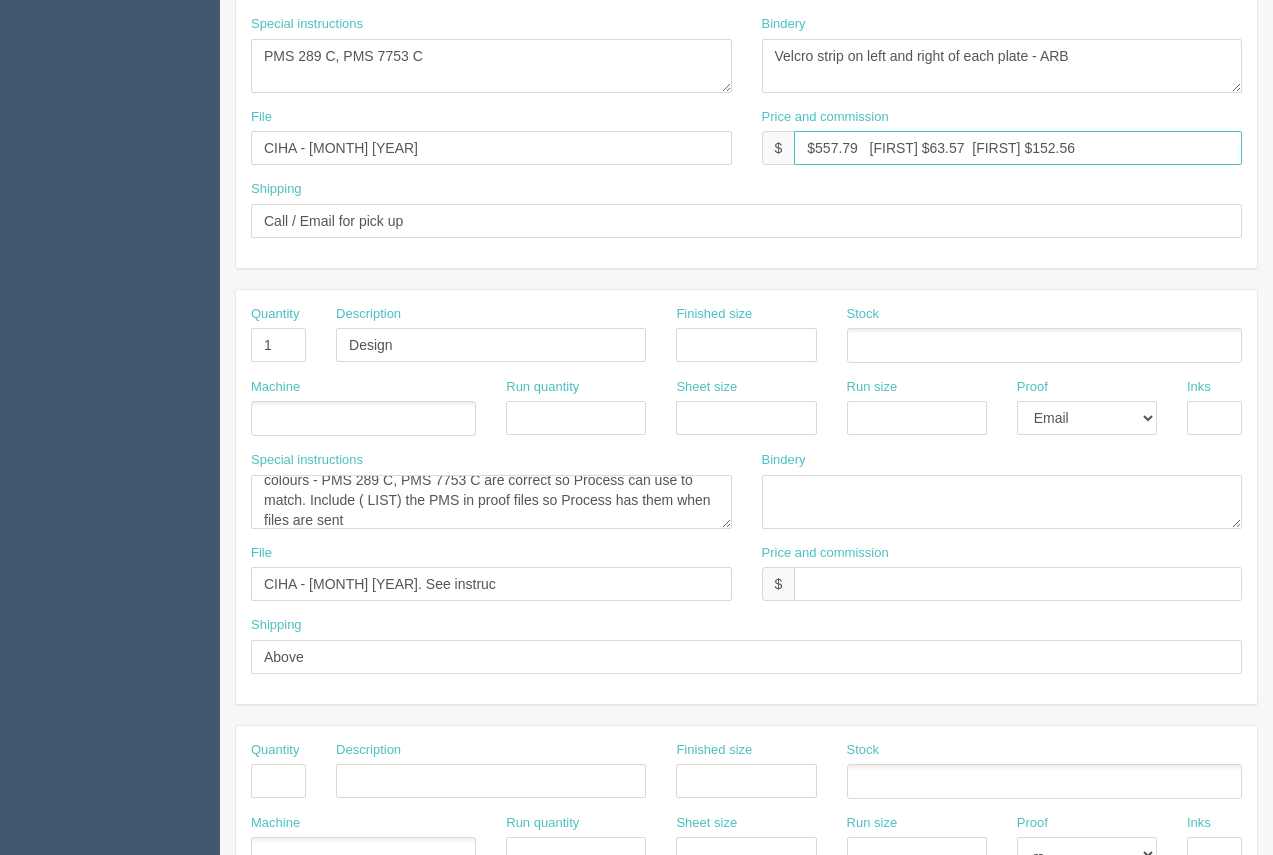 type on "$557.79   [FIRST] $63.57  [FIRST] $152.56" 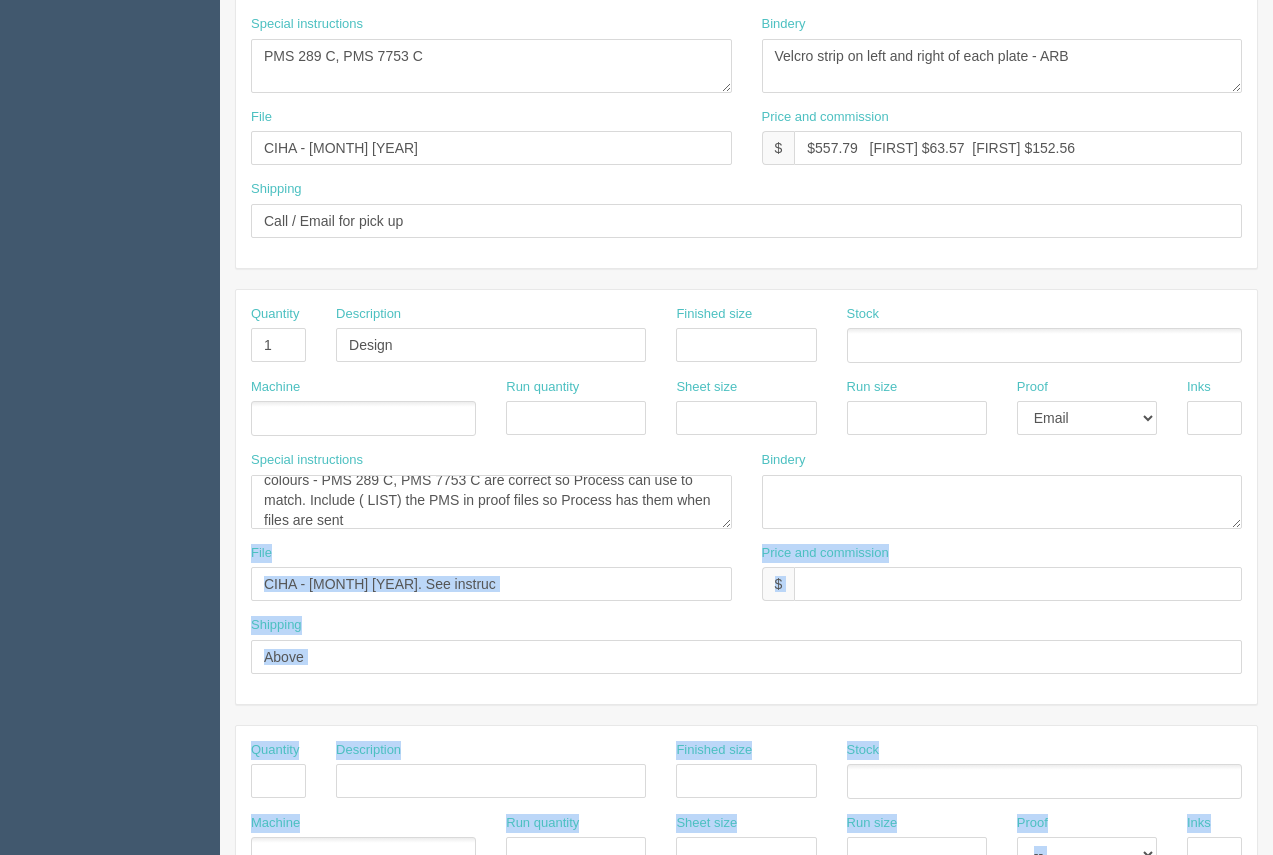 drag, startPoint x: 1267, startPoint y: 480, endPoint x: 1274, endPoint y: 669, distance: 189.12958 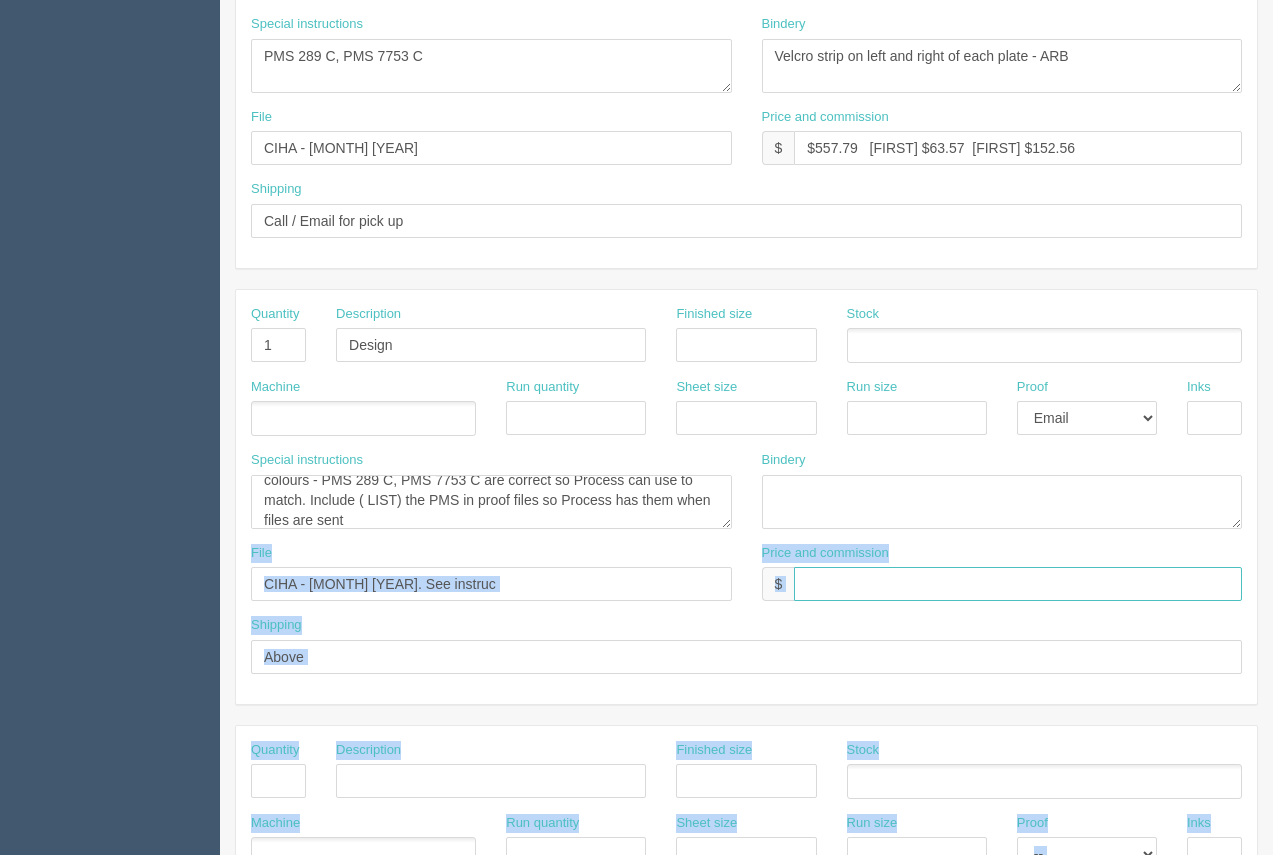 drag, startPoint x: 1187, startPoint y: 599, endPoint x: 1265, endPoint y: 574, distance: 81.908485 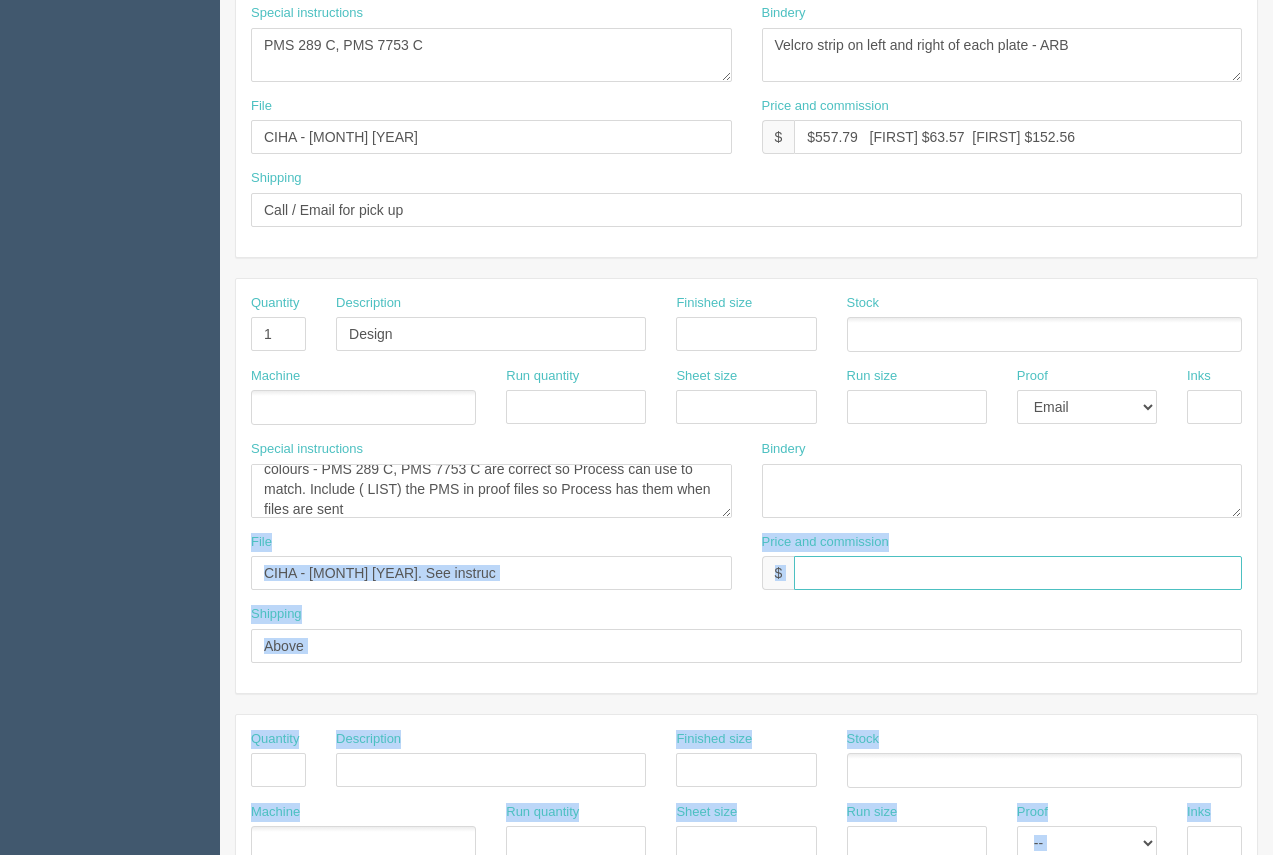 scroll, scrollTop: 961, scrollLeft: 0, axis: vertical 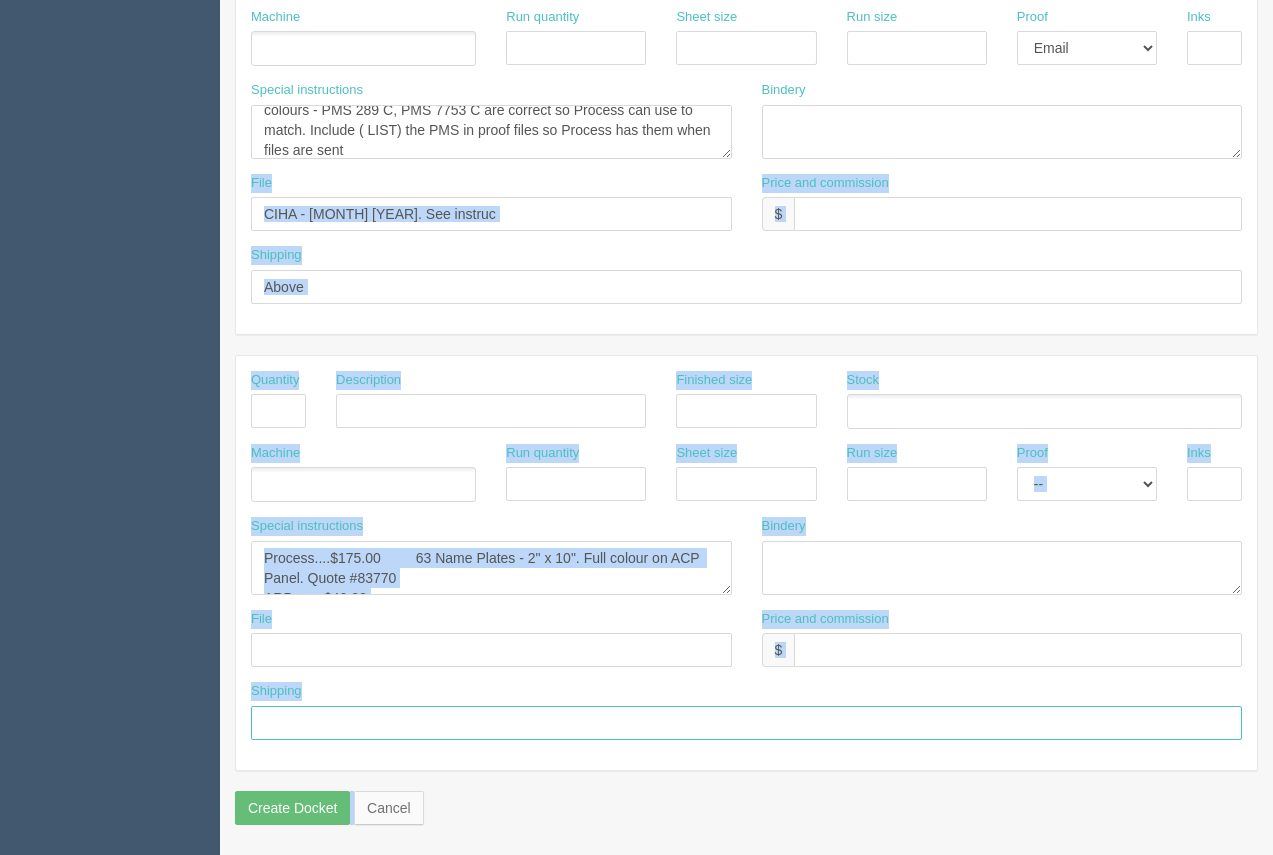 click at bounding box center (746, 723) 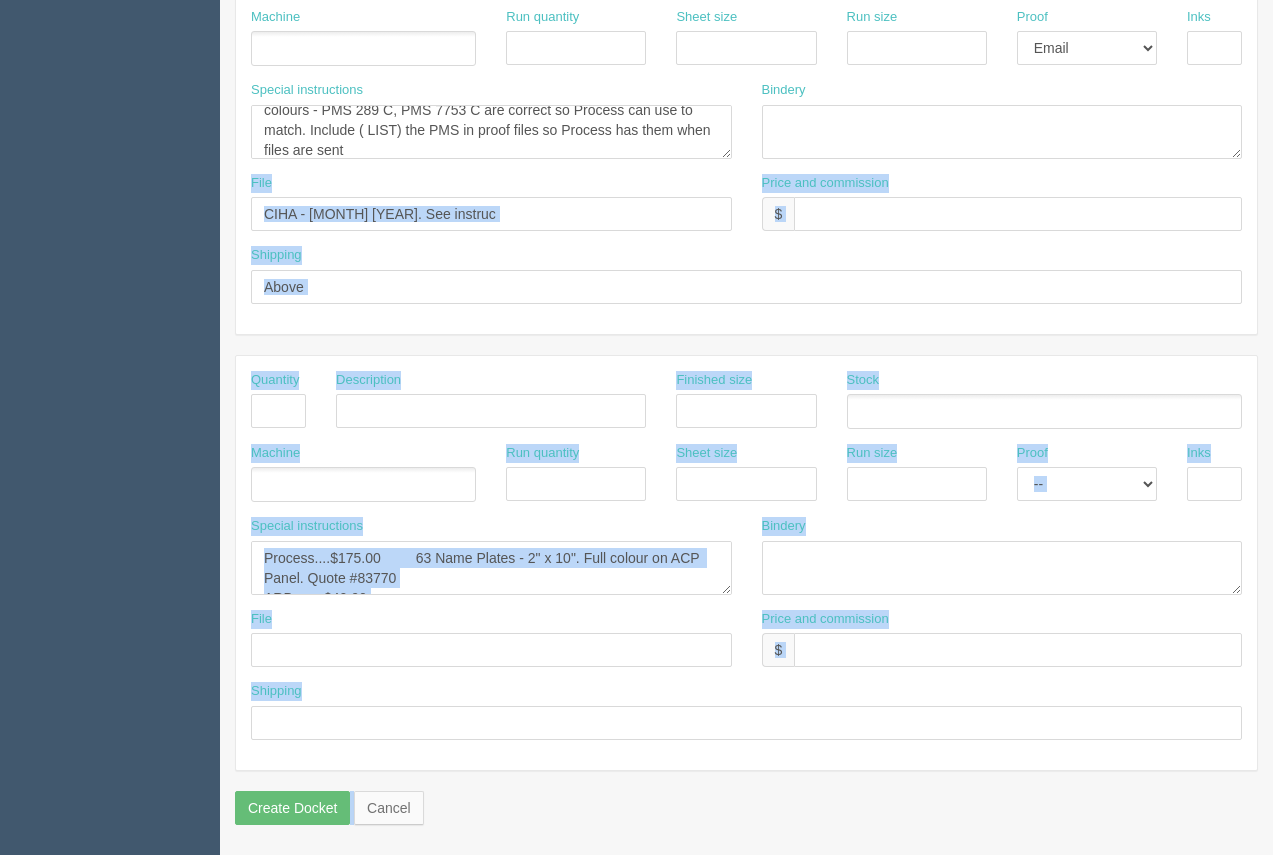 click on "Quantity
63
Description
Name Plates - 1 each x 63 names
Finished size
2" x 10"
Stock
3mm ACP                           3mm ACP
Machine
Process                           Process
Run quantity
Sheet size
Run size" at bounding box center [746, 127] 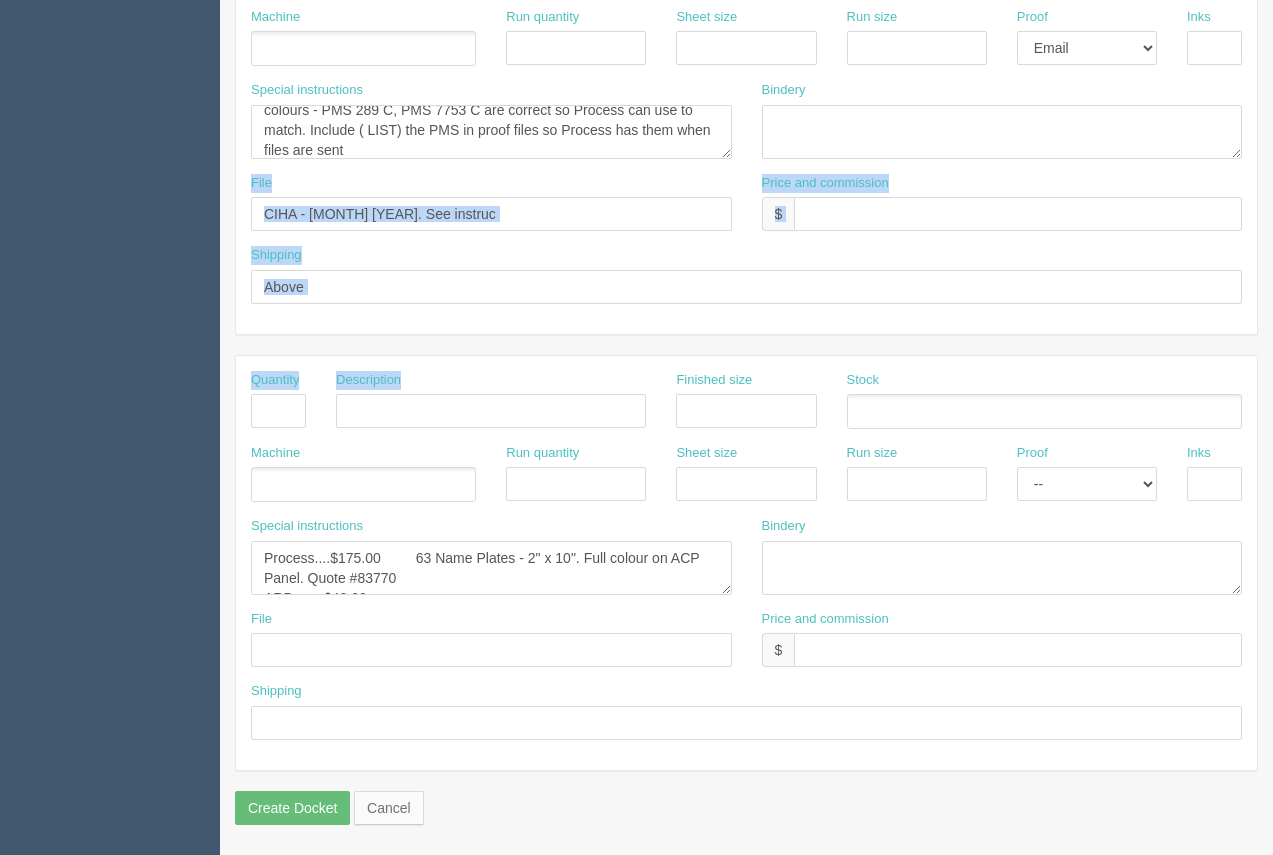 click on "Quantity
63
Description
Name Plates - 1 each x 63 names
Finished size
2" x 10"
Stock
3mm ACP                           3mm ACP
Machine
Process                           Process
Run quantity
Sheet size
Run size" at bounding box center (746, 127) 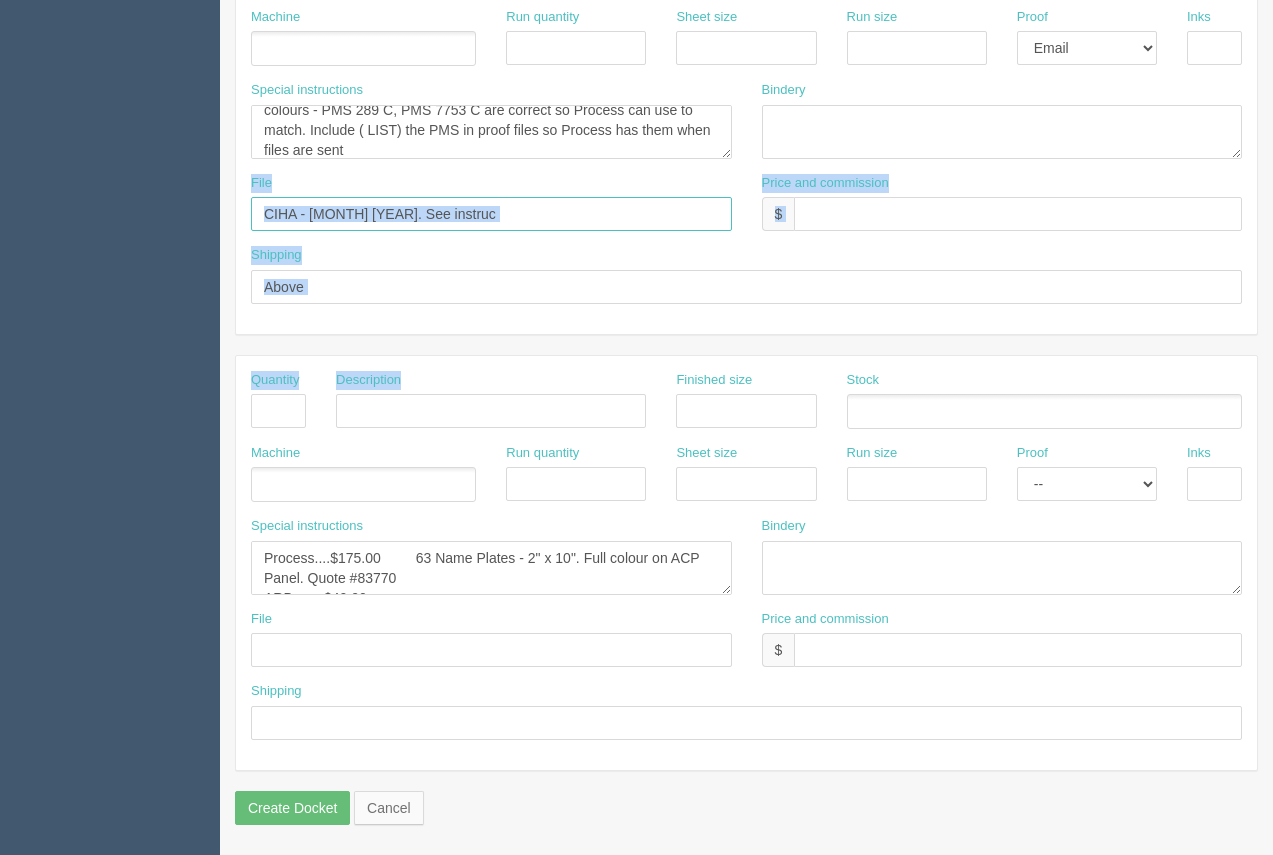 click on "CIHA - [MONTH] [YEAR]. See instruc" at bounding box center (491, 214) 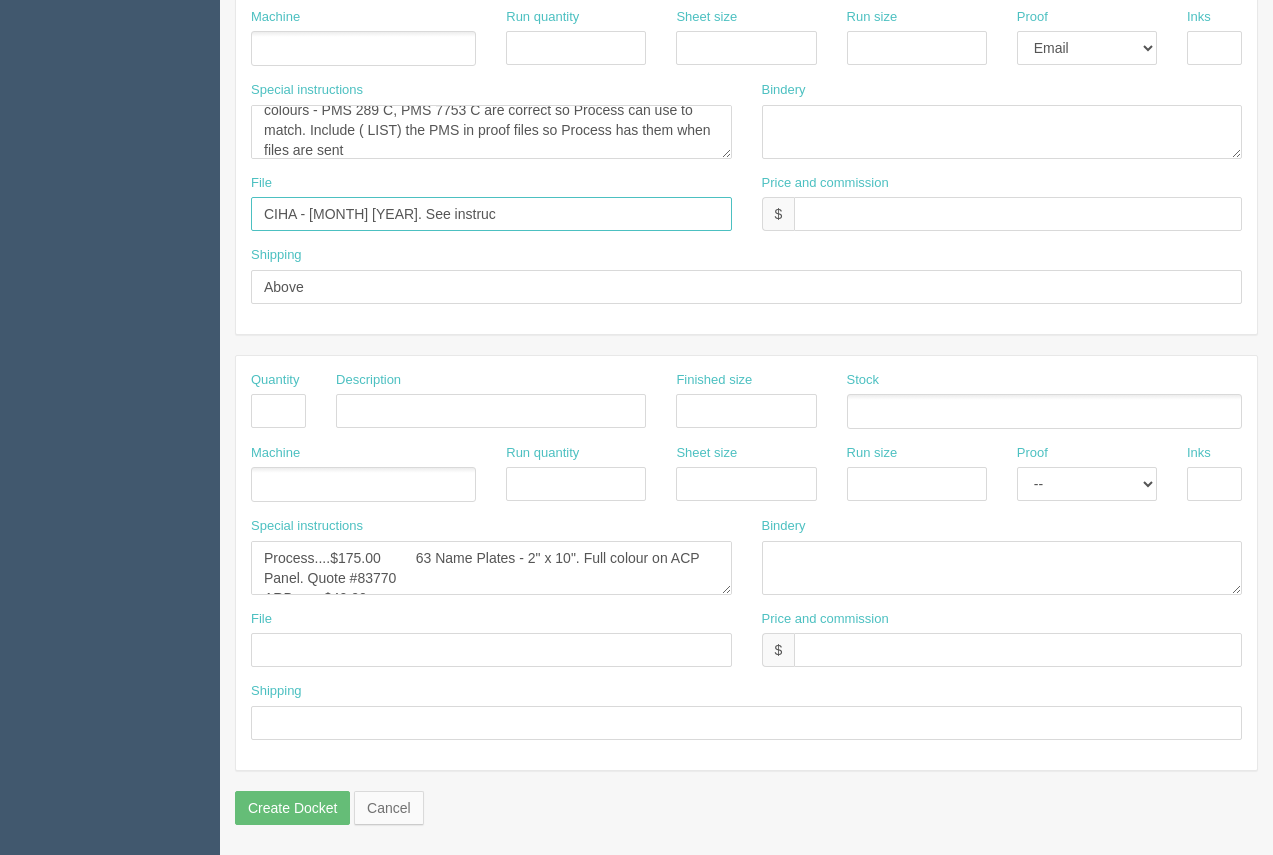 drag, startPoint x: 560, startPoint y: 223, endPoint x: 549, endPoint y: 231, distance: 13.601471 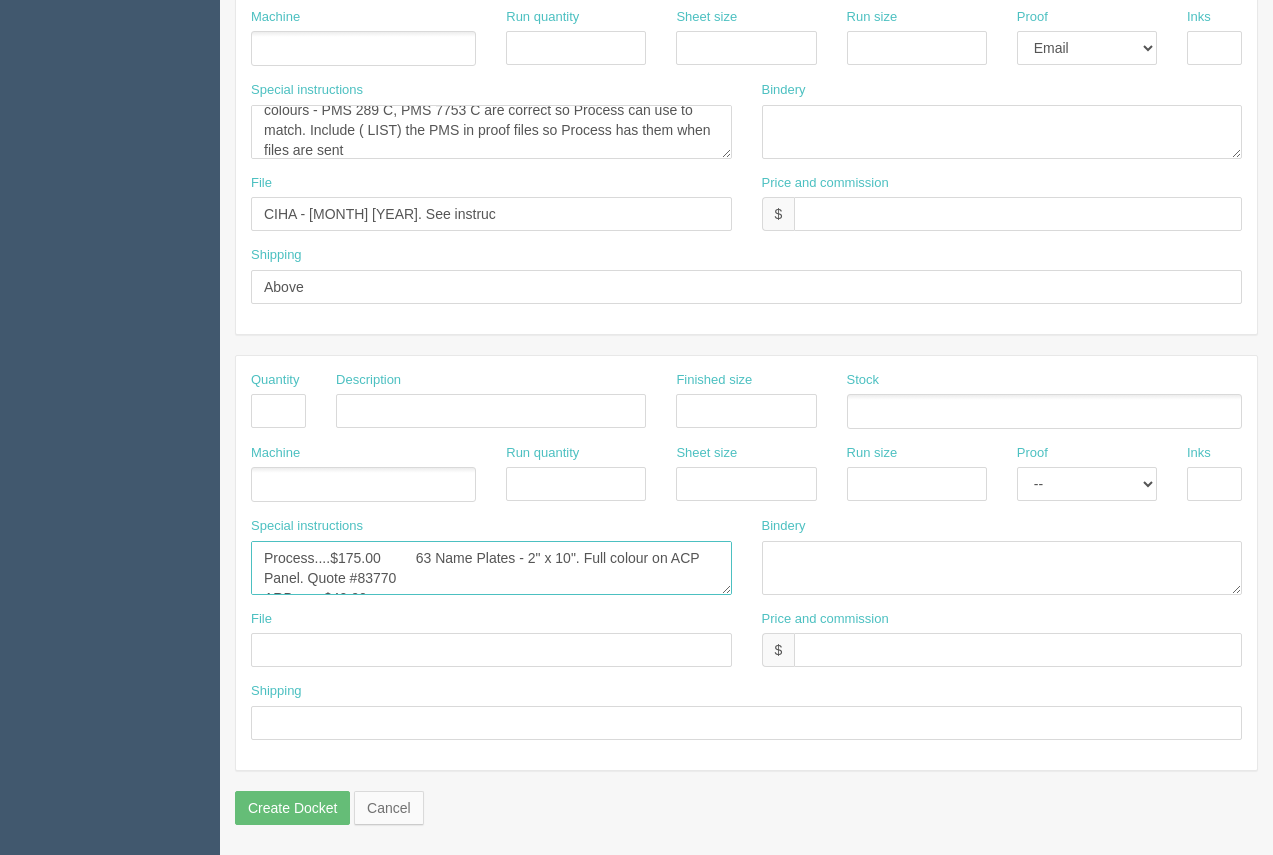 click on "Process....$175.00         63 Name Plates - 2" x 10". Full colour on ACP Panel. Quote #83770
ARB........$40.00" at bounding box center (491, 568) 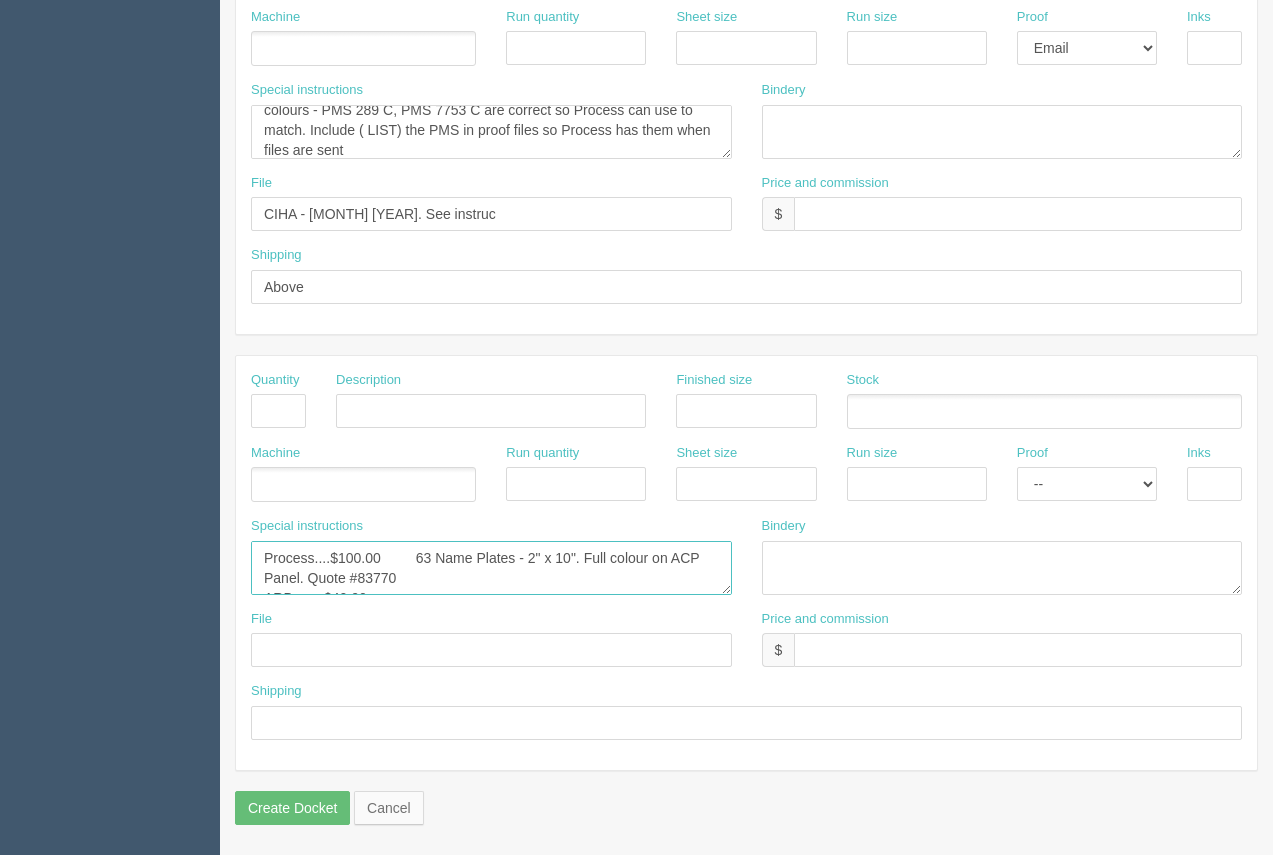 click on "Process....$175.00         63 Name Plates - 2" x 10". Full colour on ACP Panel. Quote #83770
ARB........$40.00" at bounding box center [491, 568] 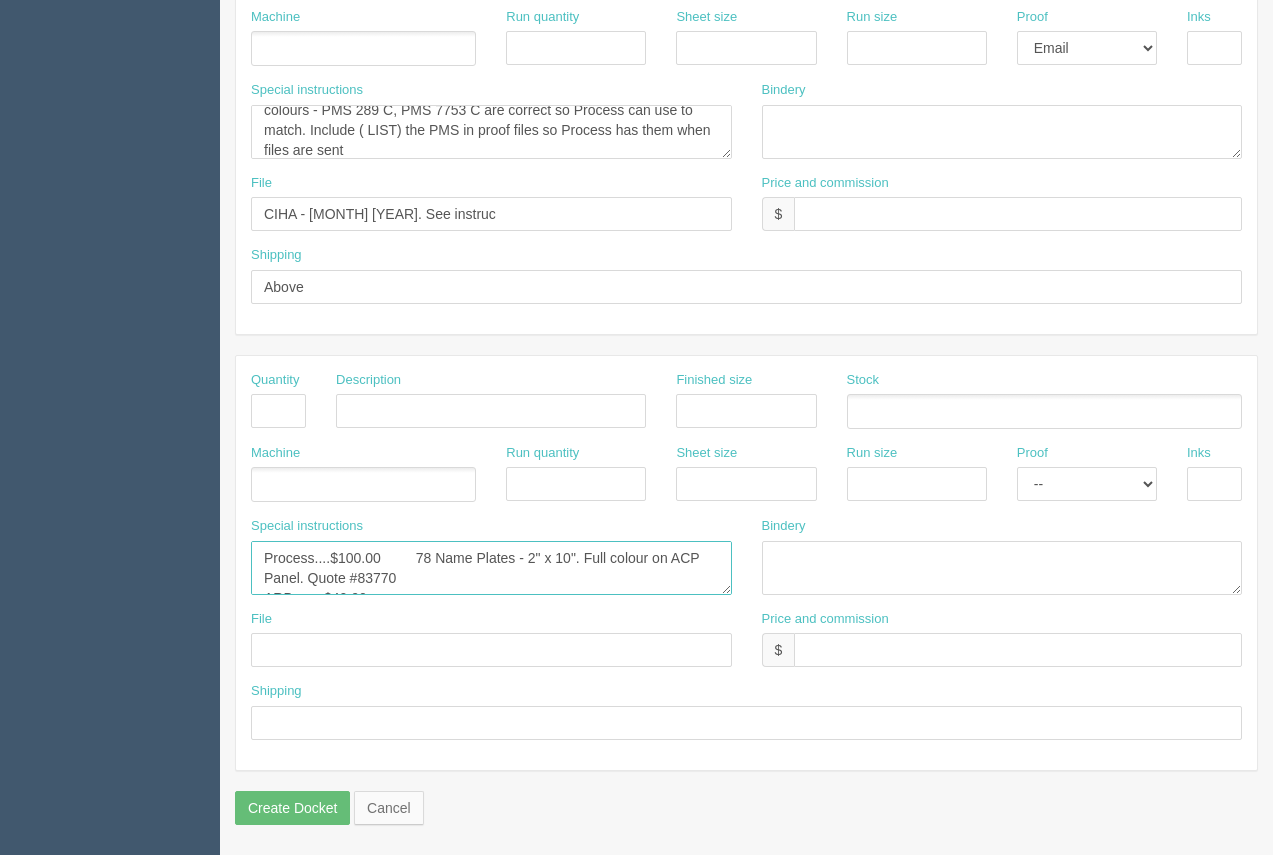 click on "Process....$175.00         63 Name Plates - 2" x 10". Full colour on ACP Panel. Quote #83770
ARB........$40.00" at bounding box center (491, 568) 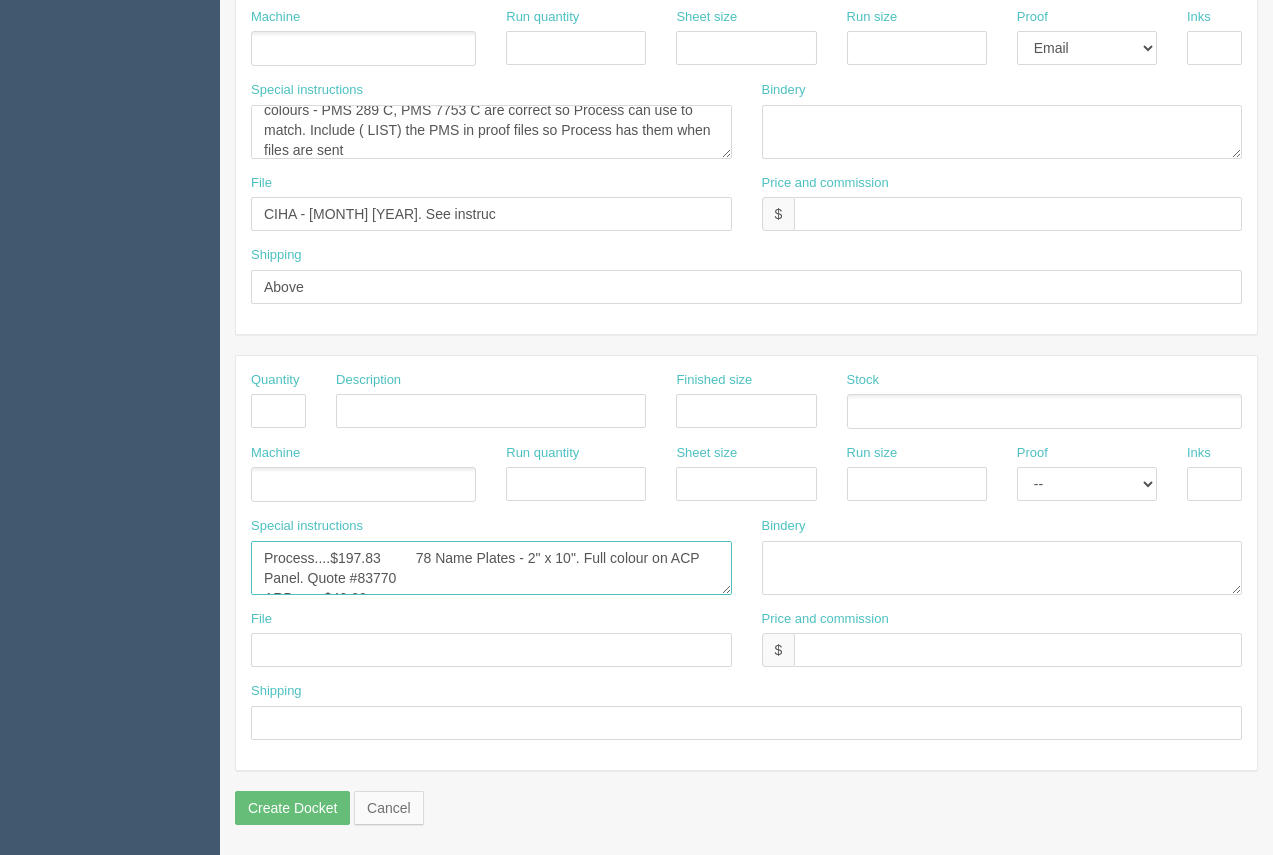 click on "Process....$175.00         63 Name Plates - 2" x 10". Full colour on ACP Panel. Quote #83770
ARB........$40.00" at bounding box center [491, 568] 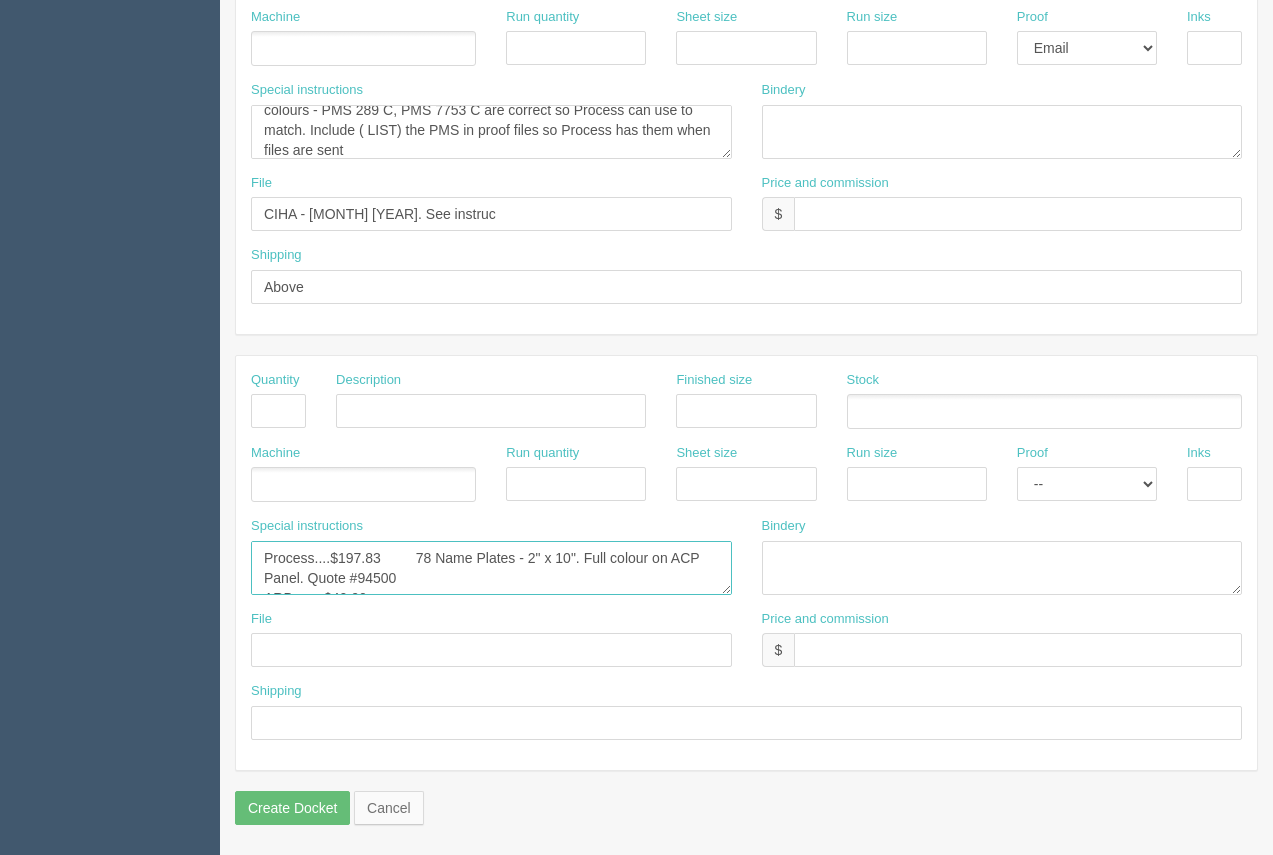 scroll, scrollTop: 12, scrollLeft: 0, axis: vertical 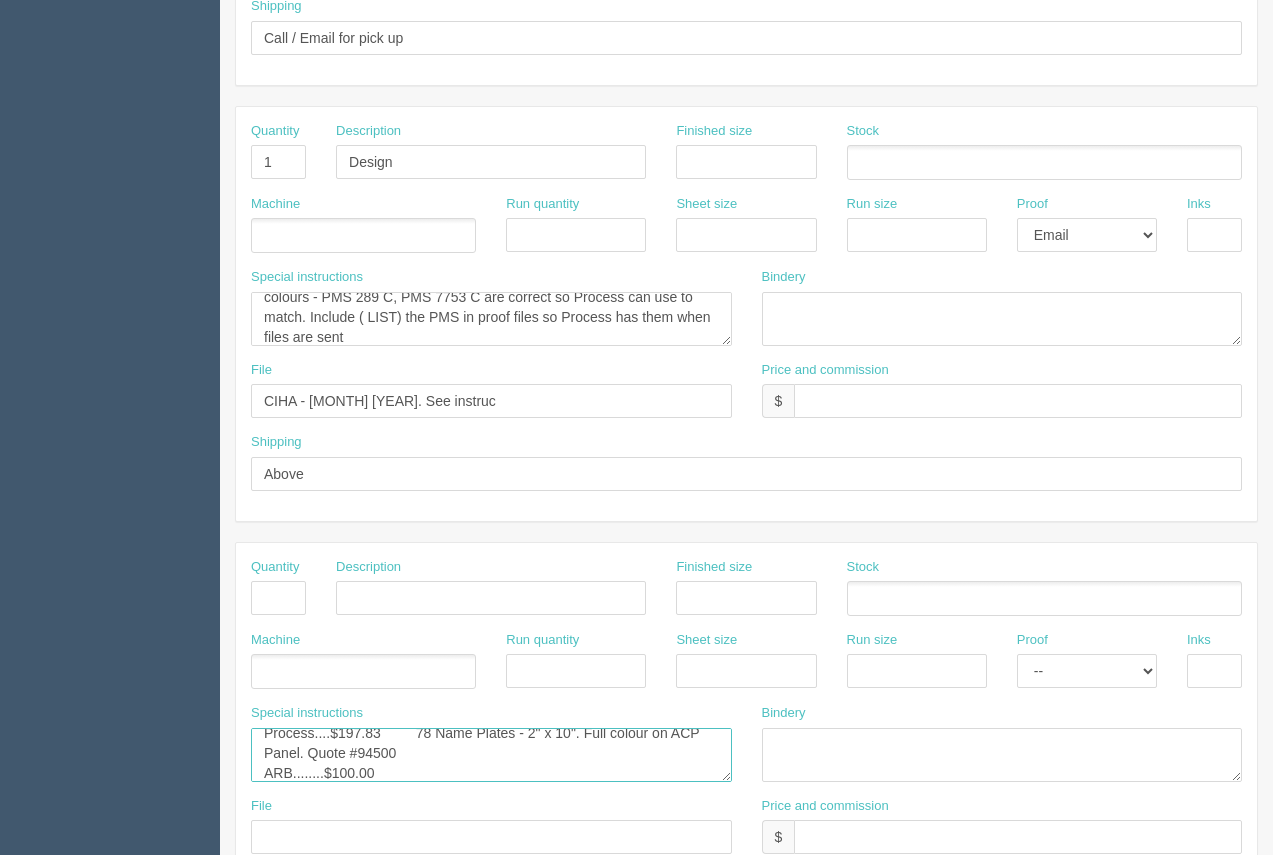click on "Process....$175.00         63 Name Plates - 2" x 10". Full colour on ACP Panel. Quote #83770
ARB........$40.00" at bounding box center [491, 755] 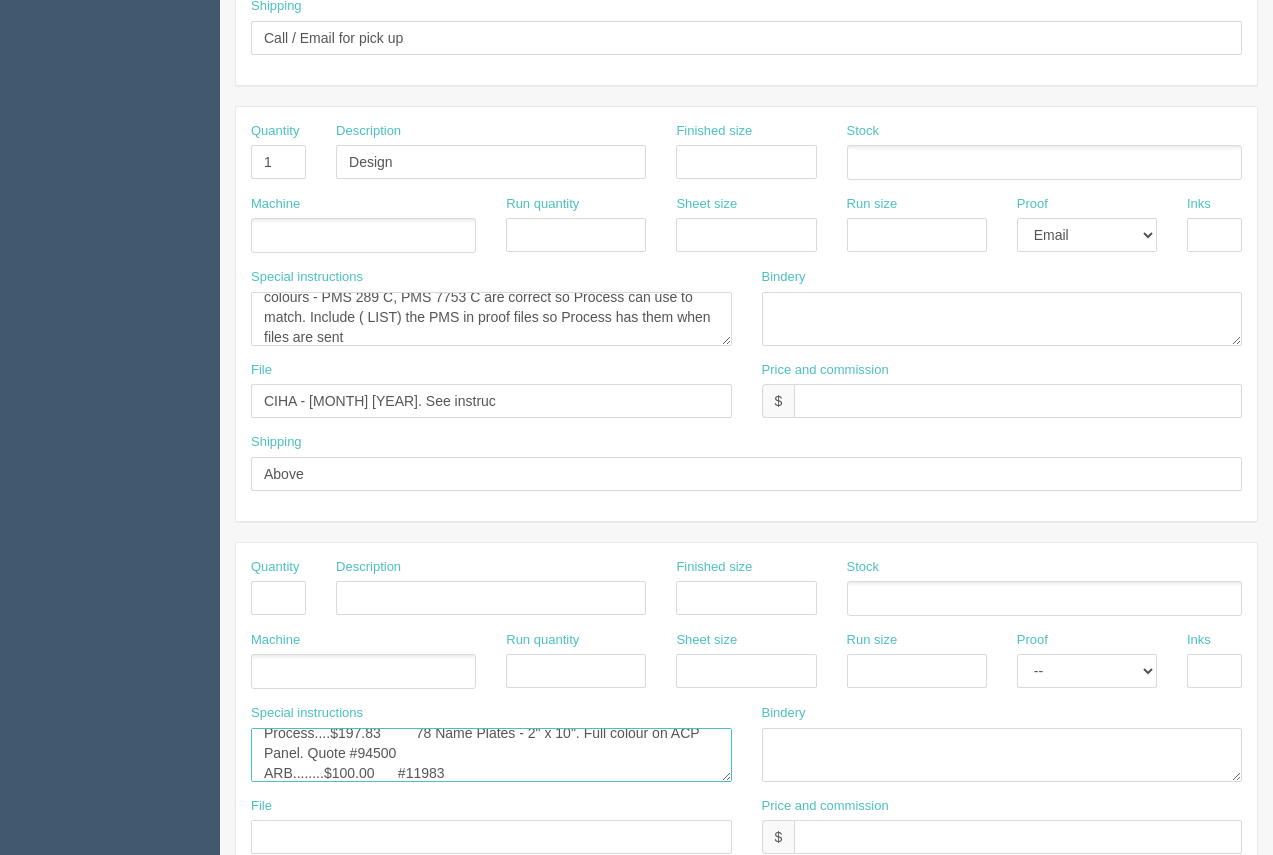 scroll, scrollTop: 25, scrollLeft: 0, axis: vertical 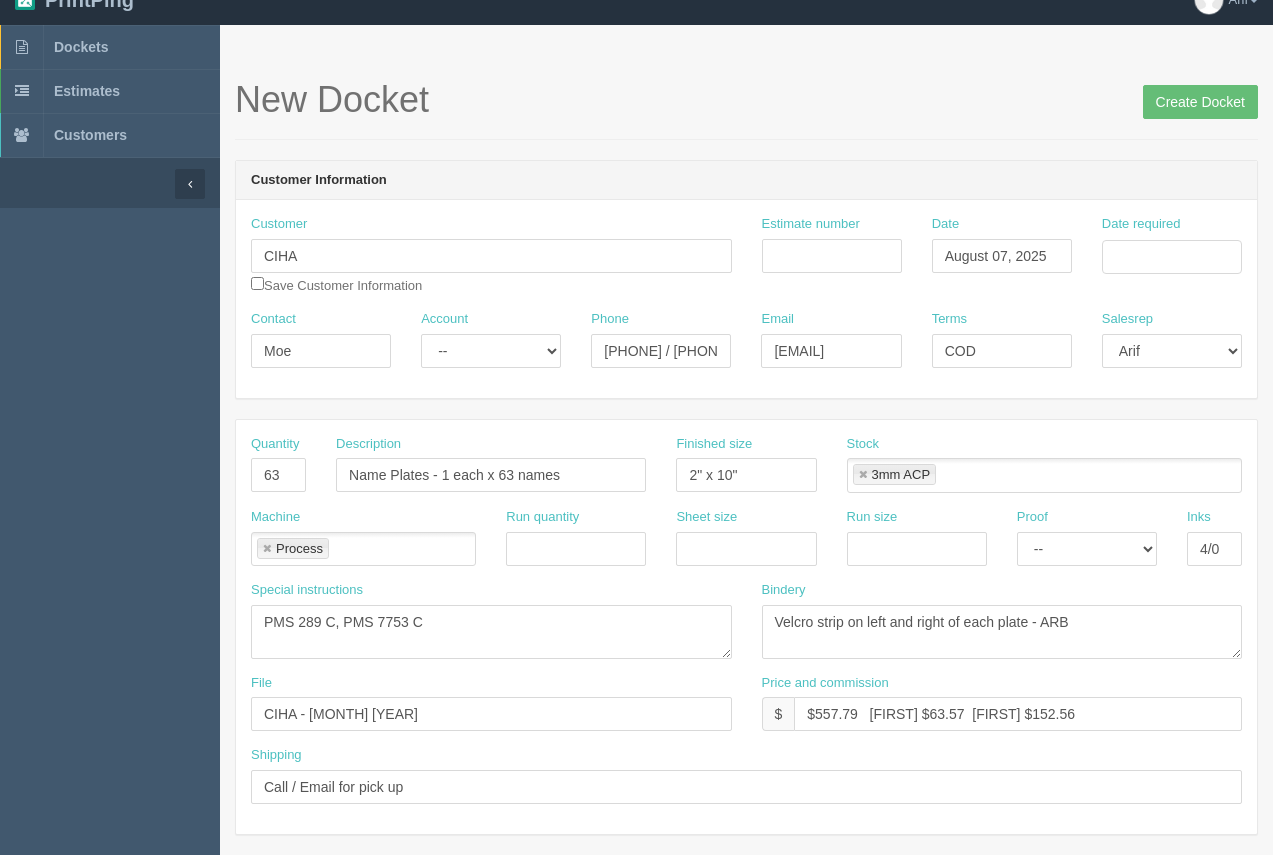 type on "Process....$197.83         78 Name Plates - 2" x 10". Full colour on ACP Panel. Quote #94500
ARB........$100.00      #11983" 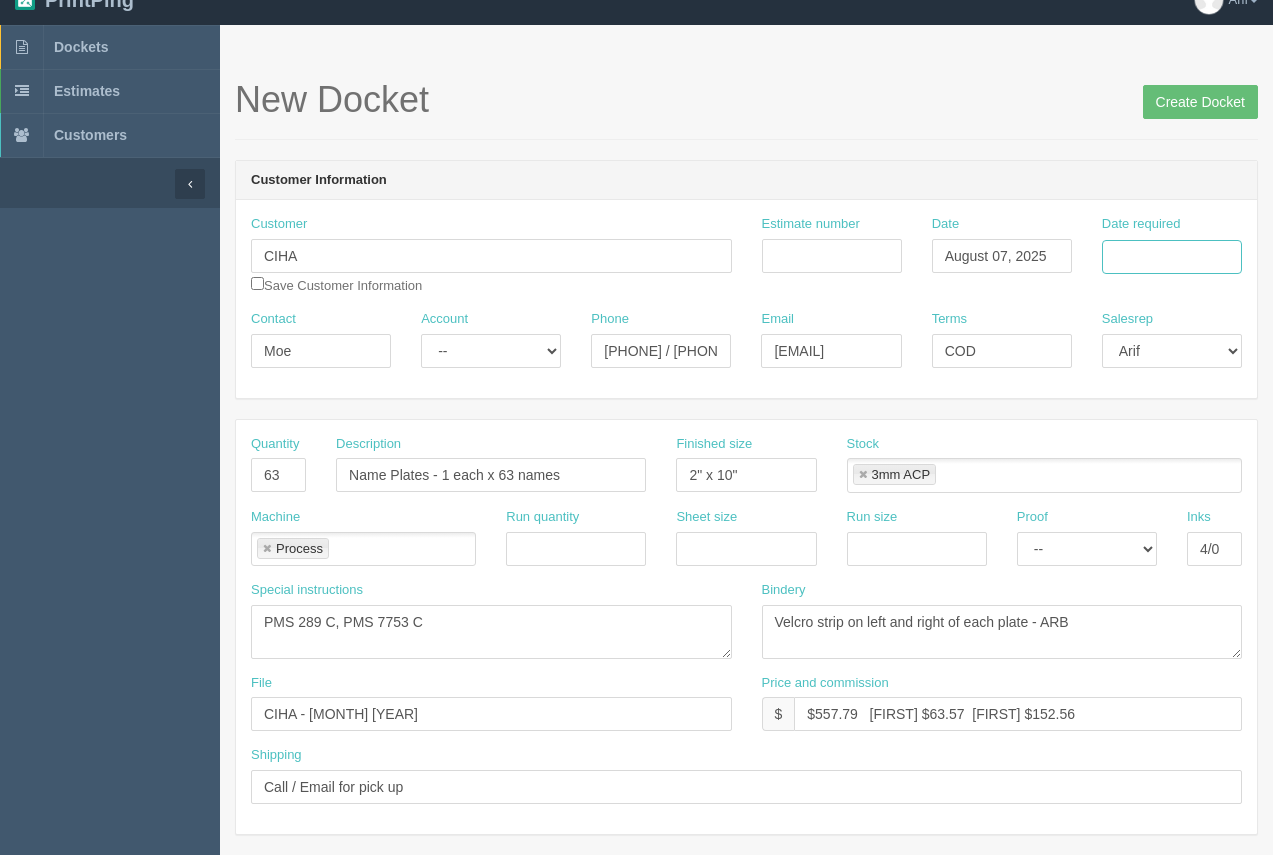 click on "Date required" at bounding box center (1172, 257) 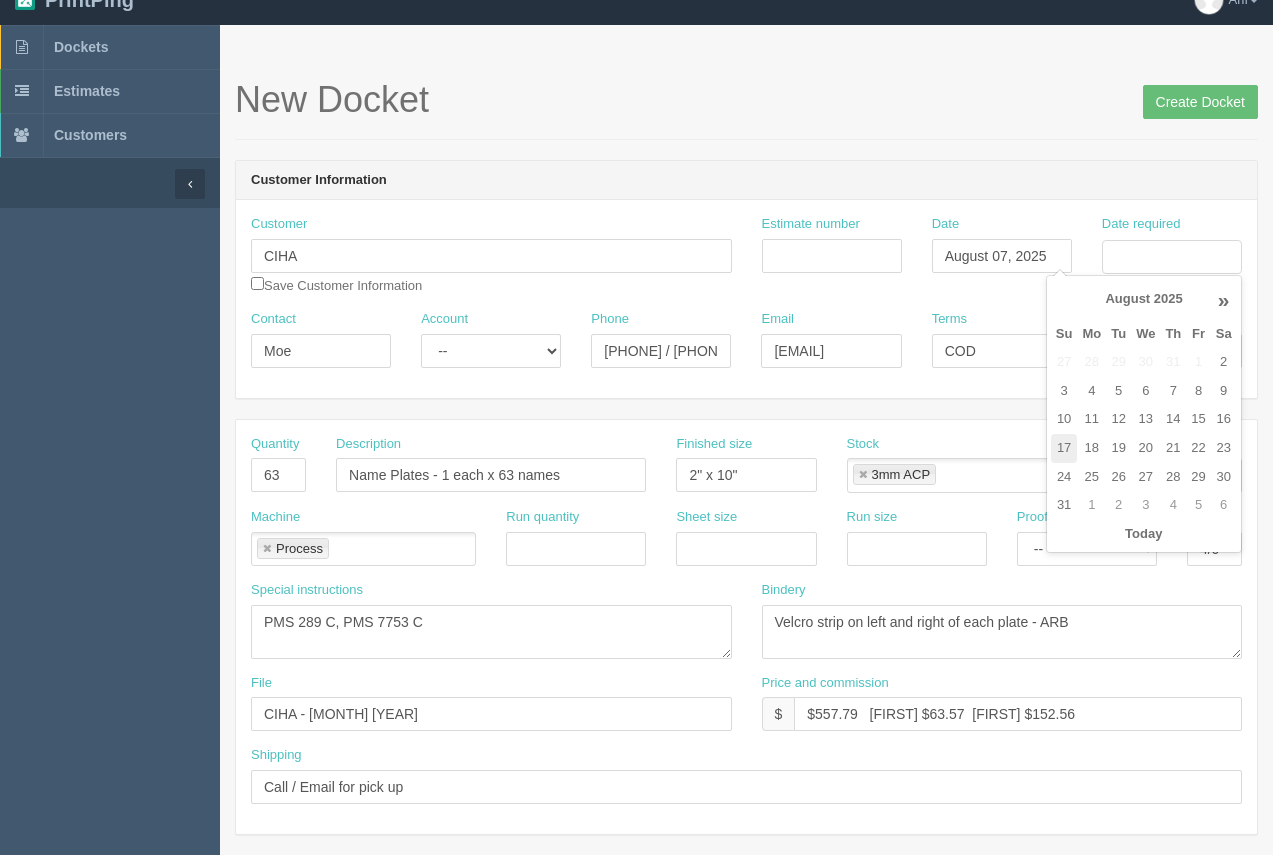 click on "17" at bounding box center [1064, 448] 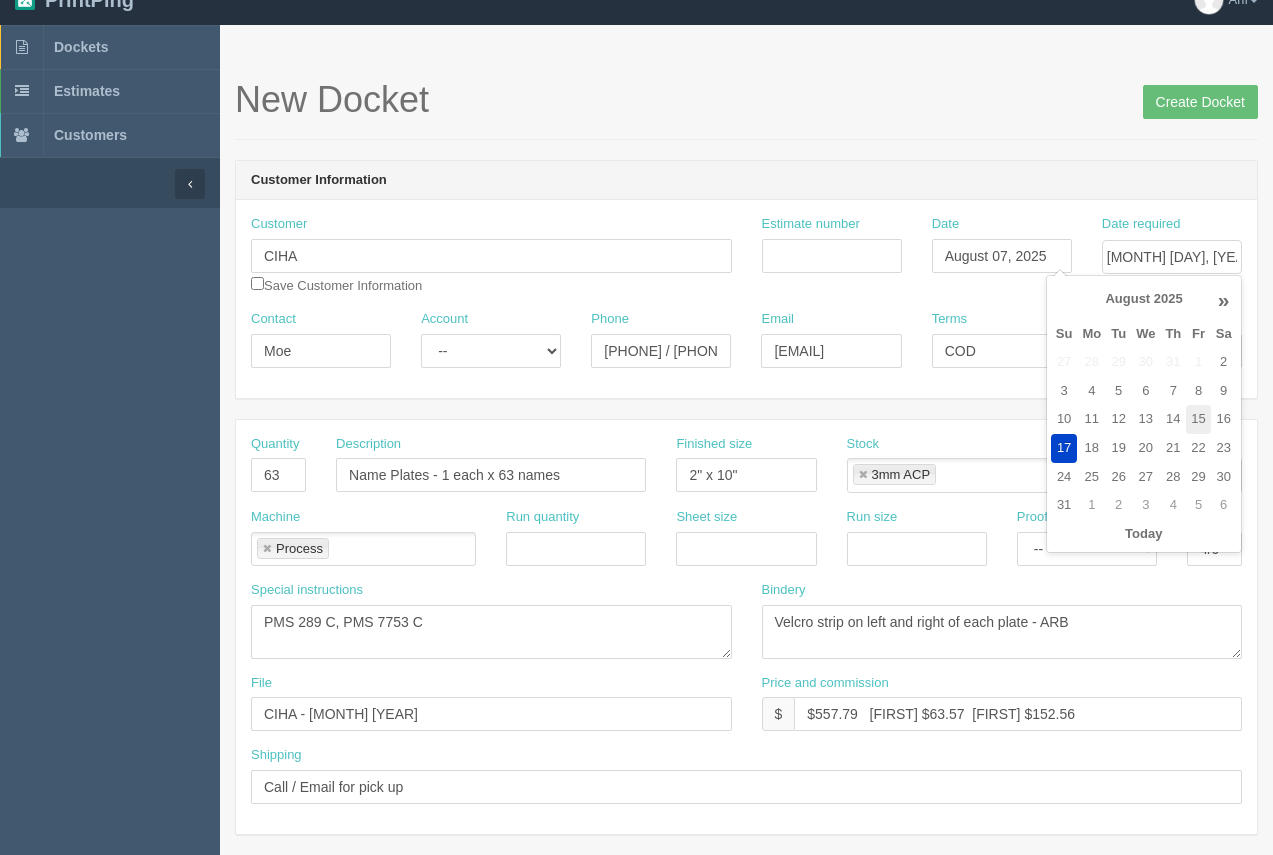 click on "15" at bounding box center [1198, 419] 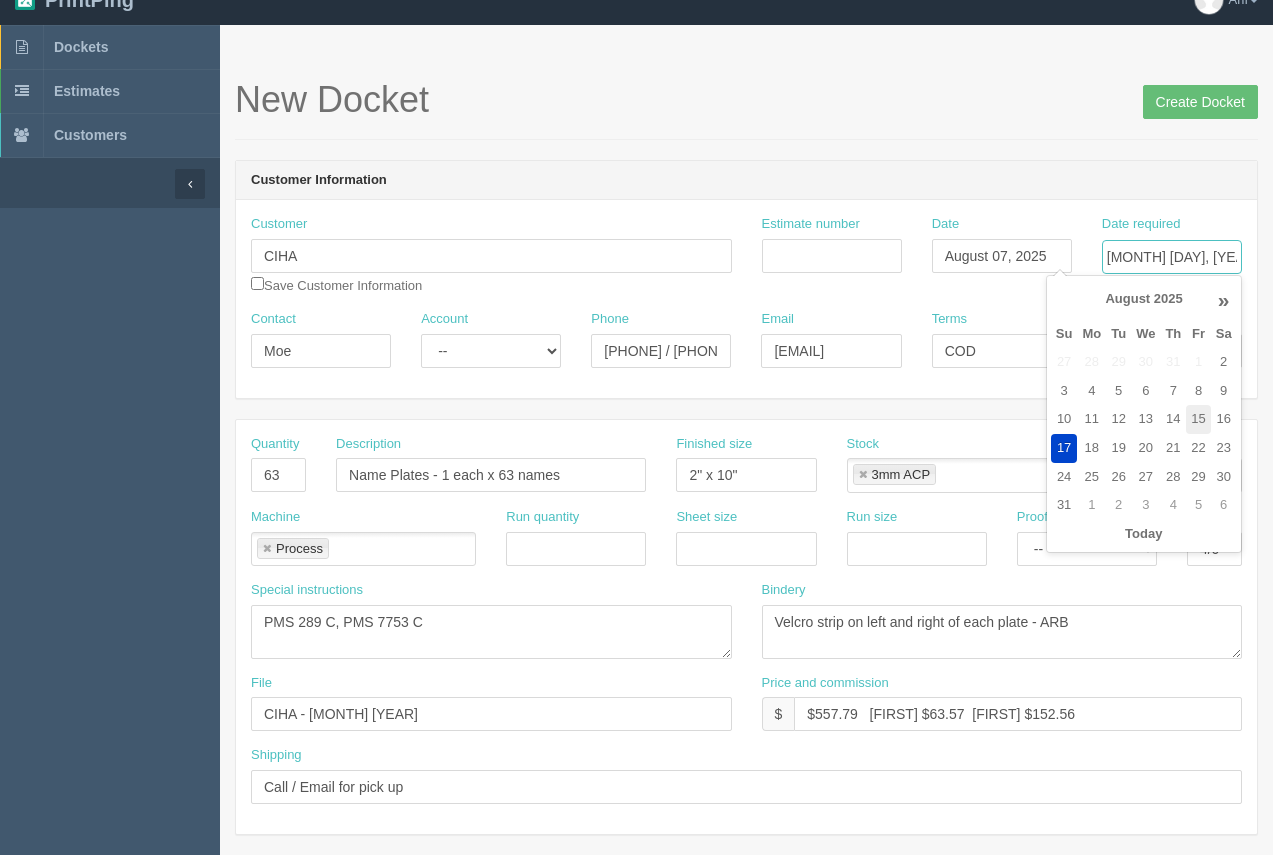 type on "August 15, 2025" 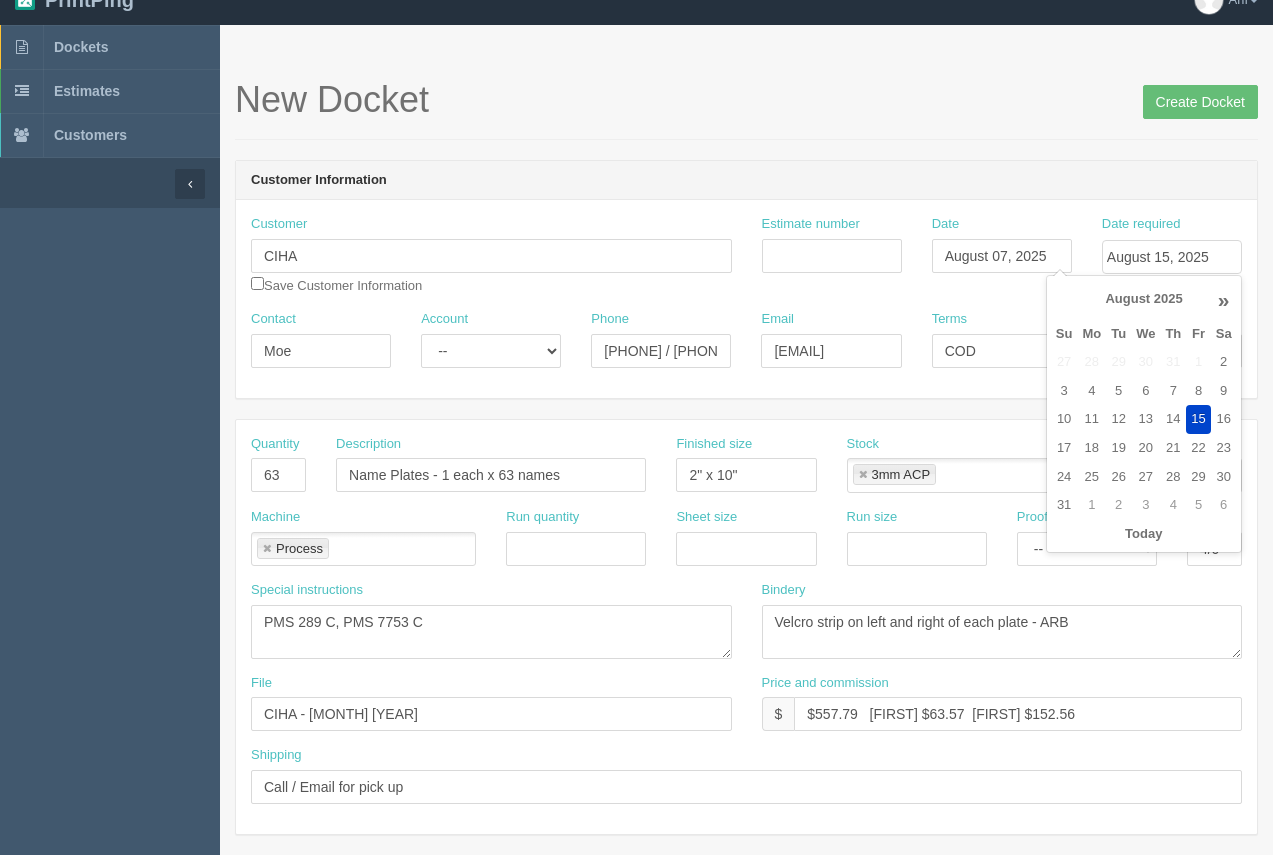 click on "New Docket
Create Docket" at bounding box center (746, 100) 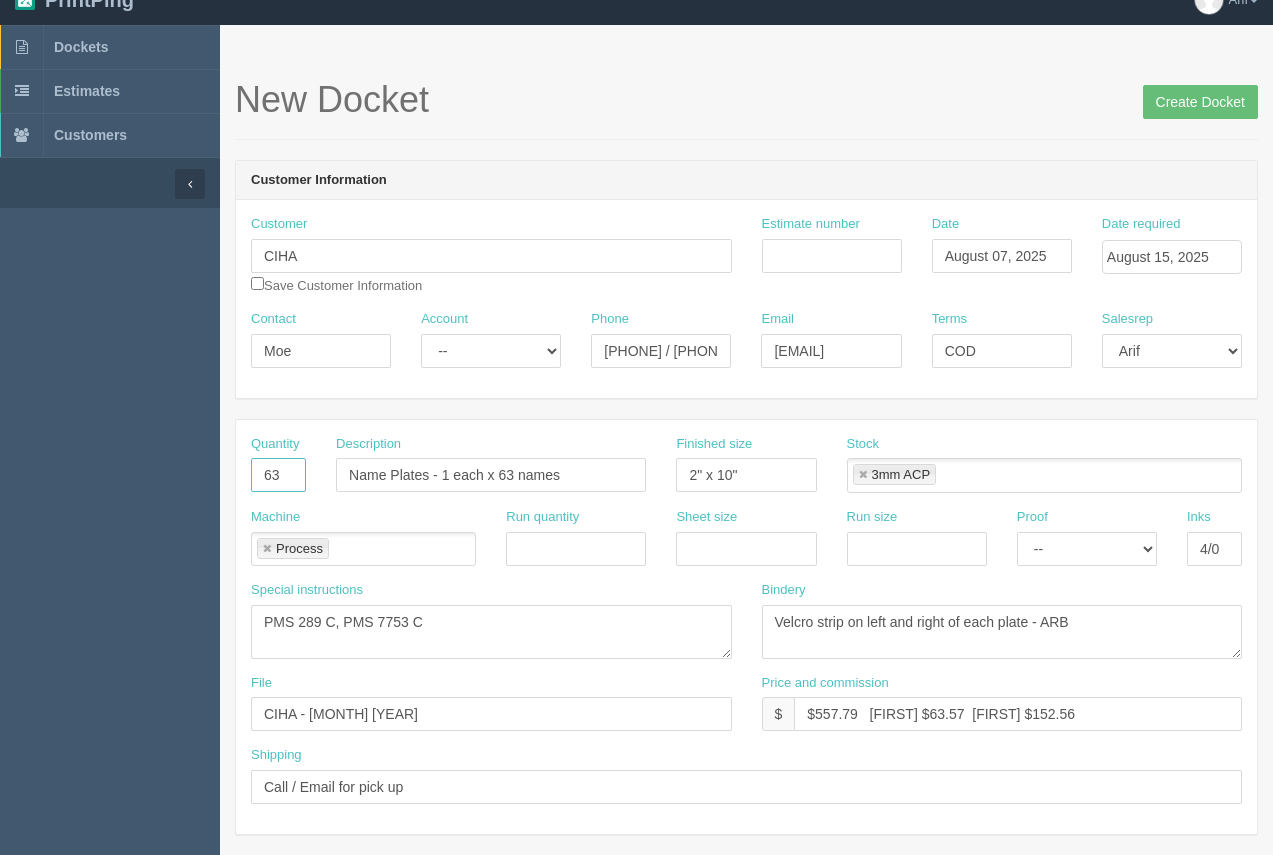 drag, startPoint x: 289, startPoint y: 478, endPoint x: 214, endPoint y: 477, distance: 75.00667 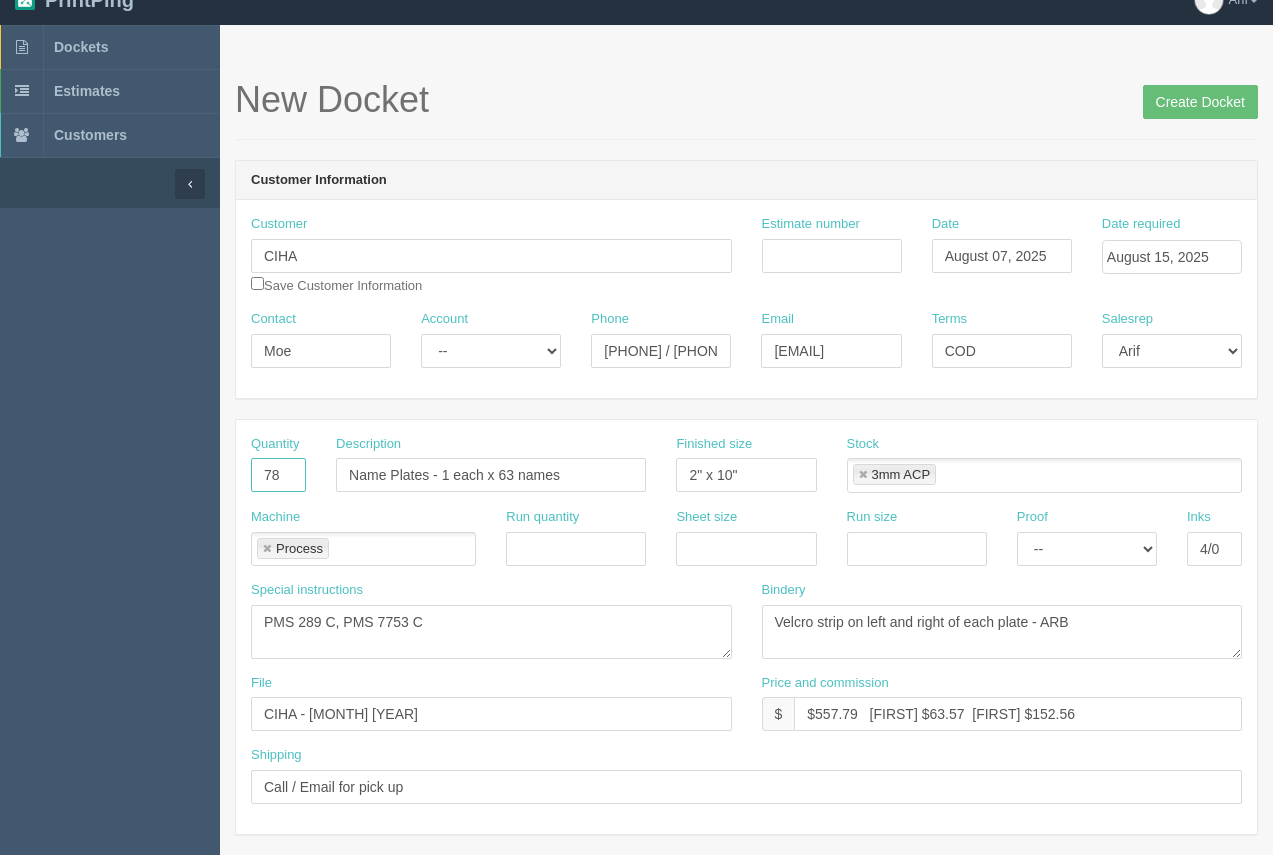 type on "78" 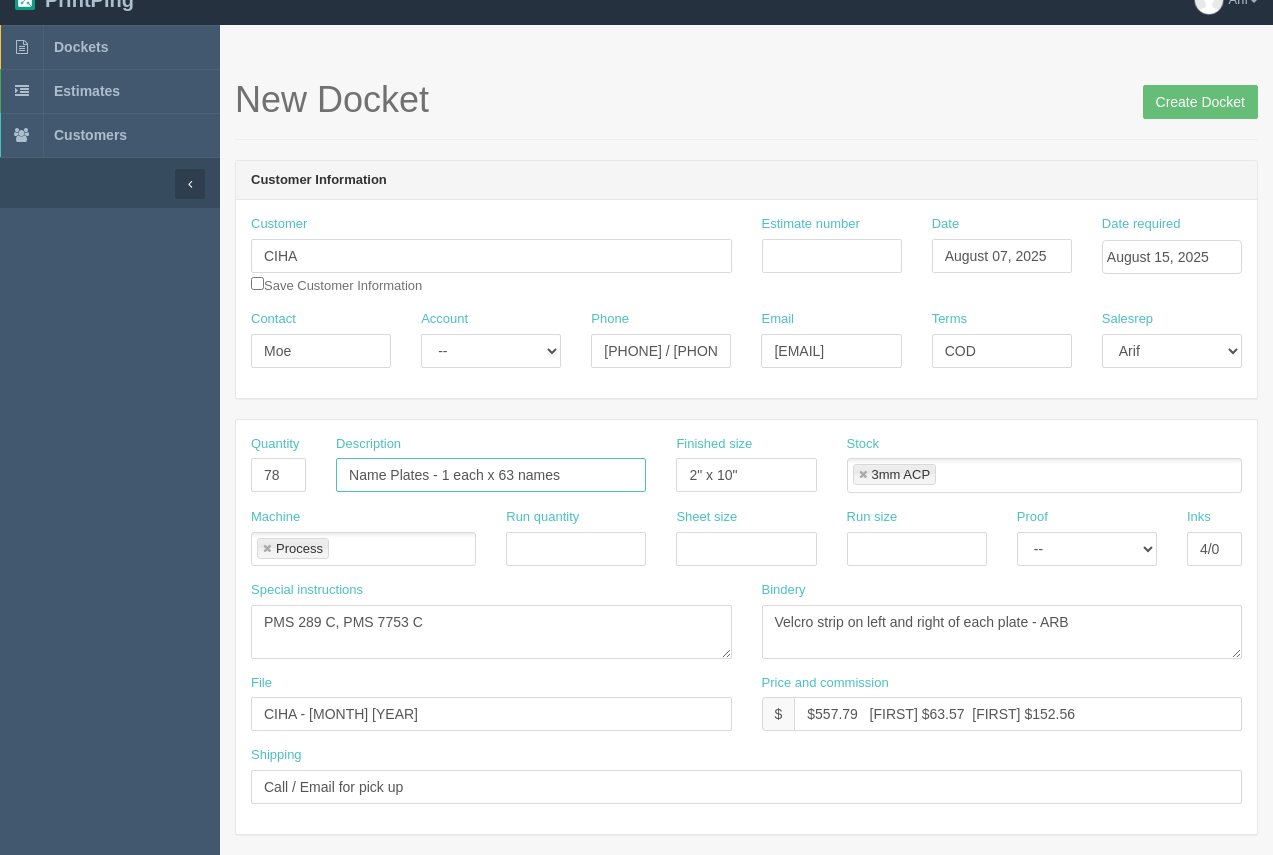 click on "Name Plates - 1 each x 63 names" at bounding box center [491, 475] 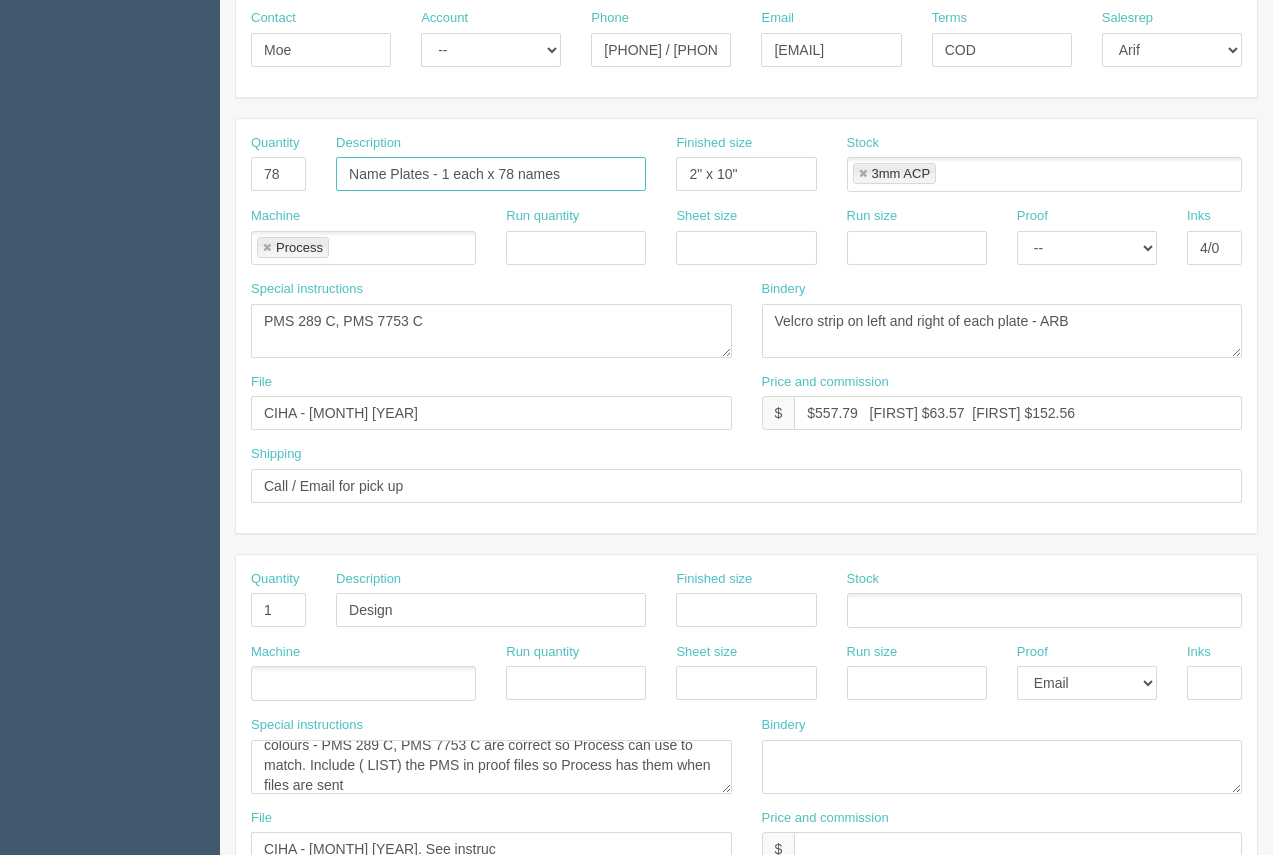 scroll, scrollTop: 329, scrollLeft: 0, axis: vertical 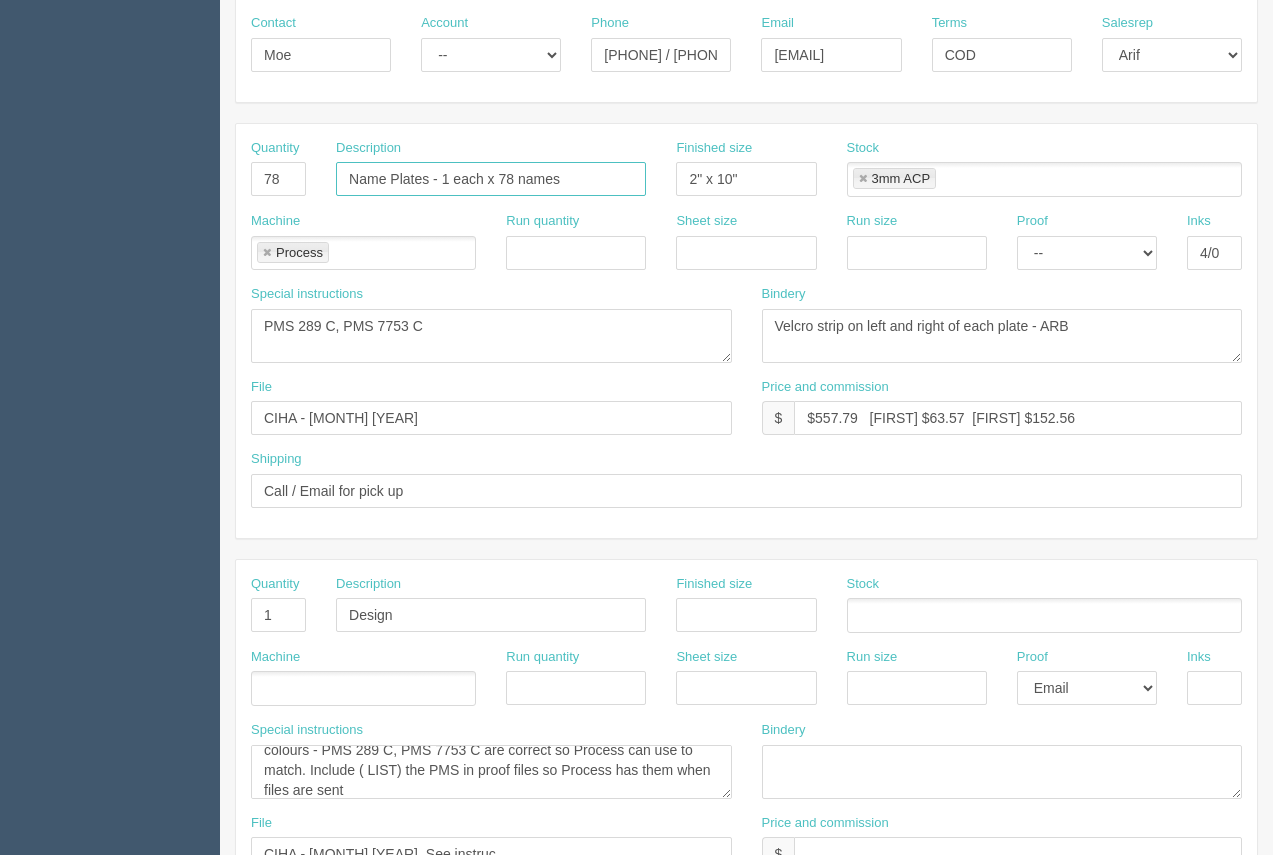 type on "Name Plates - 1 each x 78 names" 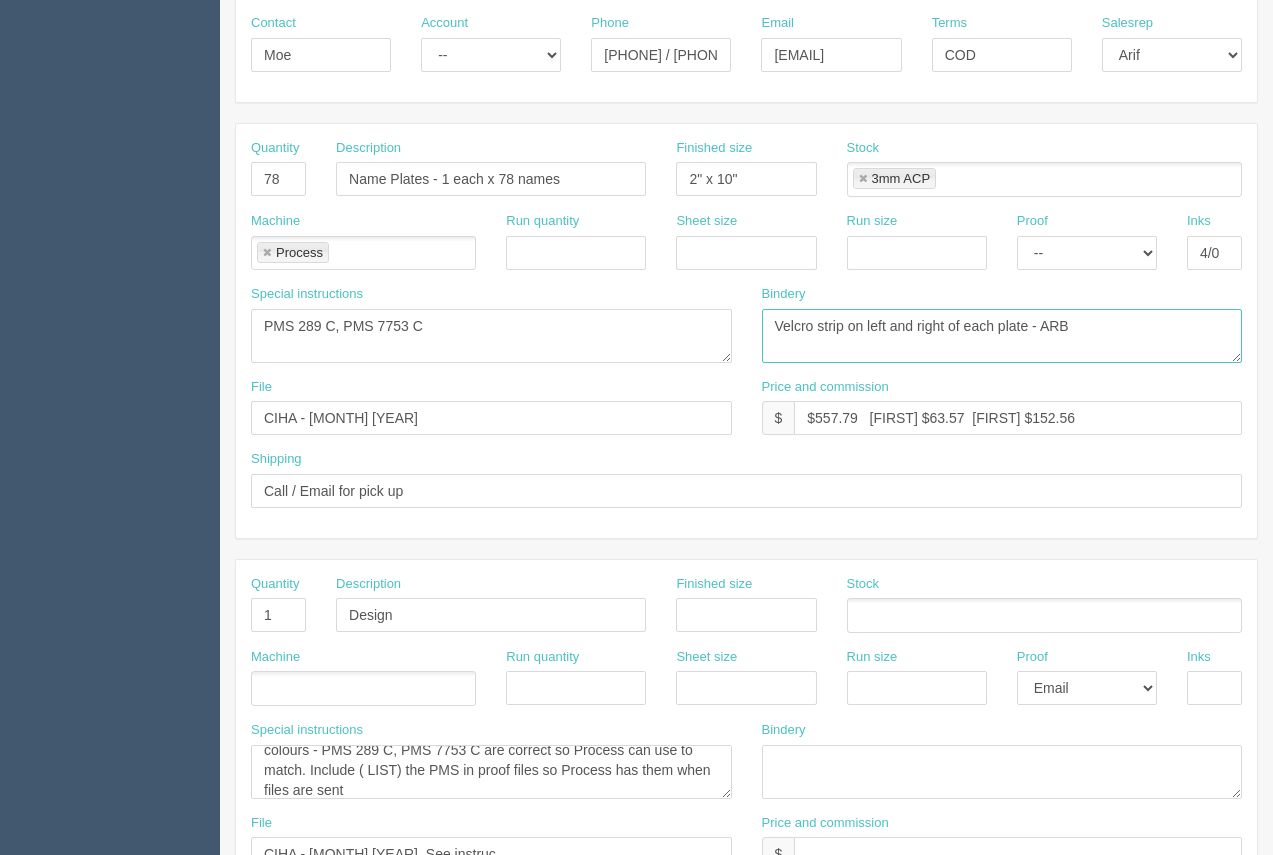click on "Velcro strip on left and right of each plate - ARB" at bounding box center [1002, 336] 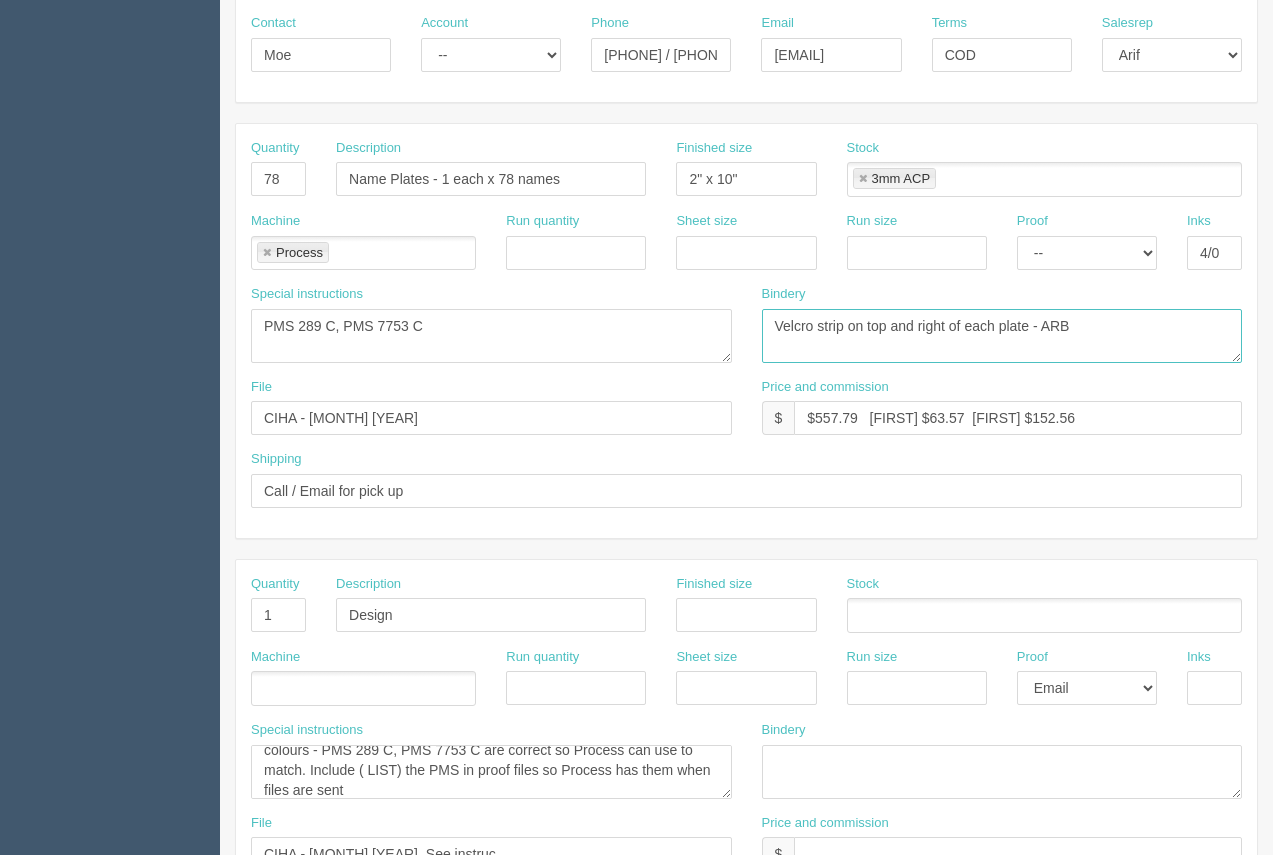 click on "Velcro strip on left and right of each plate - ARB" at bounding box center (1002, 336) 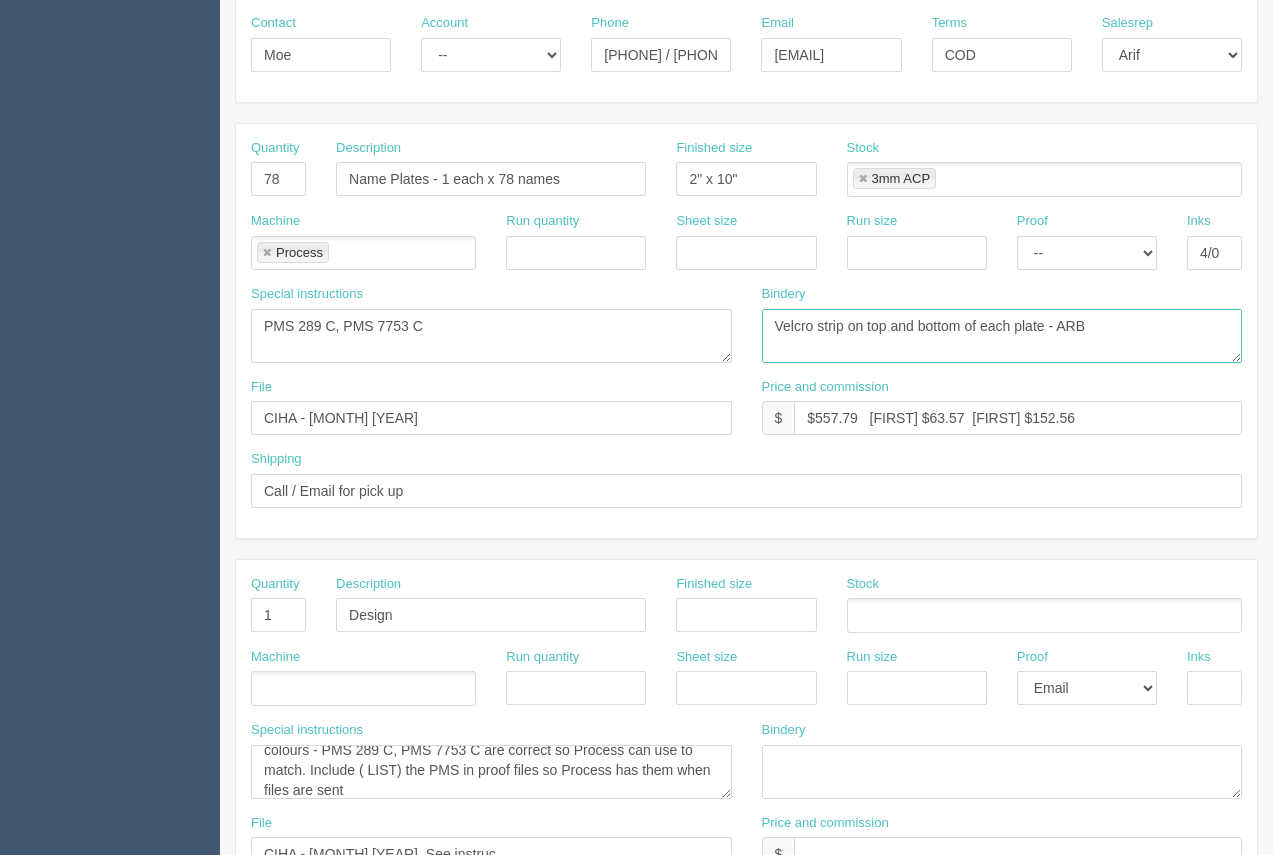 click on "Velcro strip on left and right of each plate - ARB" at bounding box center [1002, 336] 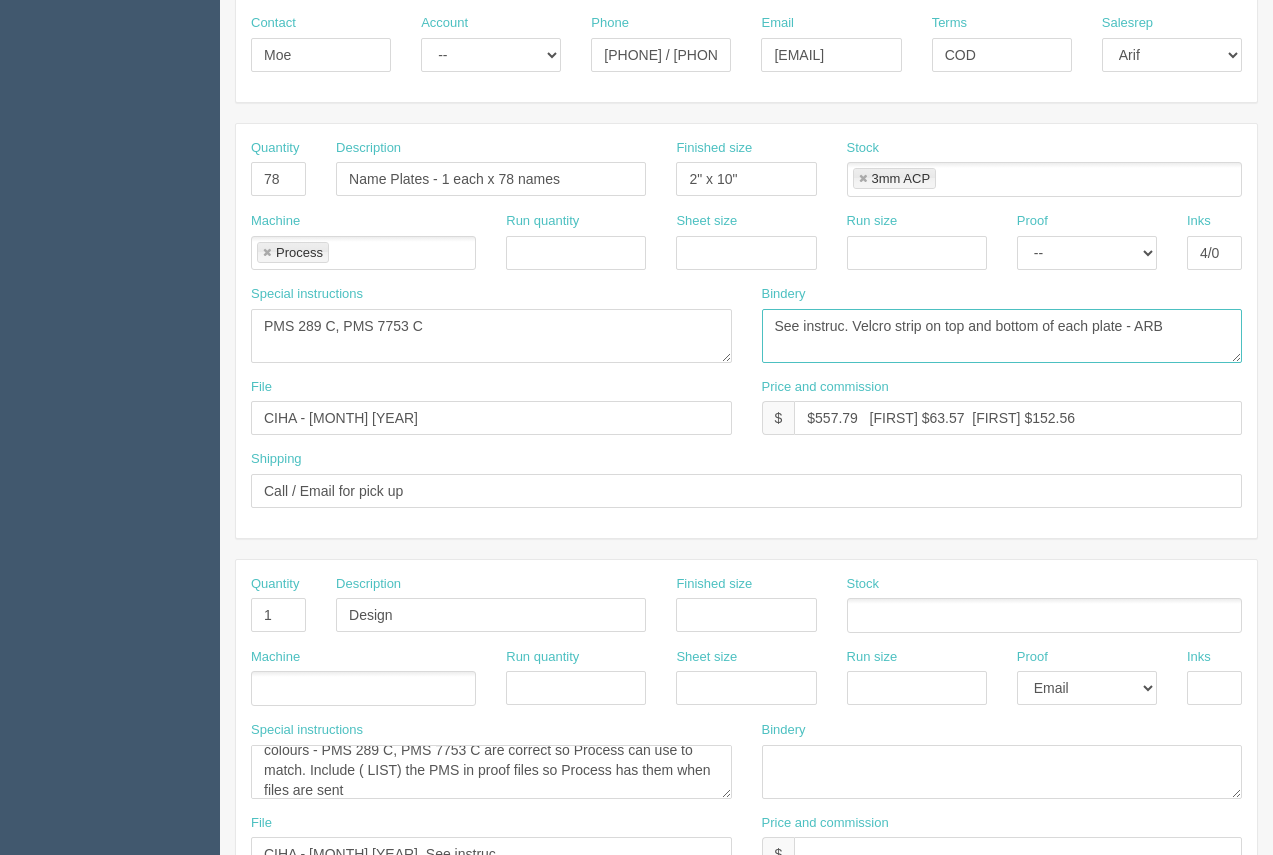 drag, startPoint x: 1180, startPoint y: 322, endPoint x: 854, endPoint y: 313, distance: 326.1242 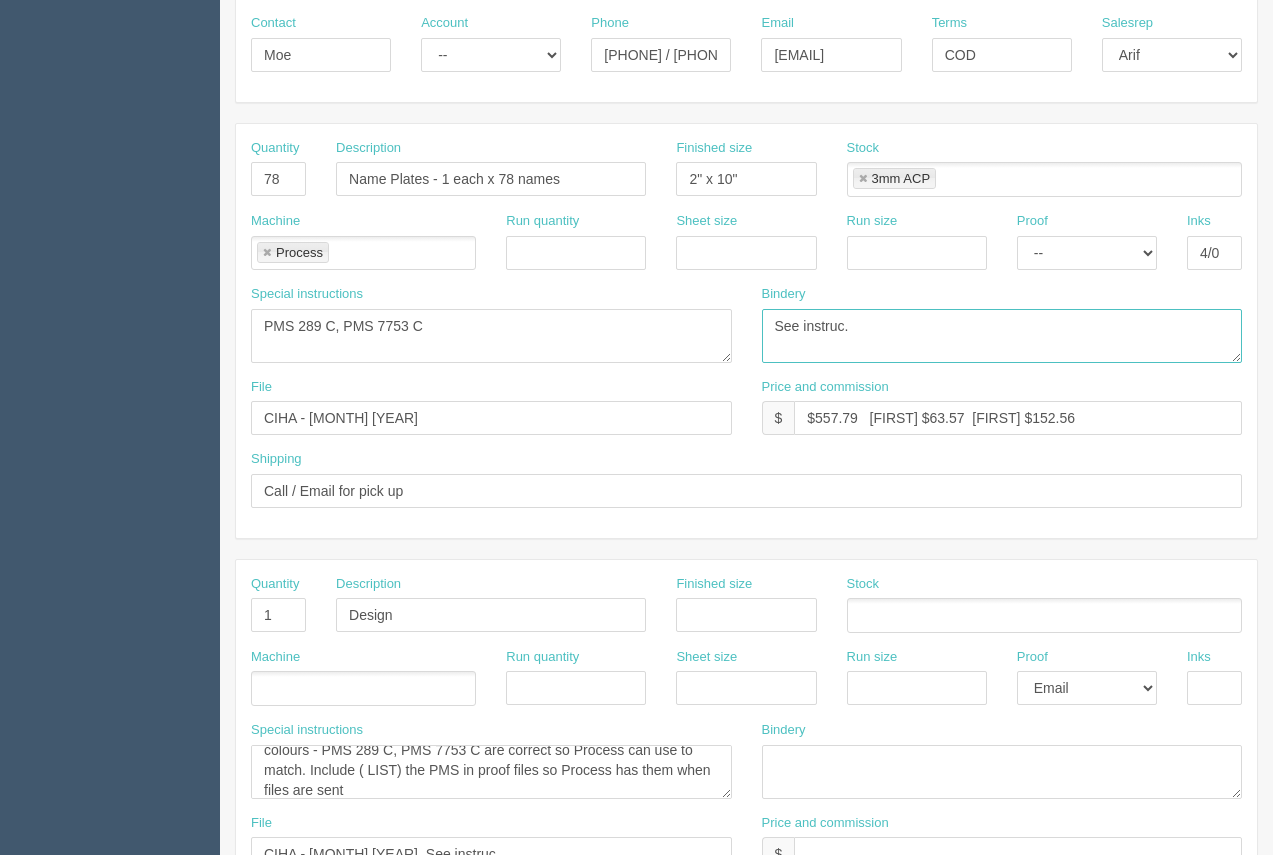 type on "See instruc." 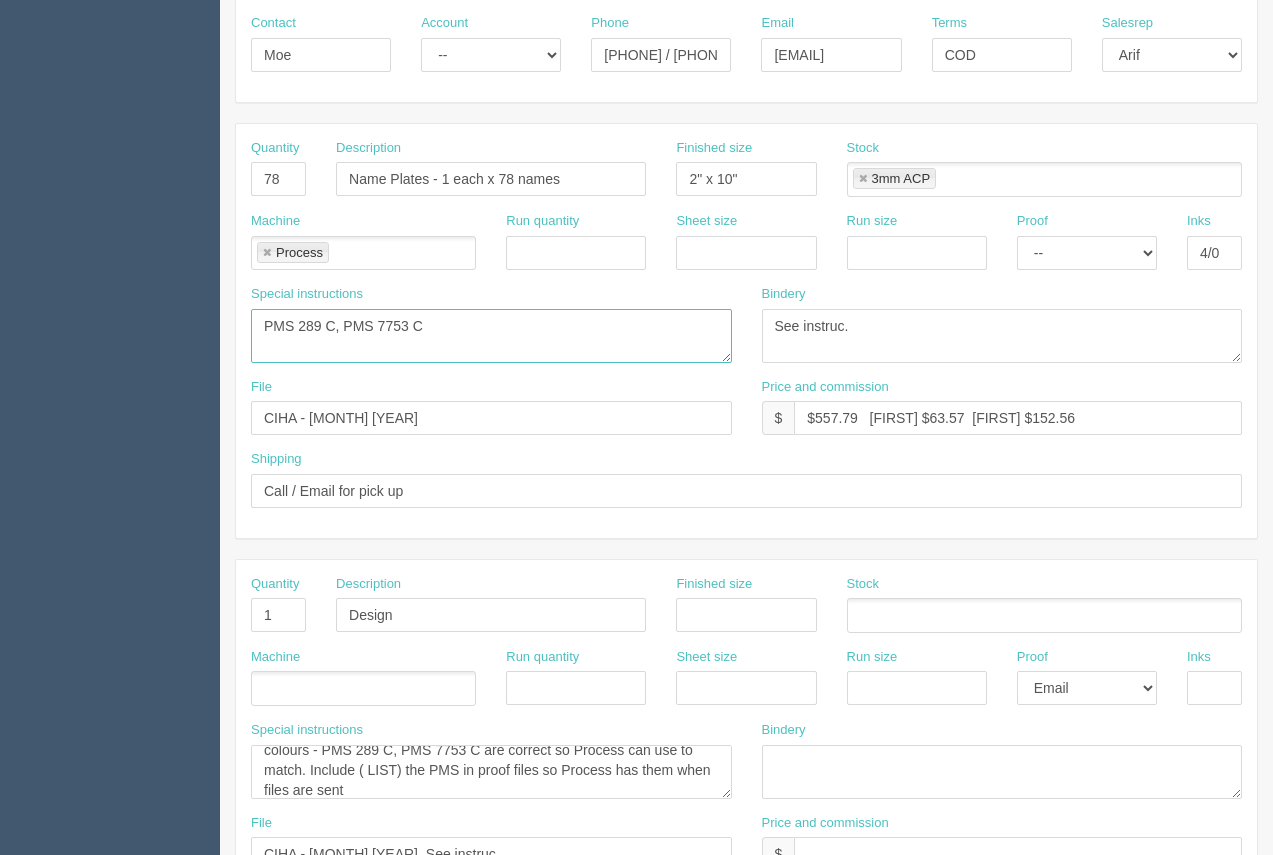 click on "PMS 289 C, PMS 7753 C" at bounding box center [491, 336] 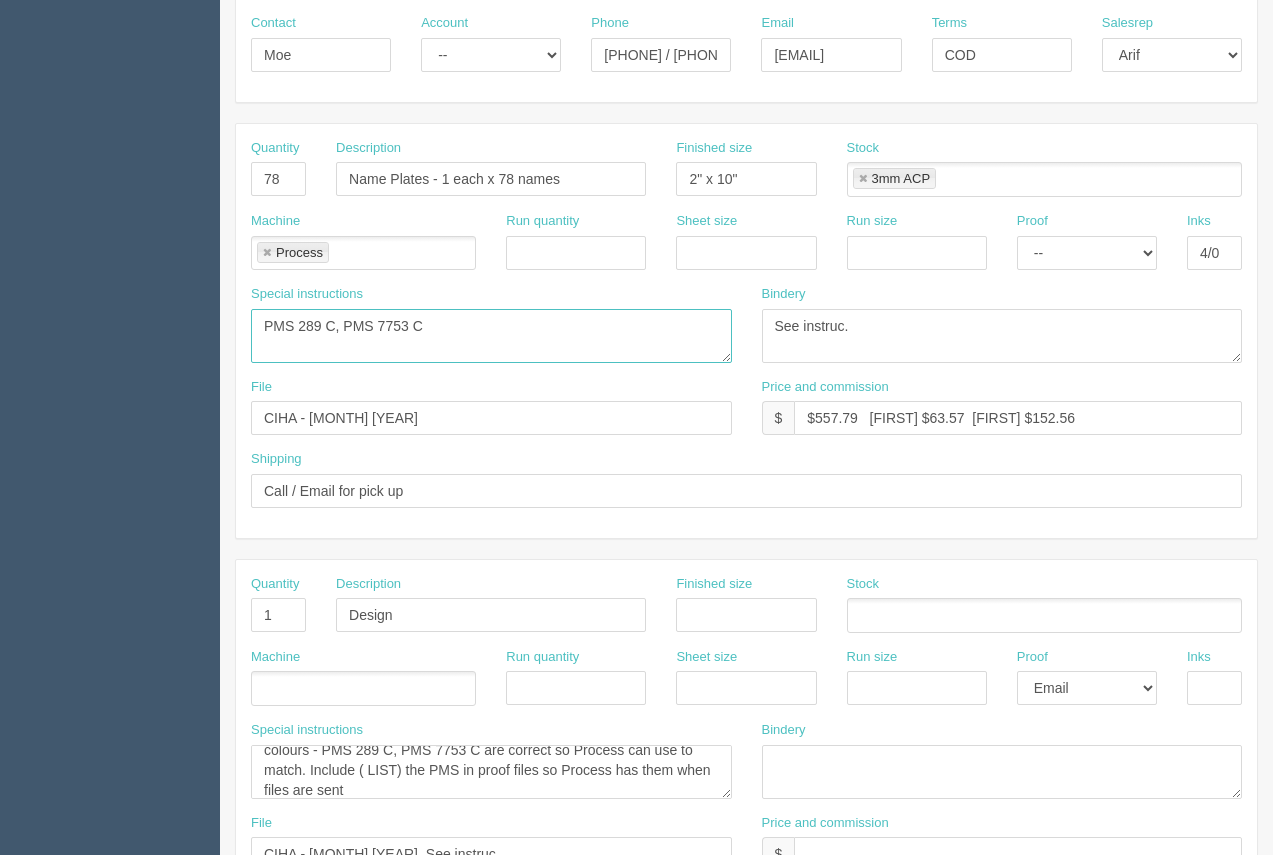 paste on "Velcro strip on top and bottom of each plate - ARB" 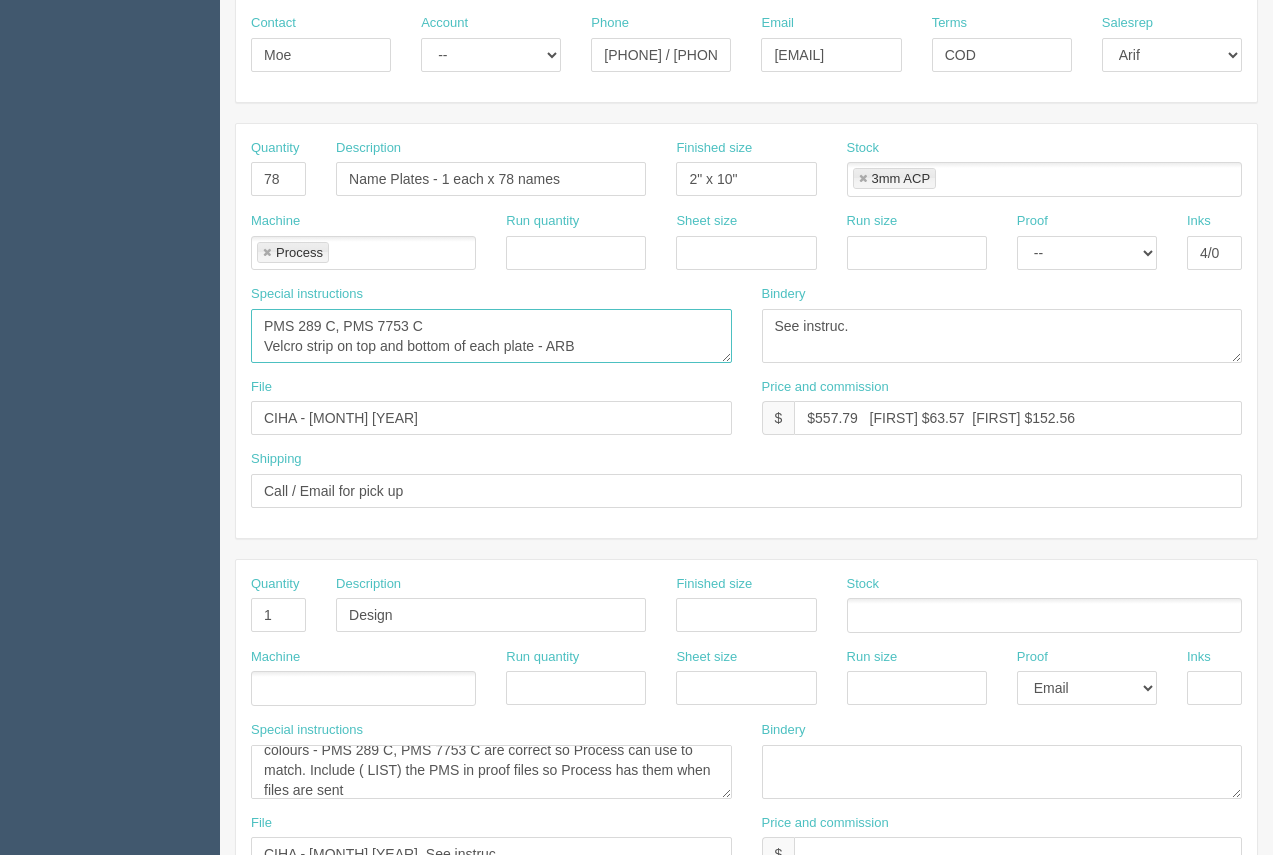 type on "PMS 289 C, PMS 7753 C
Velcro strip on top and bottom of each plate - ARB" 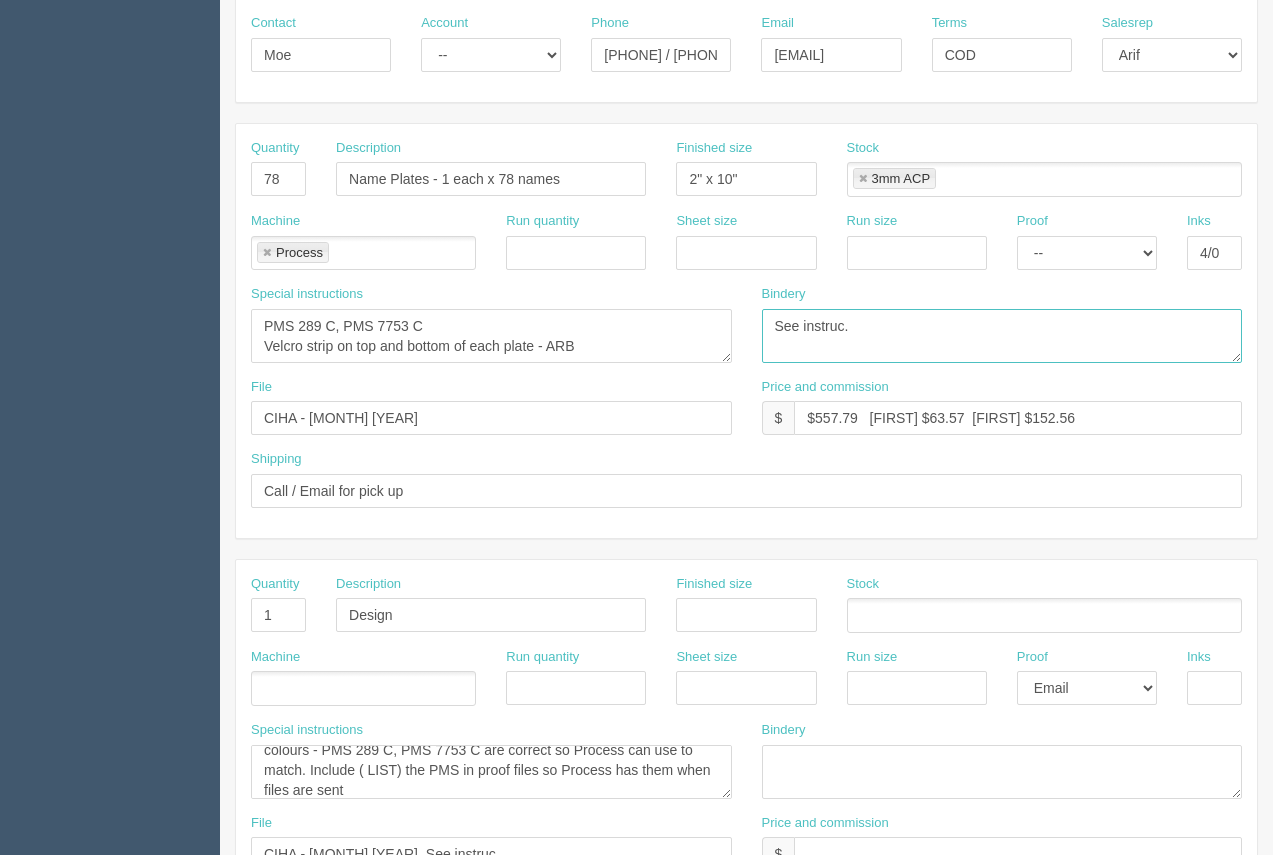 click on "Velcro strip on left and right of each plate - ARB" at bounding box center [1002, 336] 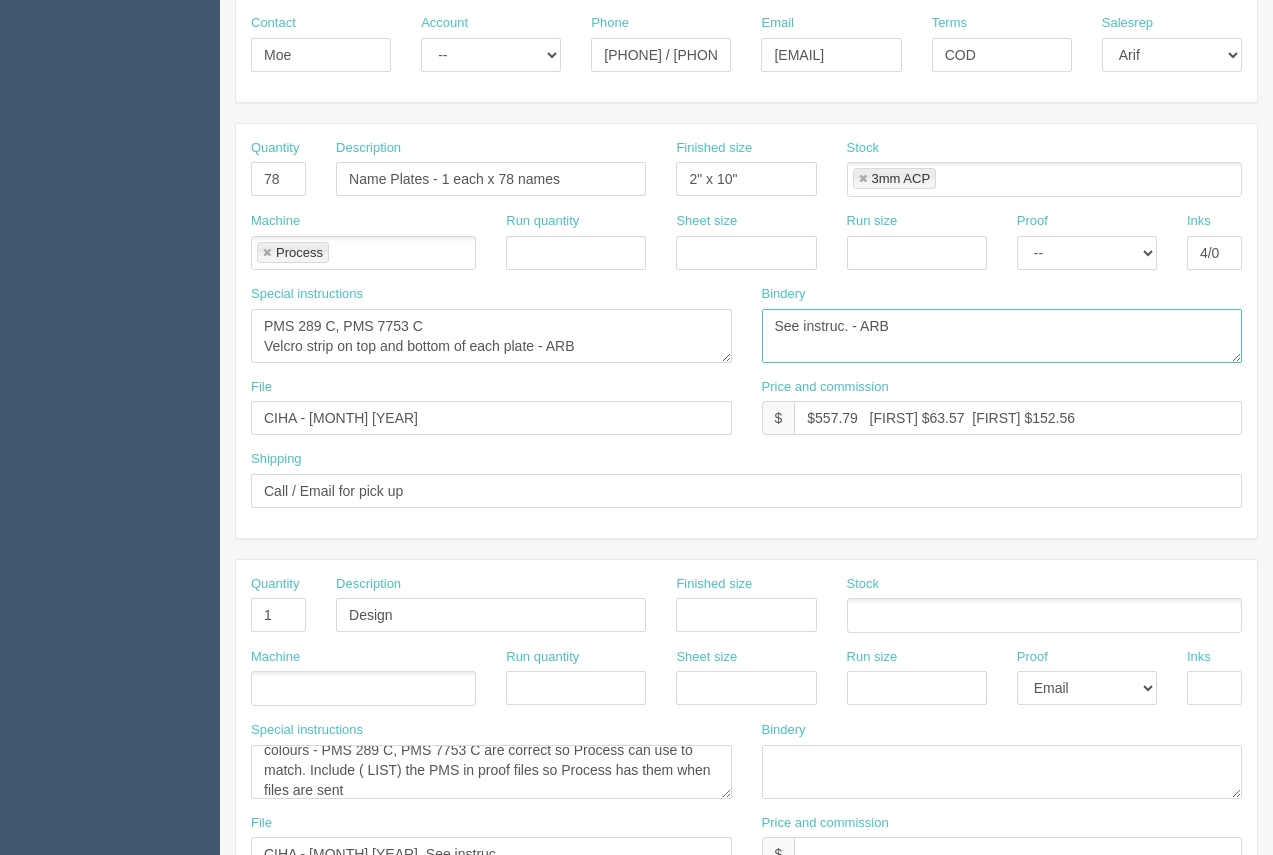 type on "See instruc. - ARB" 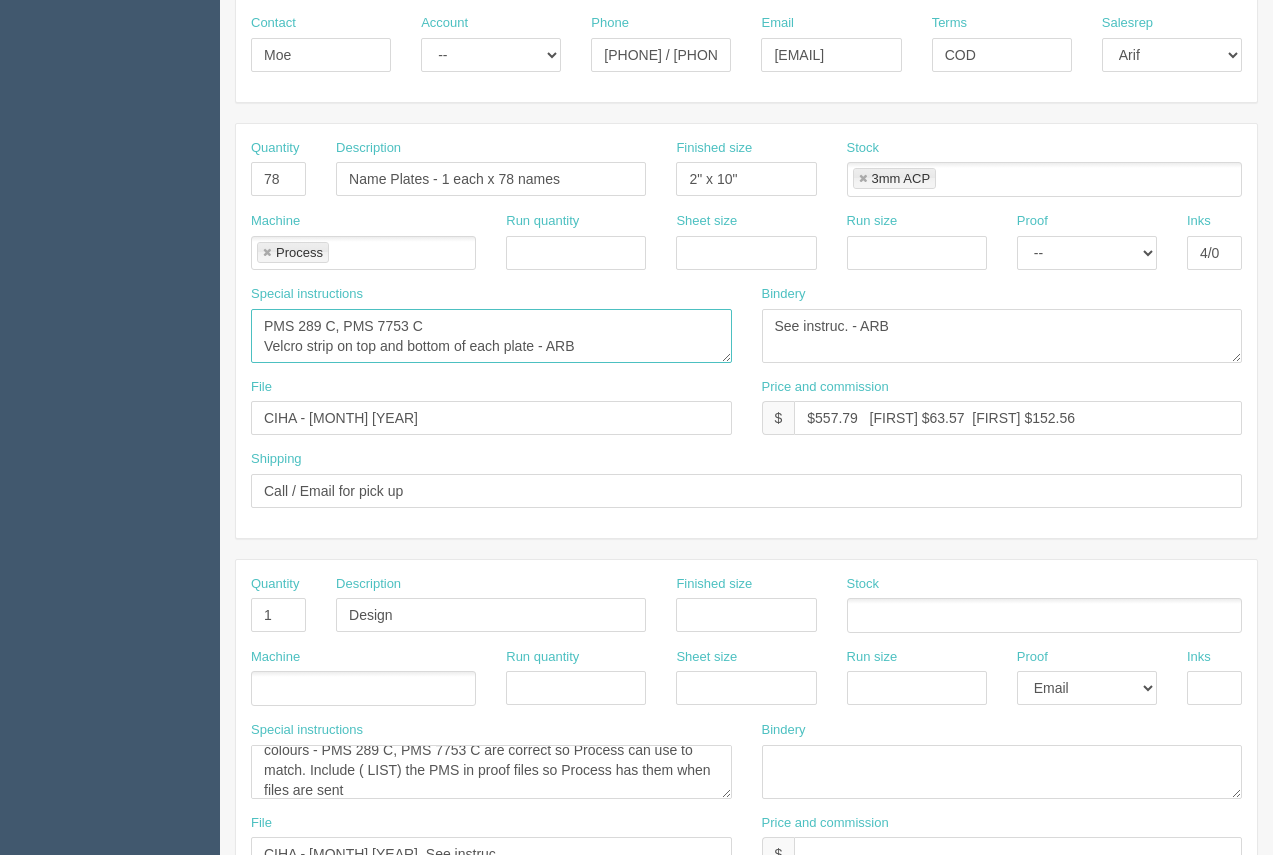 click on "PMS 289 C, PMS 7753 C" at bounding box center [491, 336] 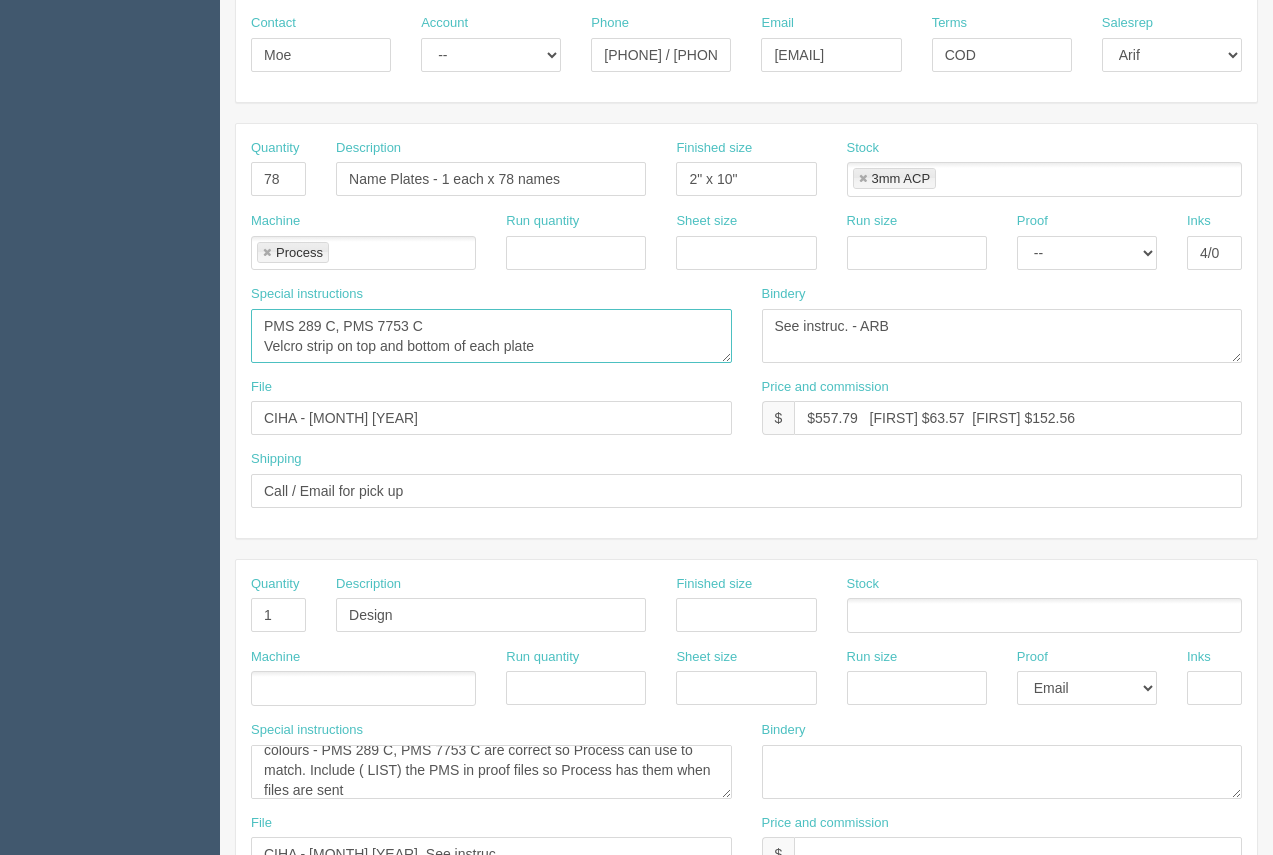click on "PMS 289 C, PMS 7753 C" at bounding box center [491, 336] 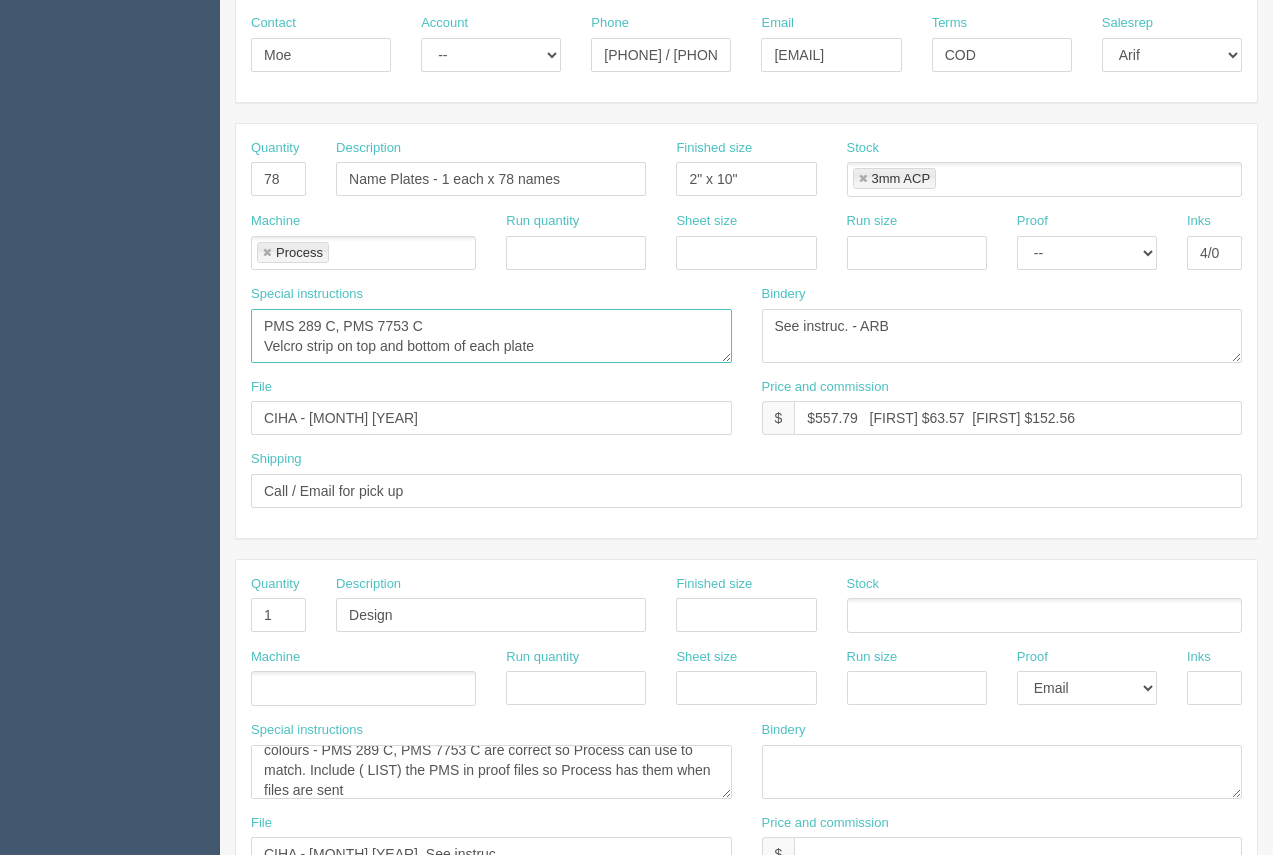 paste on "2 strips ( top and bottom) running lengthwise about 8-9" across. Loop side goes on plate and hook side on top of that. Note PMS colours in file - PMS 289 C, PMS 7753 C
CONTINUED ABOVE" 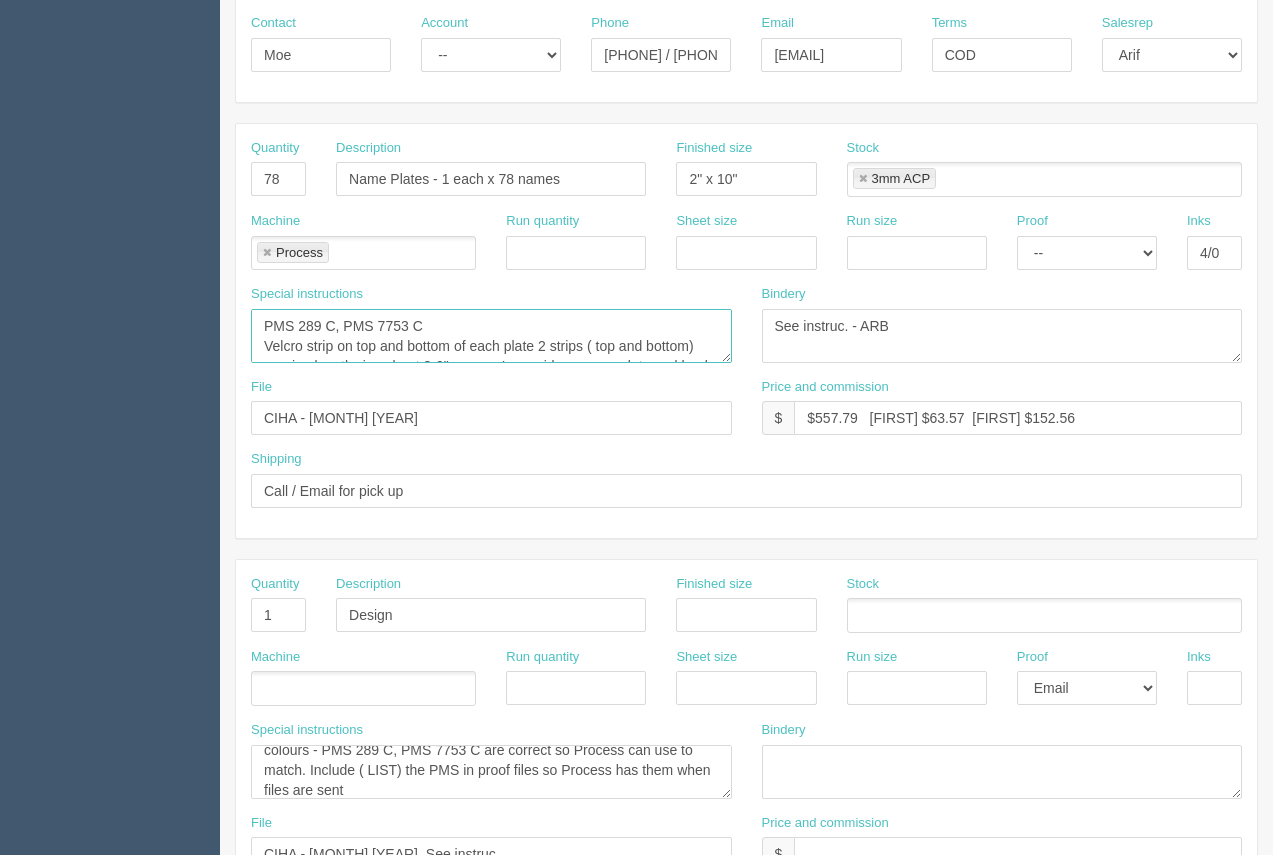 scroll, scrollTop: 92, scrollLeft: 0, axis: vertical 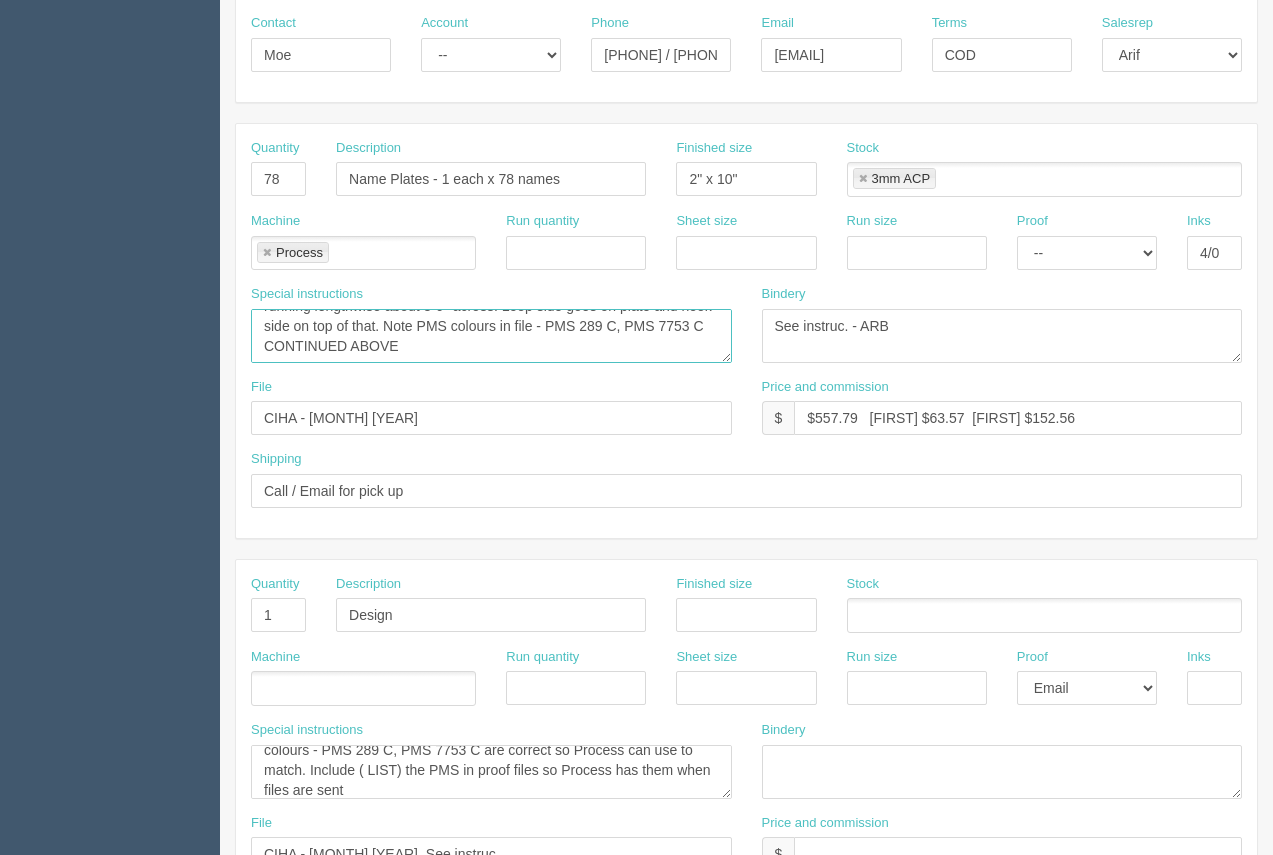click on "PMS 289 C, PMS 7753 C" at bounding box center [491, 336] 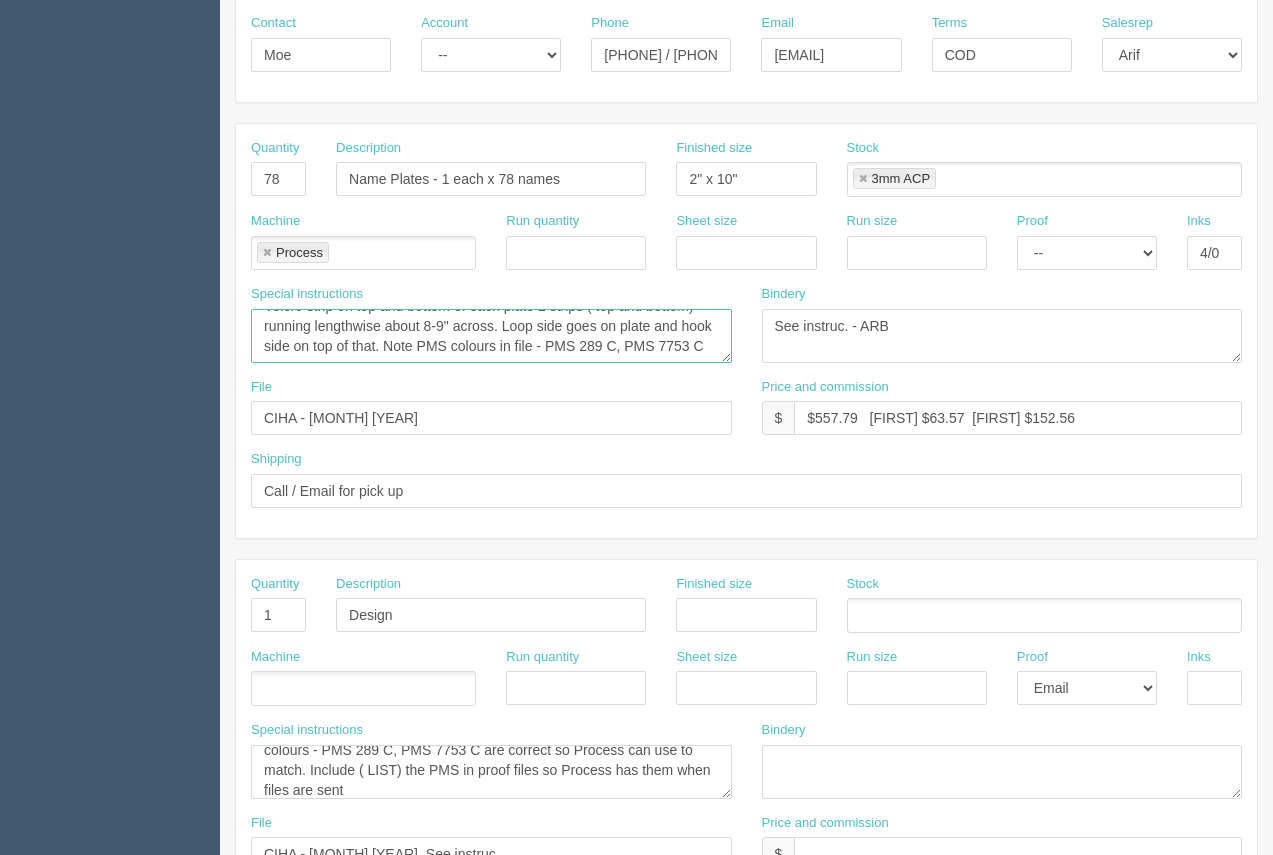 scroll, scrollTop: 67, scrollLeft: 0, axis: vertical 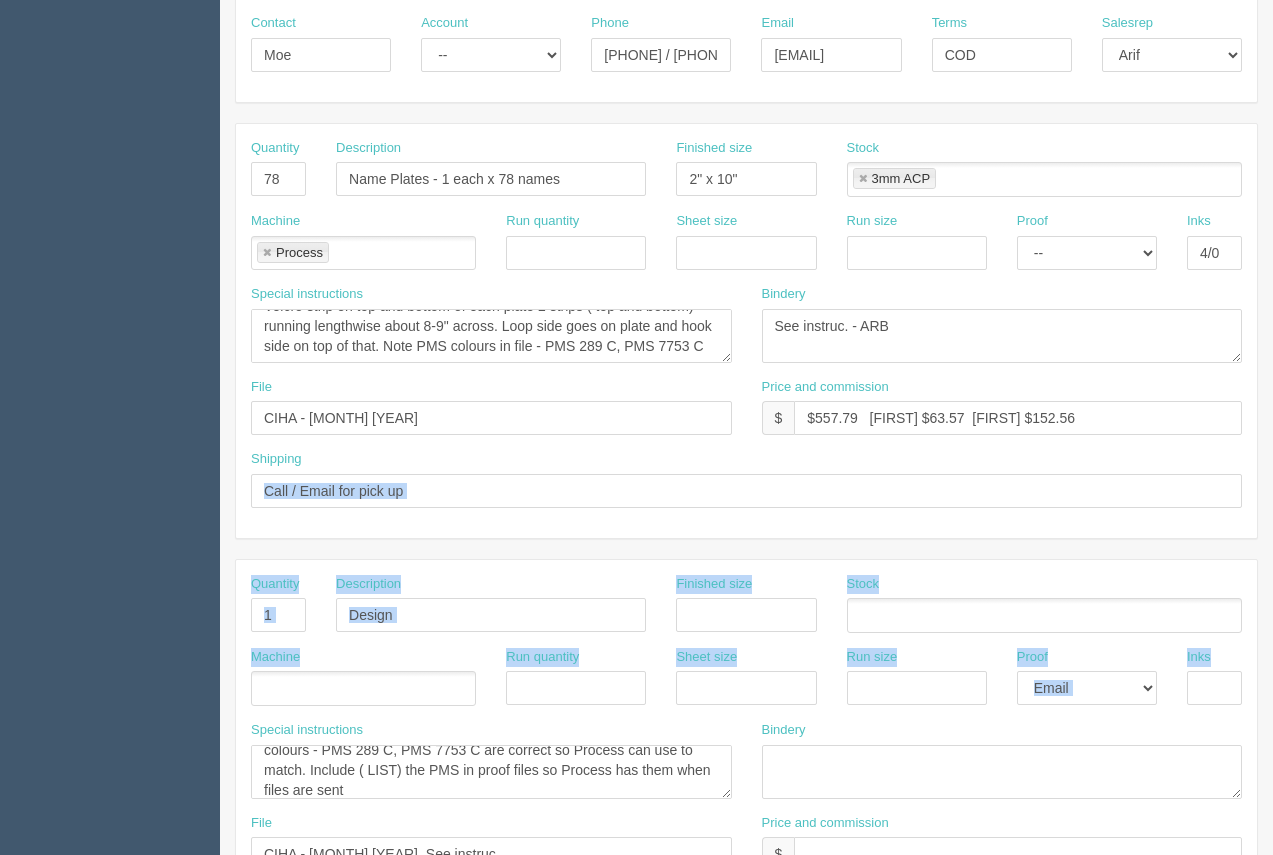 drag, startPoint x: 1272, startPoint y: 485, endPoint x: 1254, endPoint y: 676, distance: 191.8463 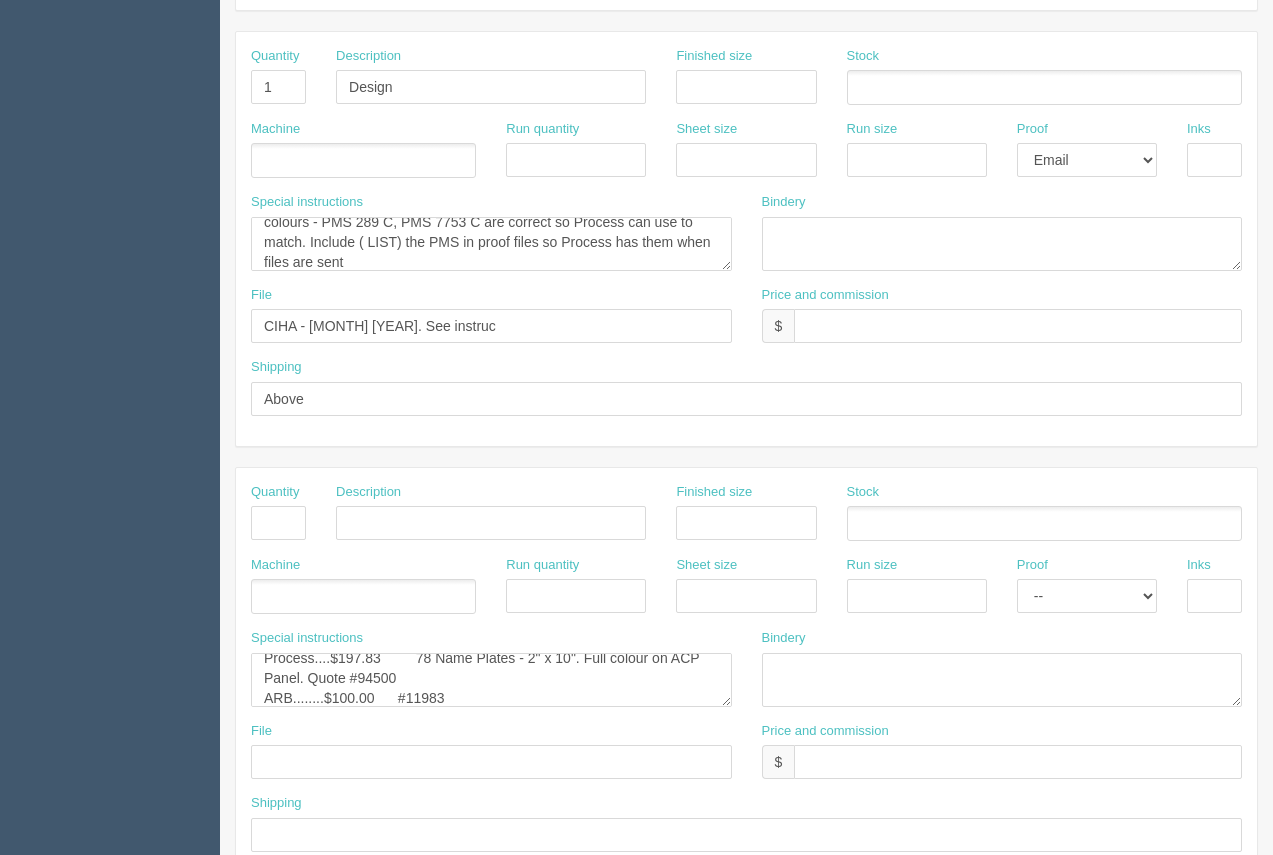 scroll, scrollTop: 820, scrollLeft: 0, axis: vertical 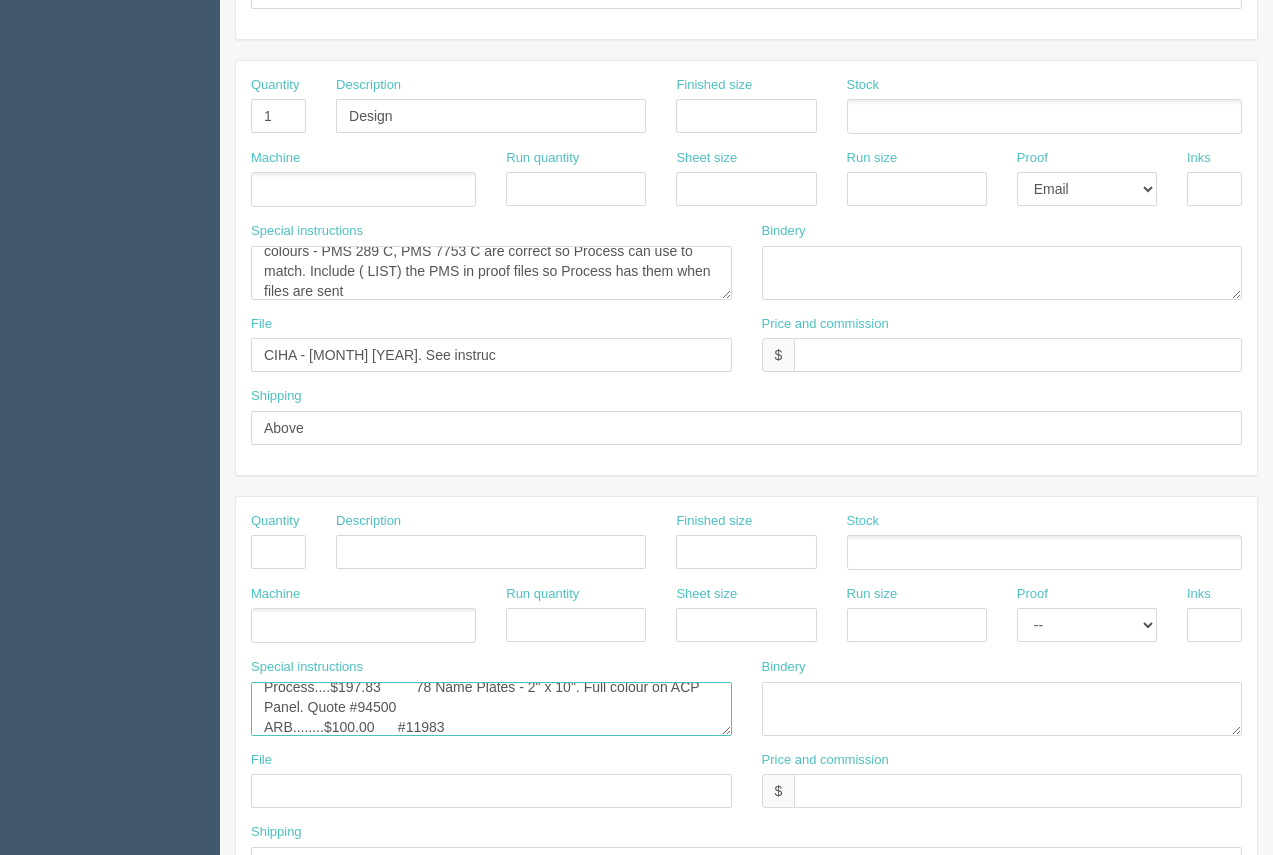 click on "Process....$175.00         63 Name Plates - 2" x 10". Full colour on ACP Panel. Quote #83770
ARB........$40.00" at bounding box center (491, 709) 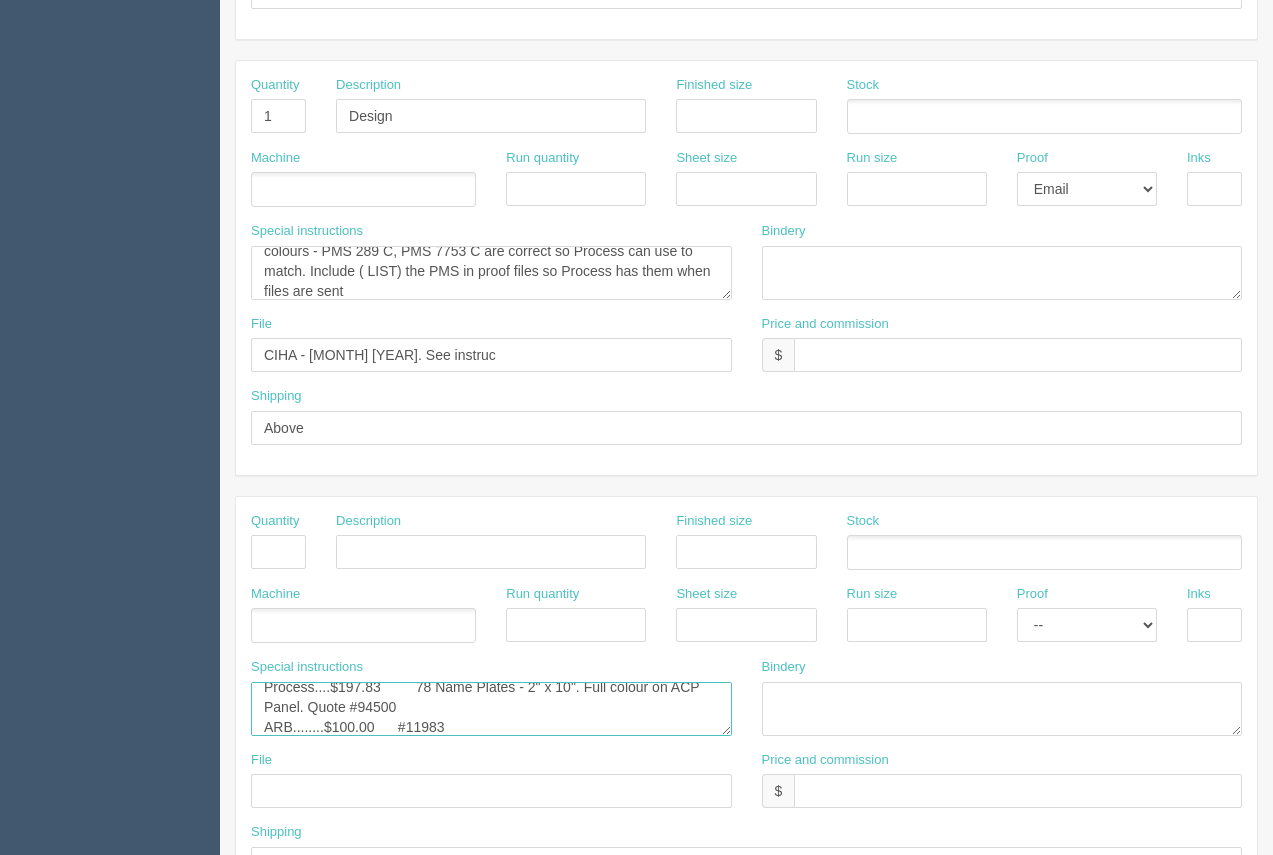 paste on "Note PMS colours in file - PMS 289 C, PMS 7753 C" 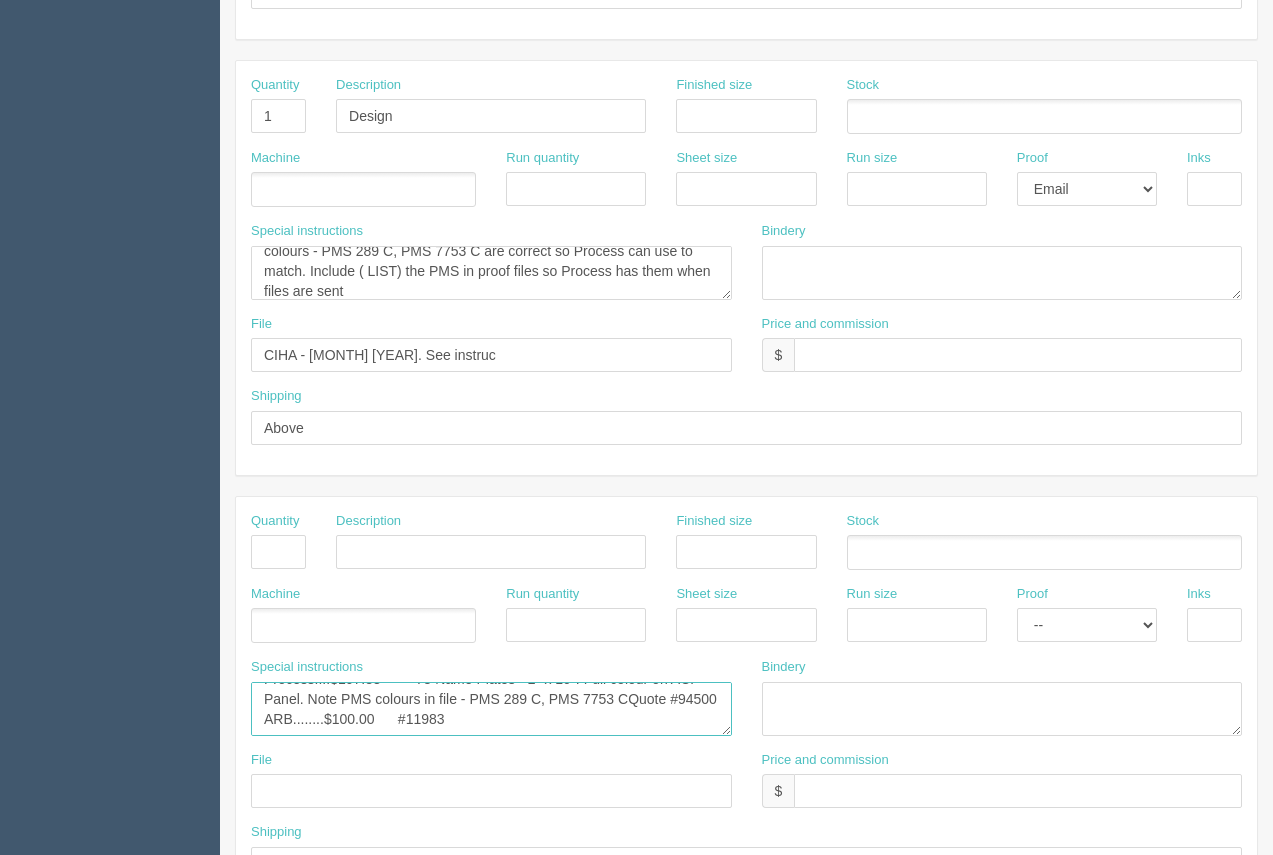 scroll, scrollTop: 27, scrollLeft: 0, axis: vertical 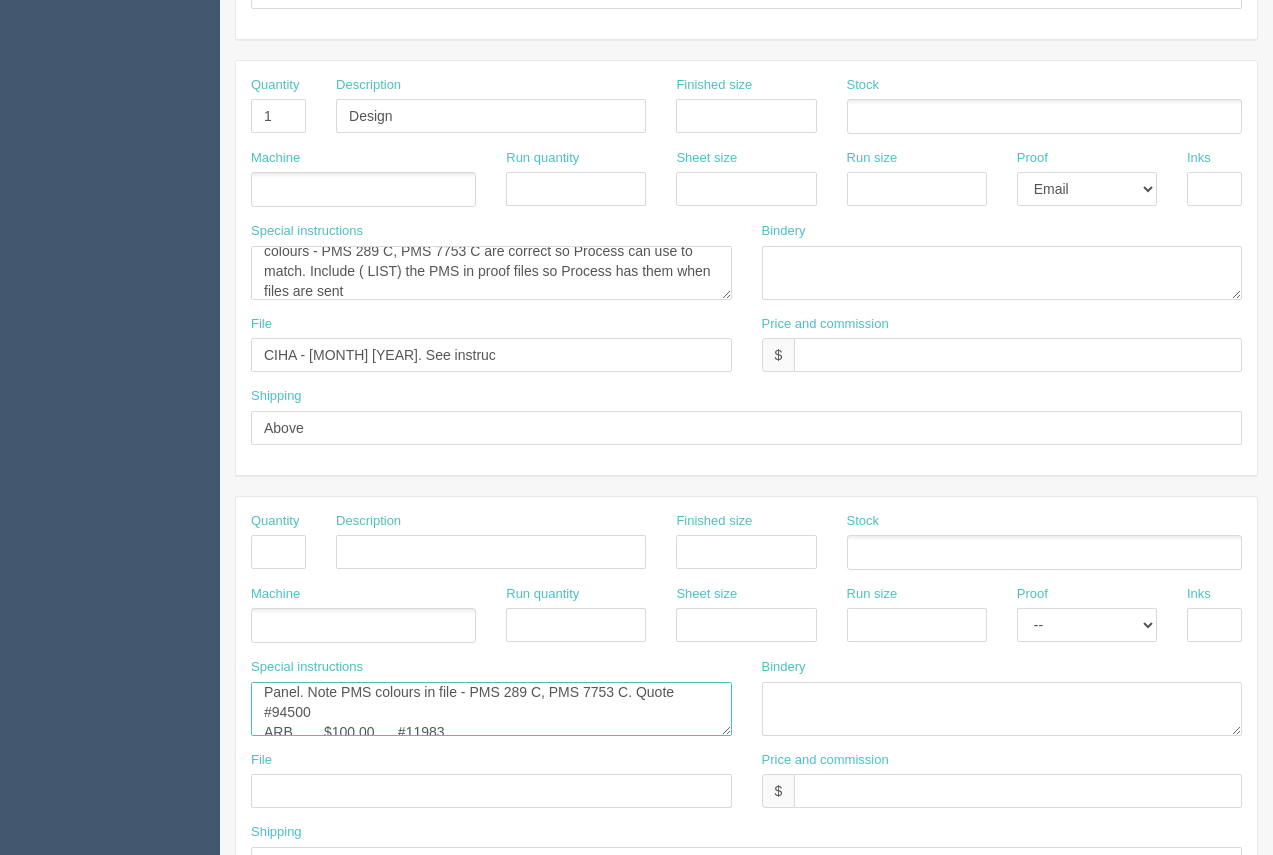 click on "Process....$175.00         63 Name Plates - 2" x 10". Full colour on ACP Panel. Quote #83770
ARB........$40.00" at bounding box center [491, 709] 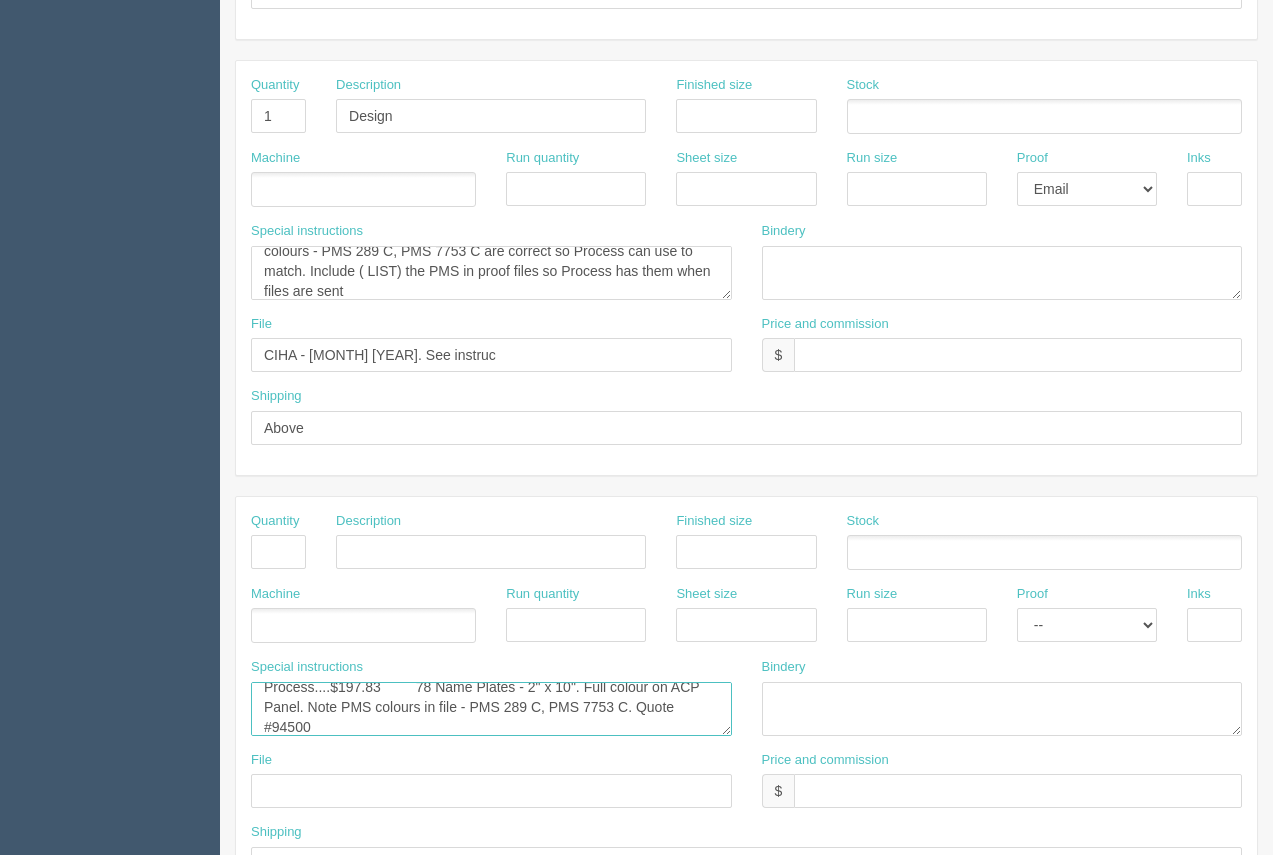 scroll, scrollTop: 32, scrollLeft: 0, axis: vertical 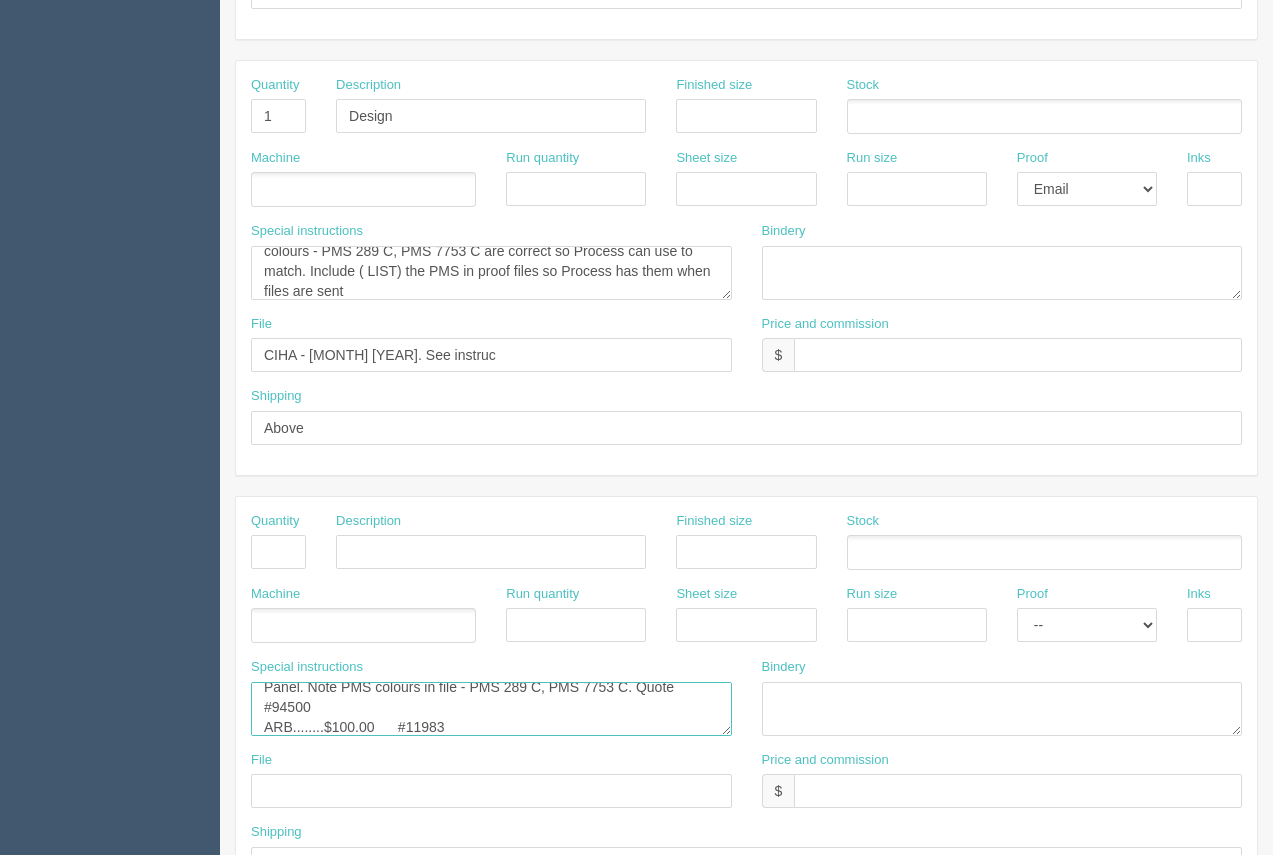 type on "Process....$197.83         78 Name Plates - 2" x 10". Full colour on ACP Panel. Note PMS colours in file - PMS 289 C, PMS 7753 C. Quote #94500
ARB........$100.00      #11983" 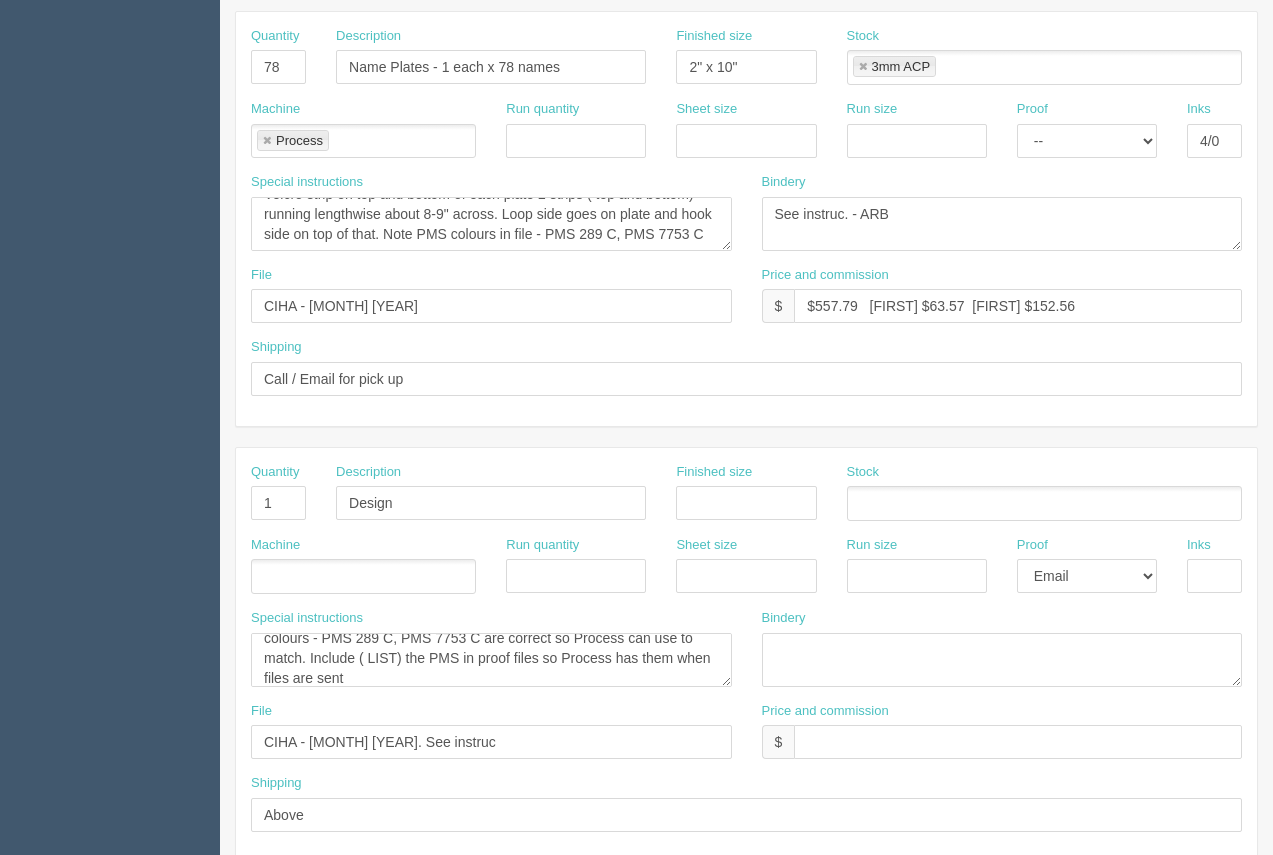 scroll, scrollTop: 448, scrollLeft: 0, axis: vertical 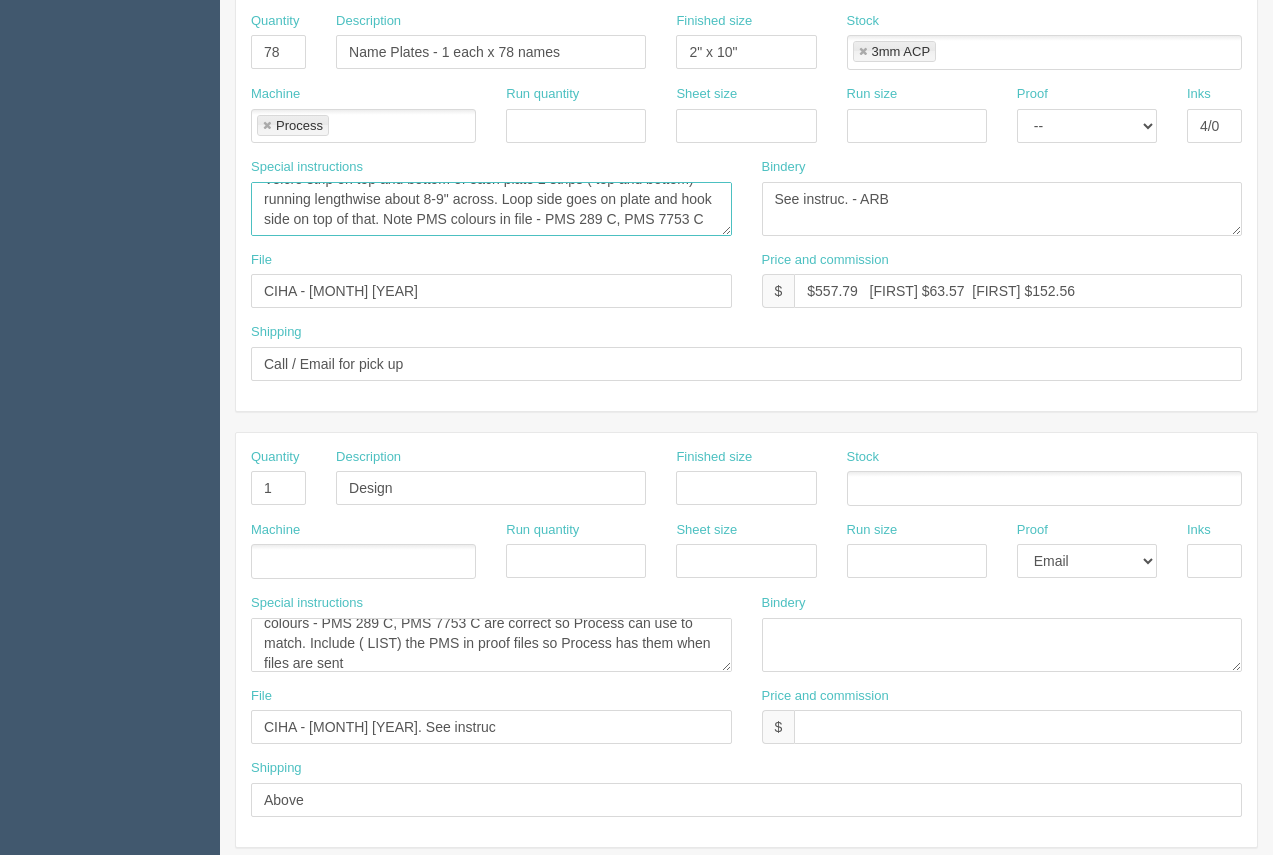 click on "PMS 289 C, PMS 7753 C" at bounding box center (491, 209) 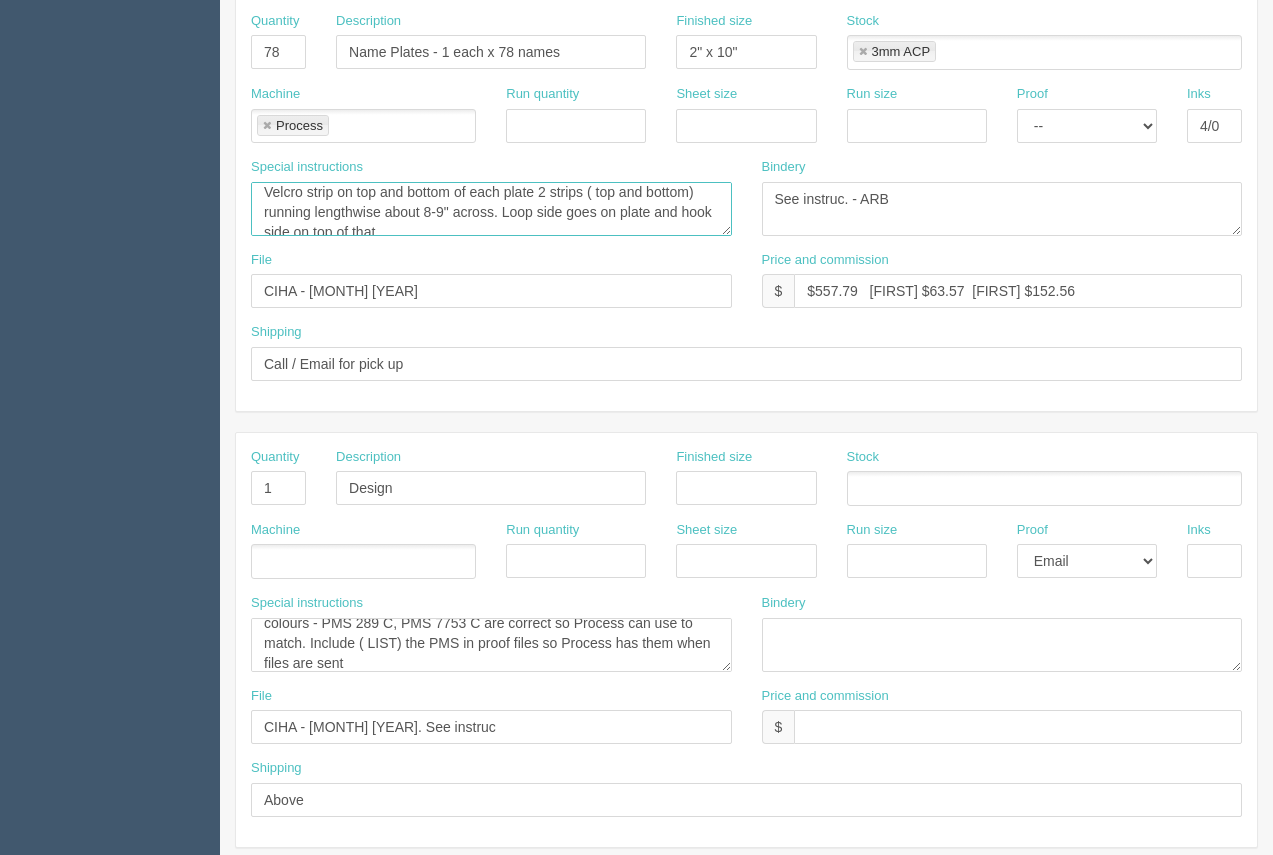 scroll, scrollTop: 7, scrollLeft: 0, axis: vertical 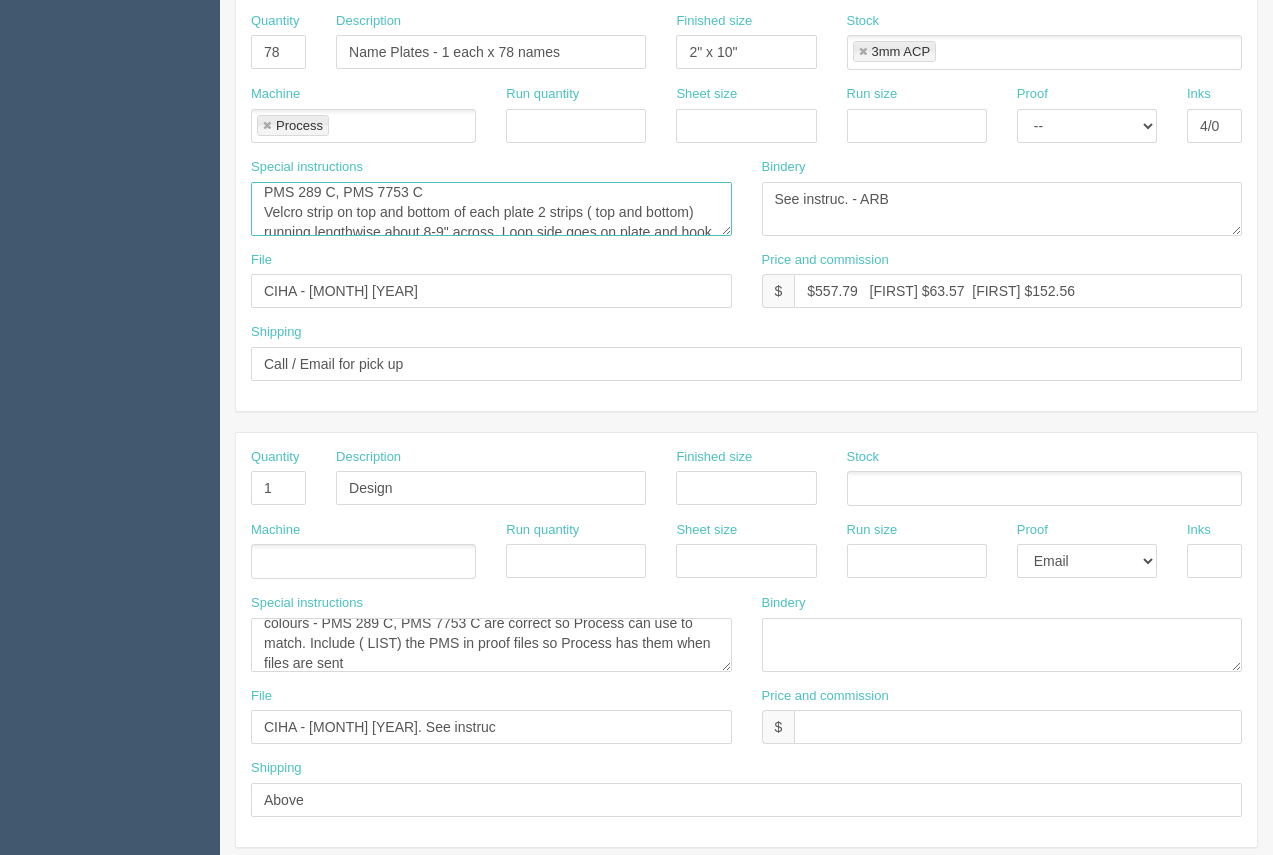 click on "PMS 289 C, PMS 7753 C" at bounding box center [491, 209] 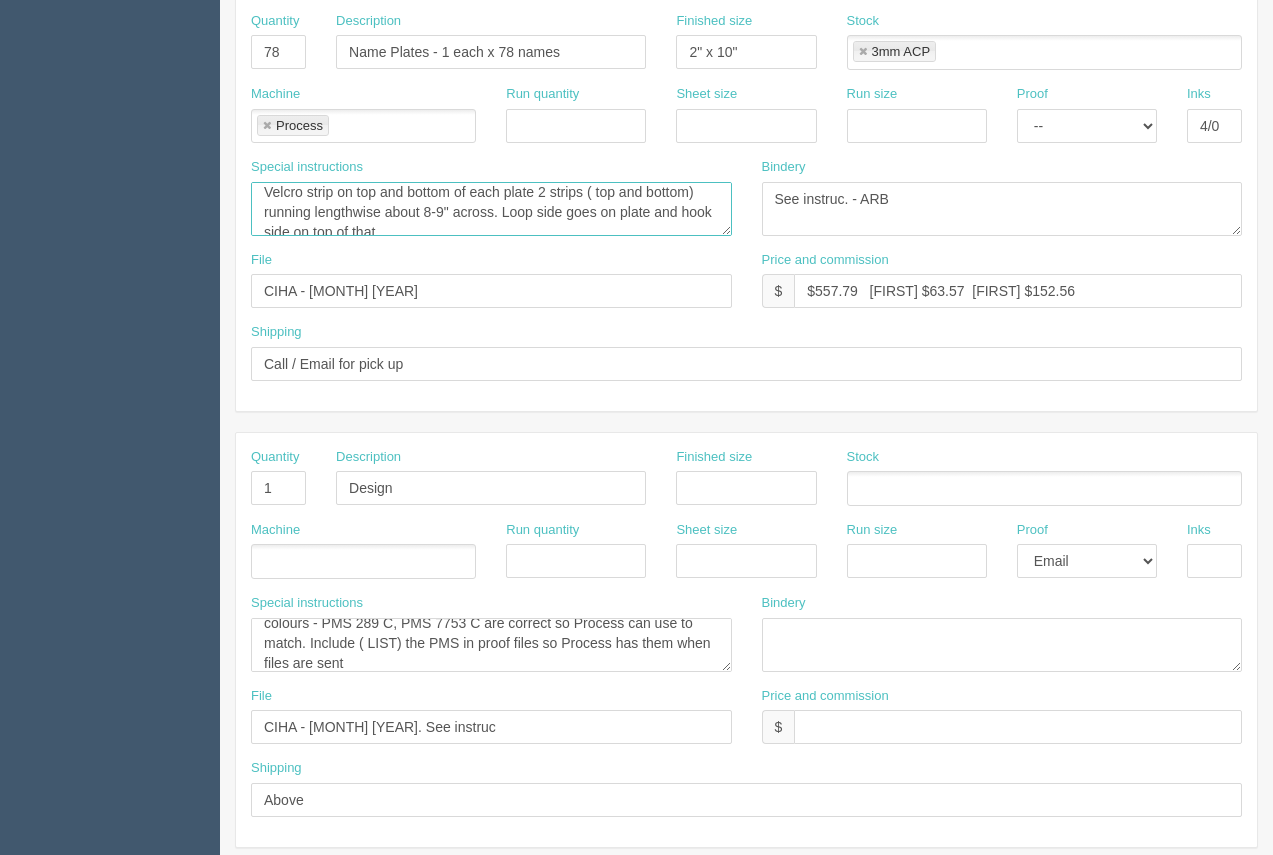 scroll, scrollTop: 7, scrollLeft: 0, axis: vertical 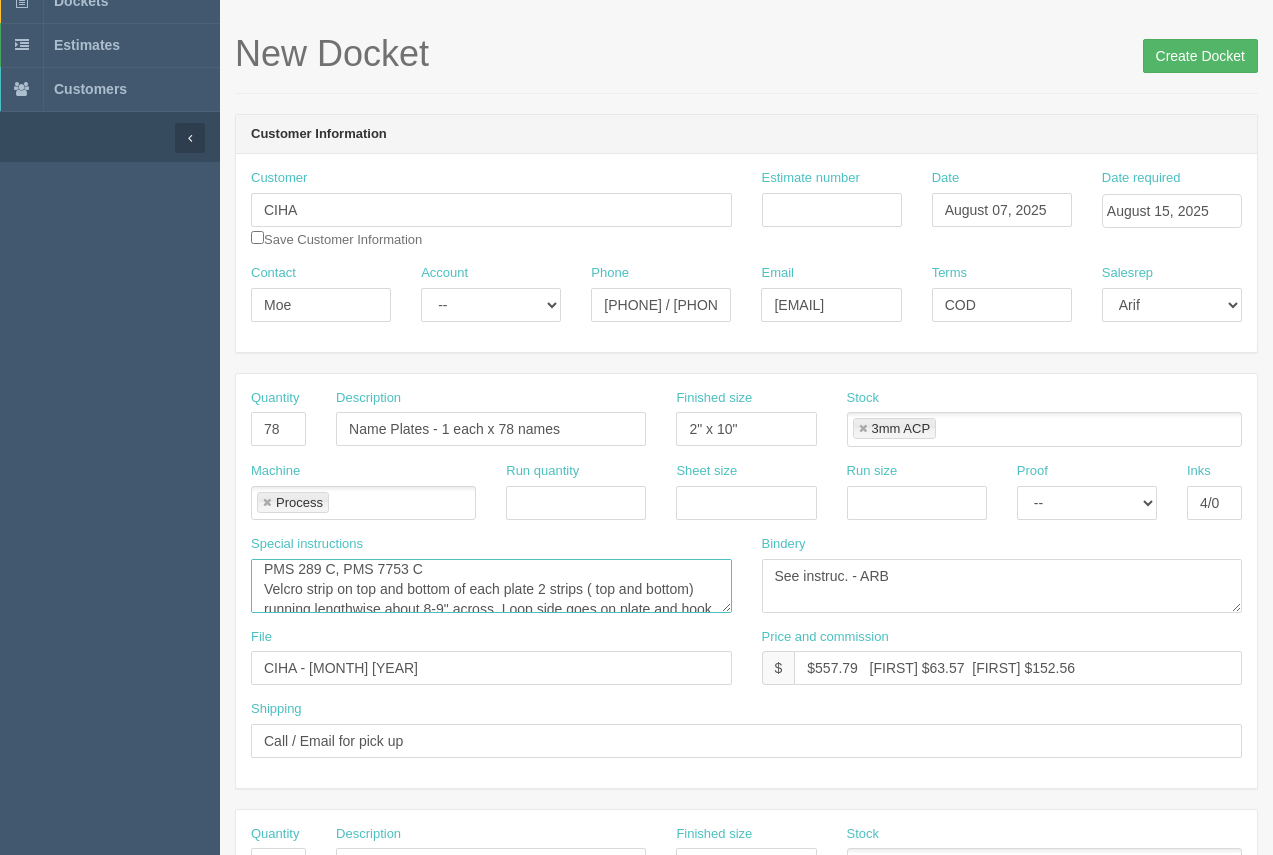type on "PMS 289 C, PMS 7753 C
Velcro strip on top and bottom of each plate 2 strips ( top and bottom) running lengthwise about 8-9" across. Loop side goes on plate and hook side on top of that." 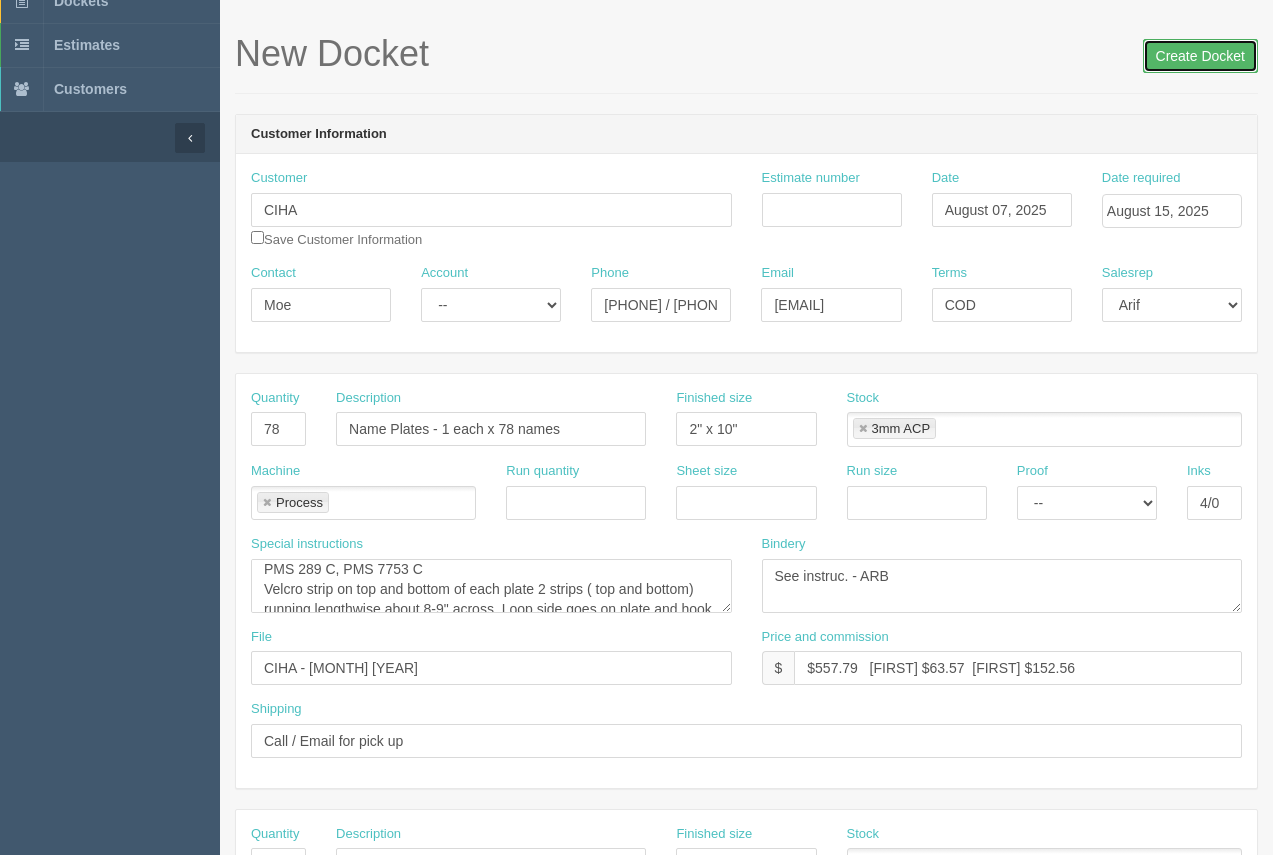 click on "Create Docket" at bounding box center (1200, 56) 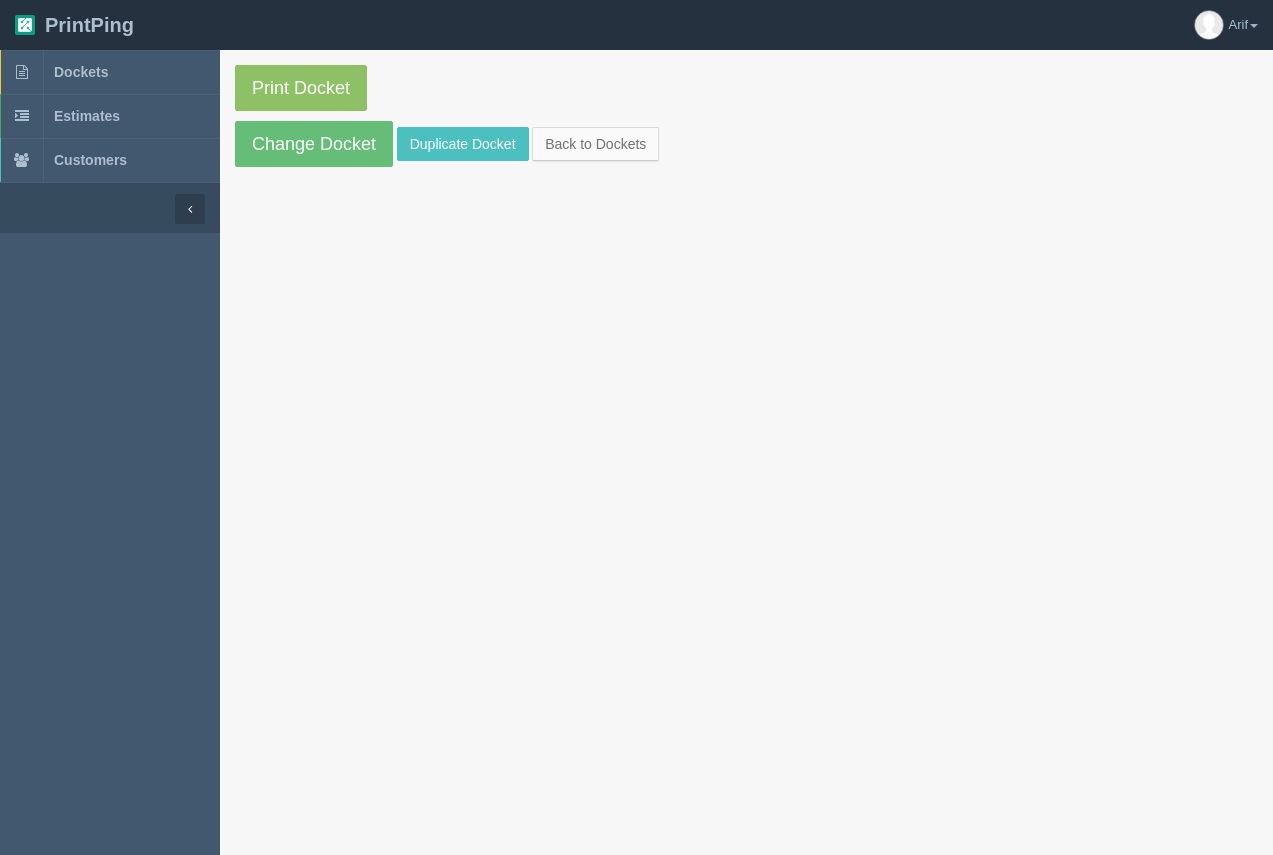 scroll, scrollTop: 0, scrollLeft: 0, axis: both 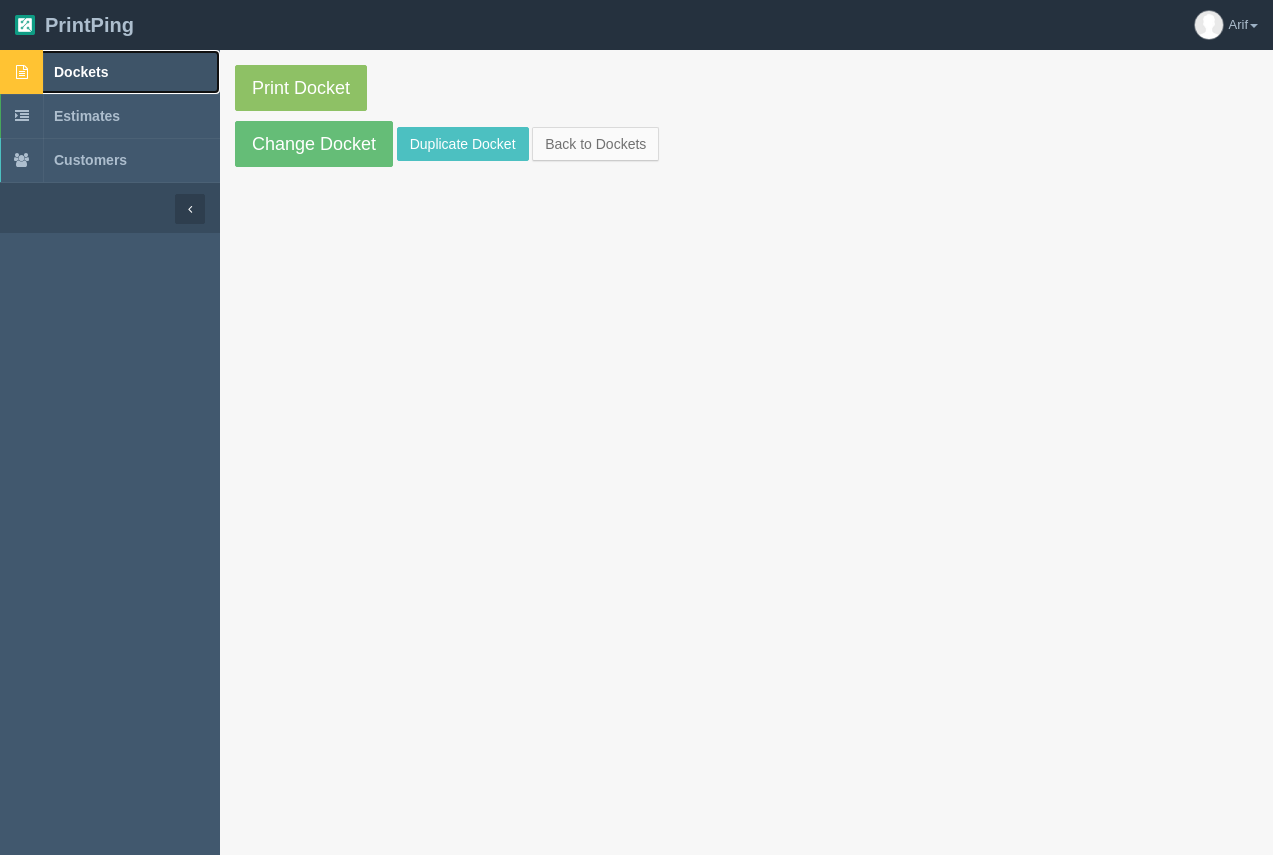 click on "Dockets" at bounding box center [81, 72] 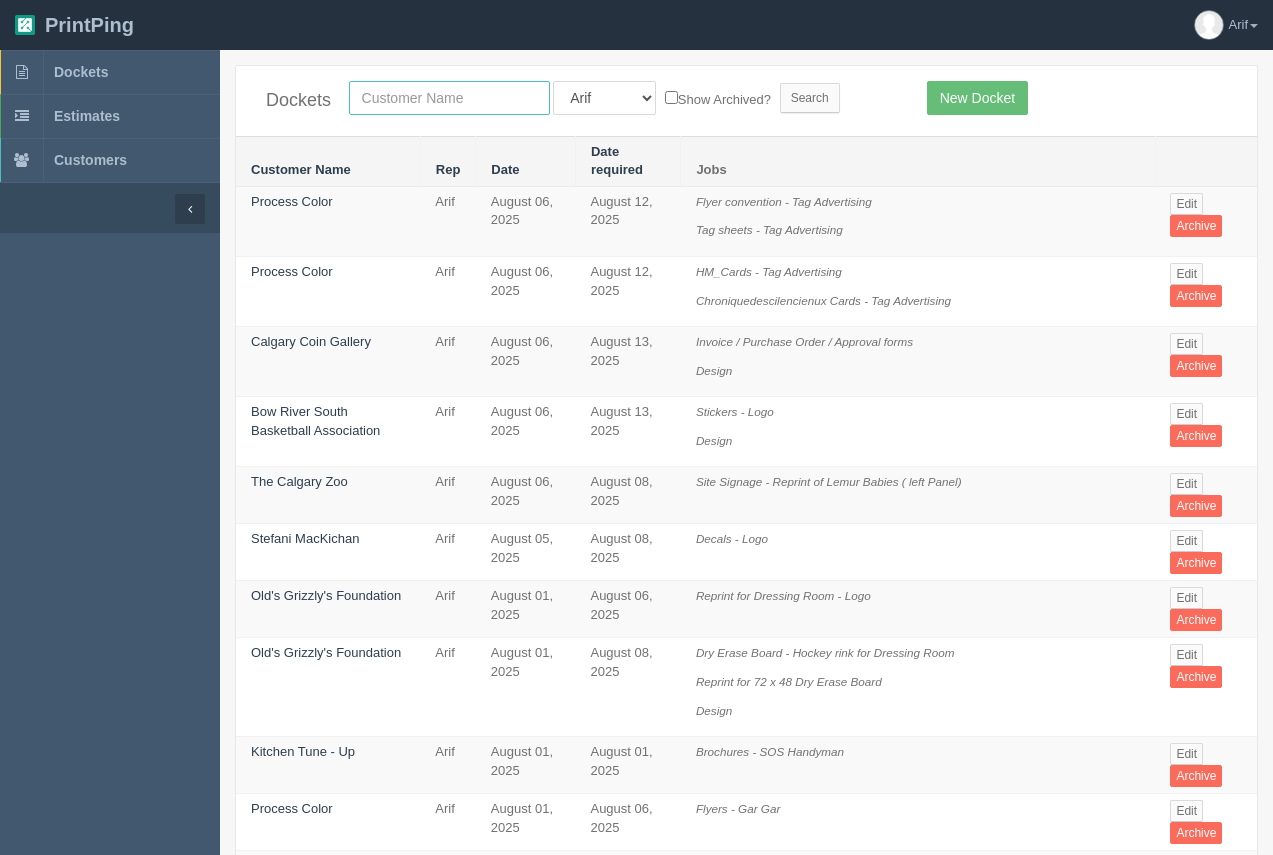 click at bounding box center [449, 98] 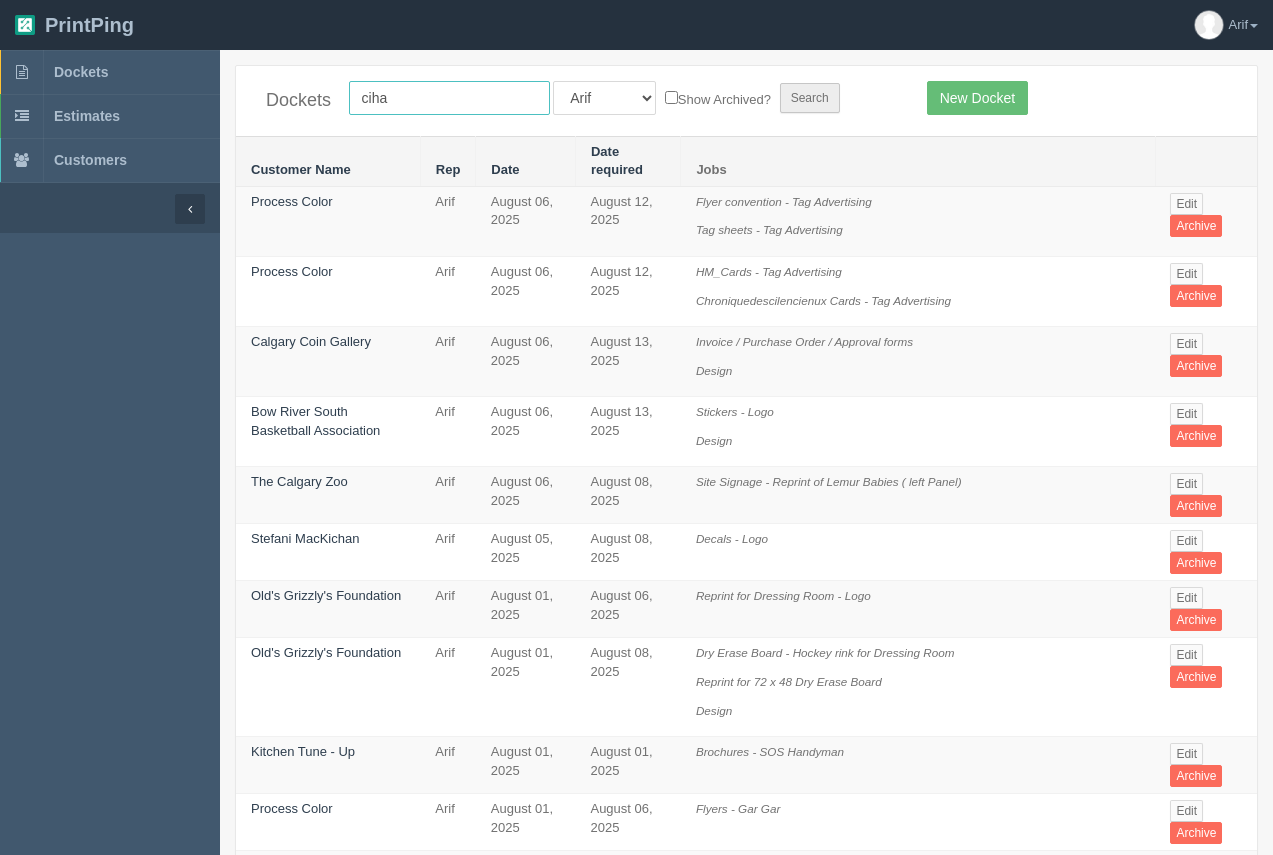 type on "ciha" 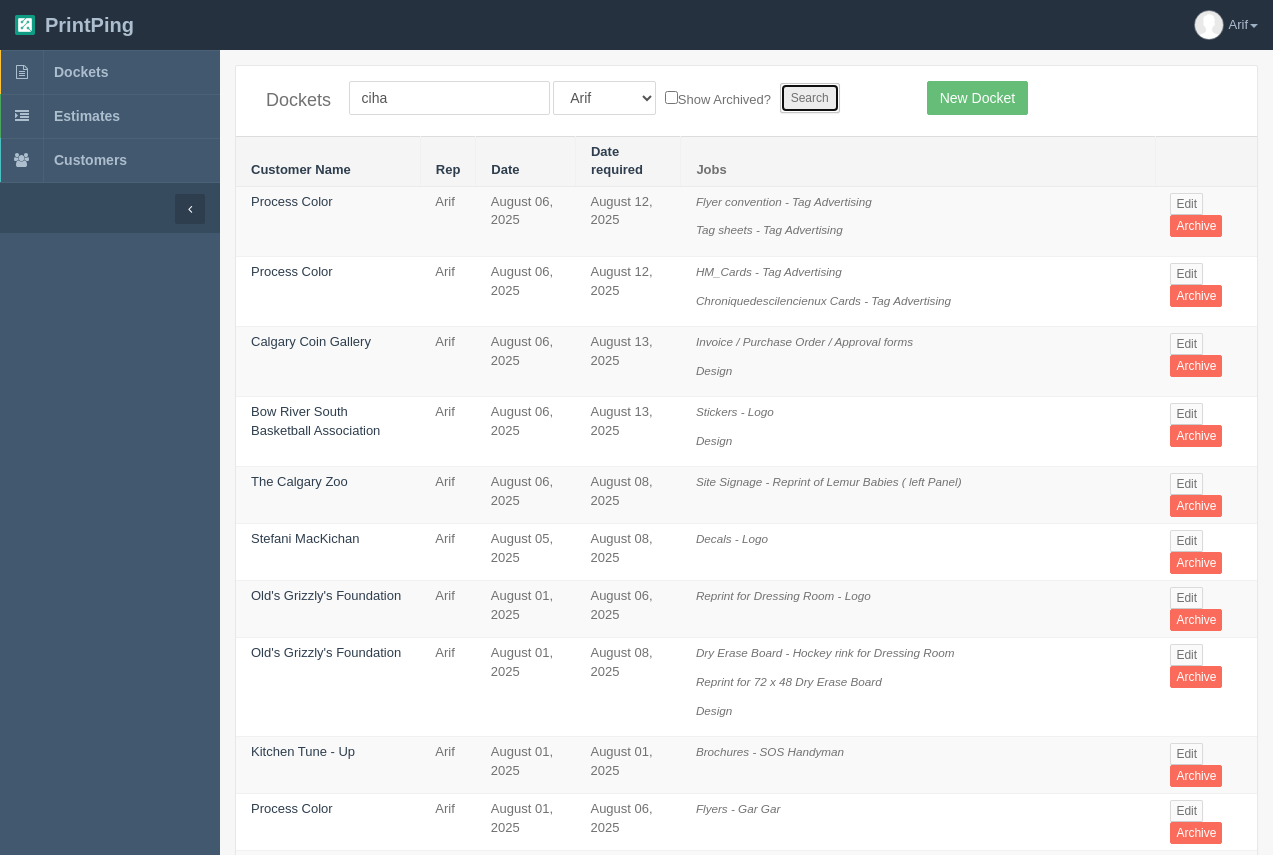 click on "Search" at bounding box center (810, 98) 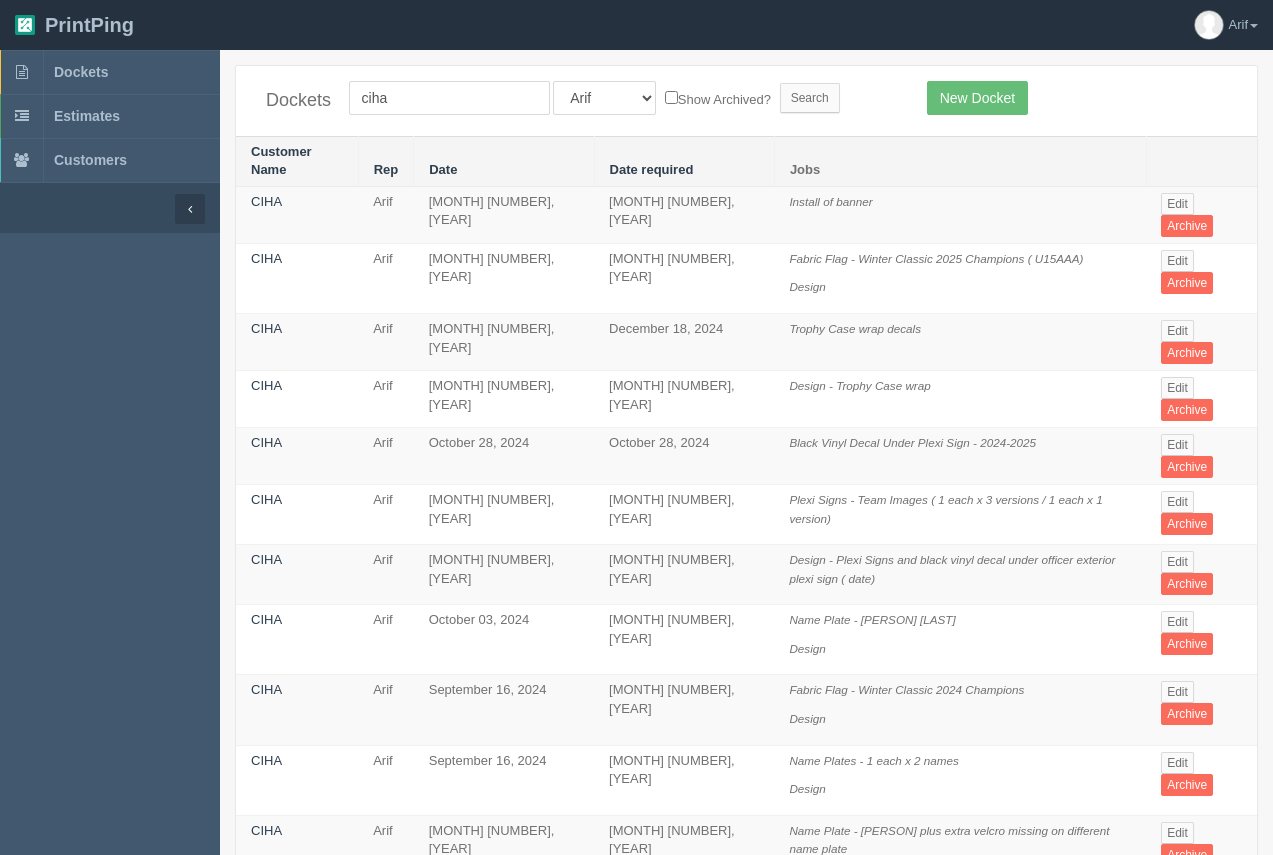 scroll, scrollTop: 0, scrollLeft: 0, axis: both 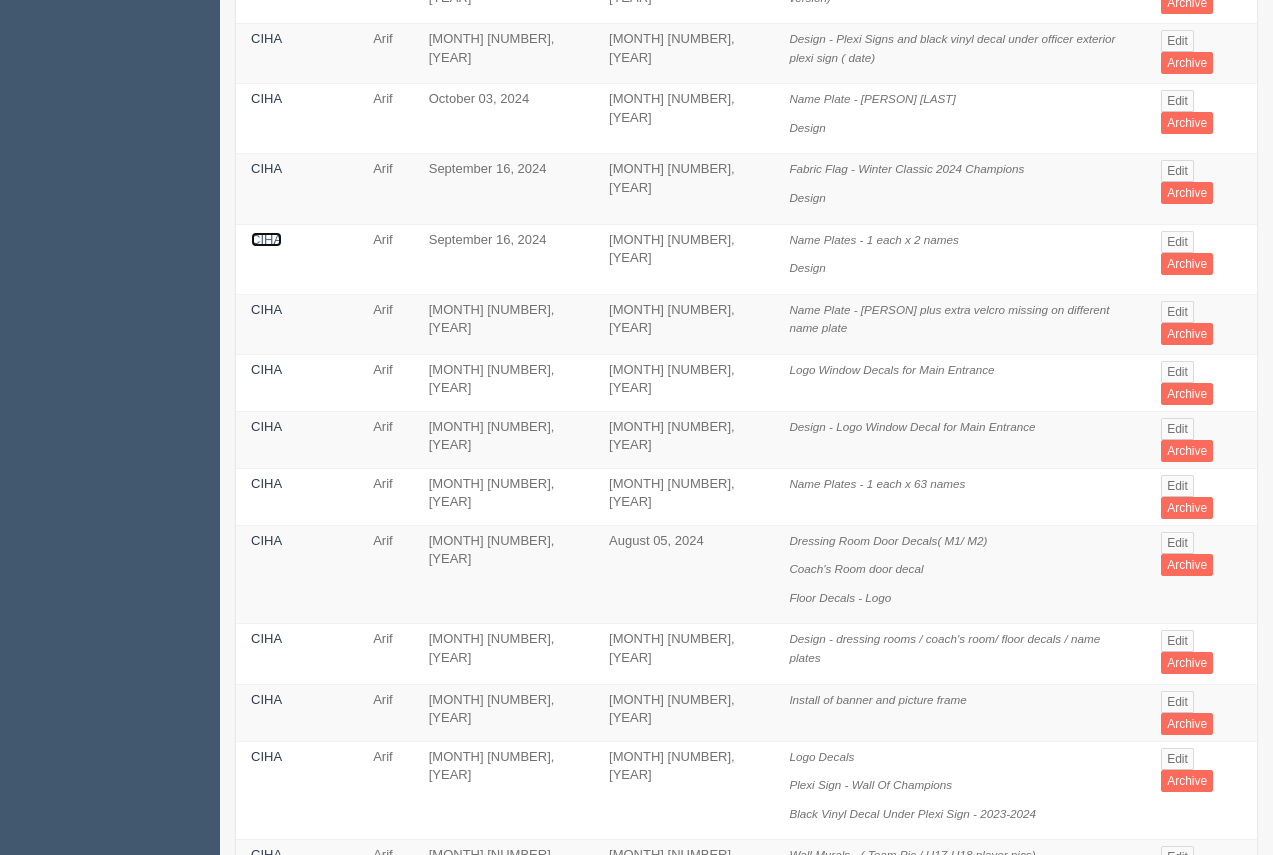 click on "CIHA" at bounding box center (266, 239) 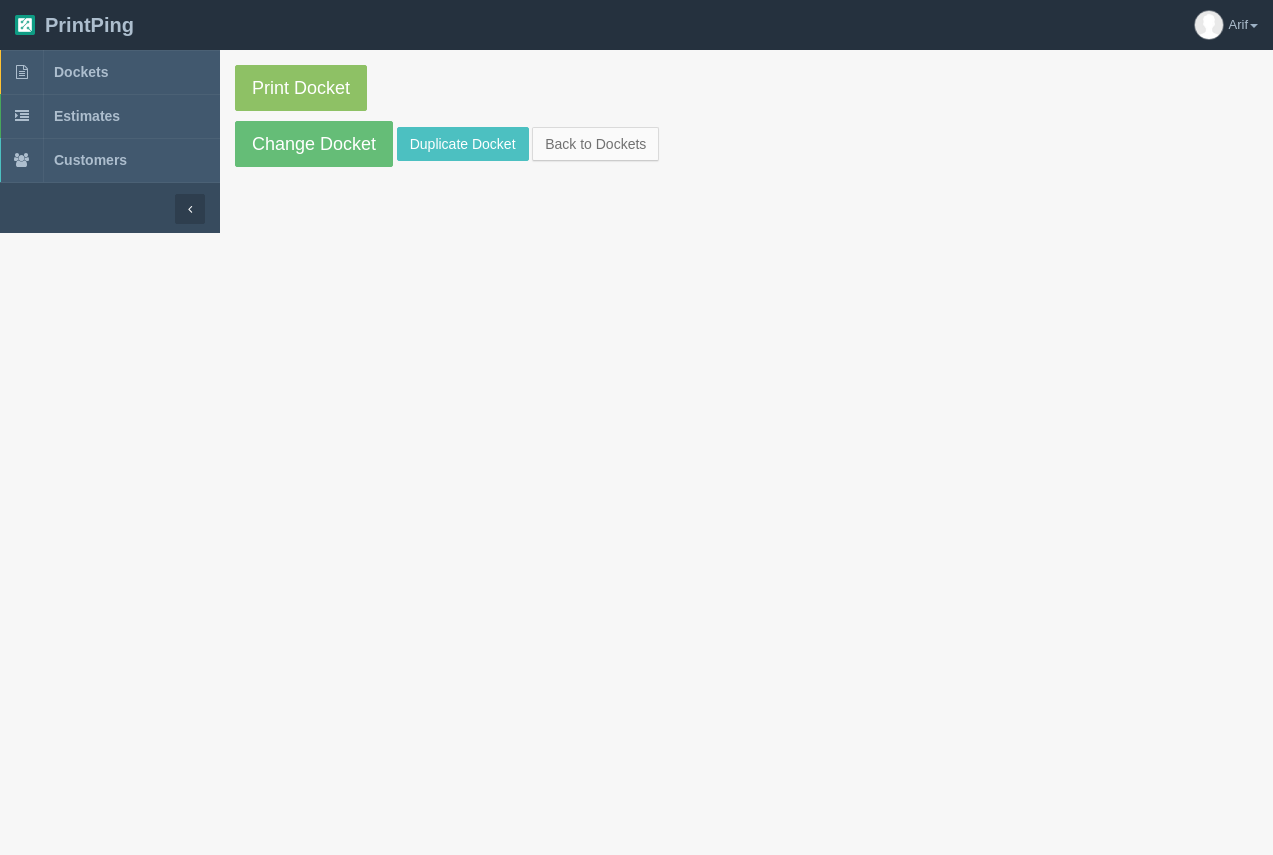 scroll, scrollTop: 0, scrollLeft: 0, axis: both 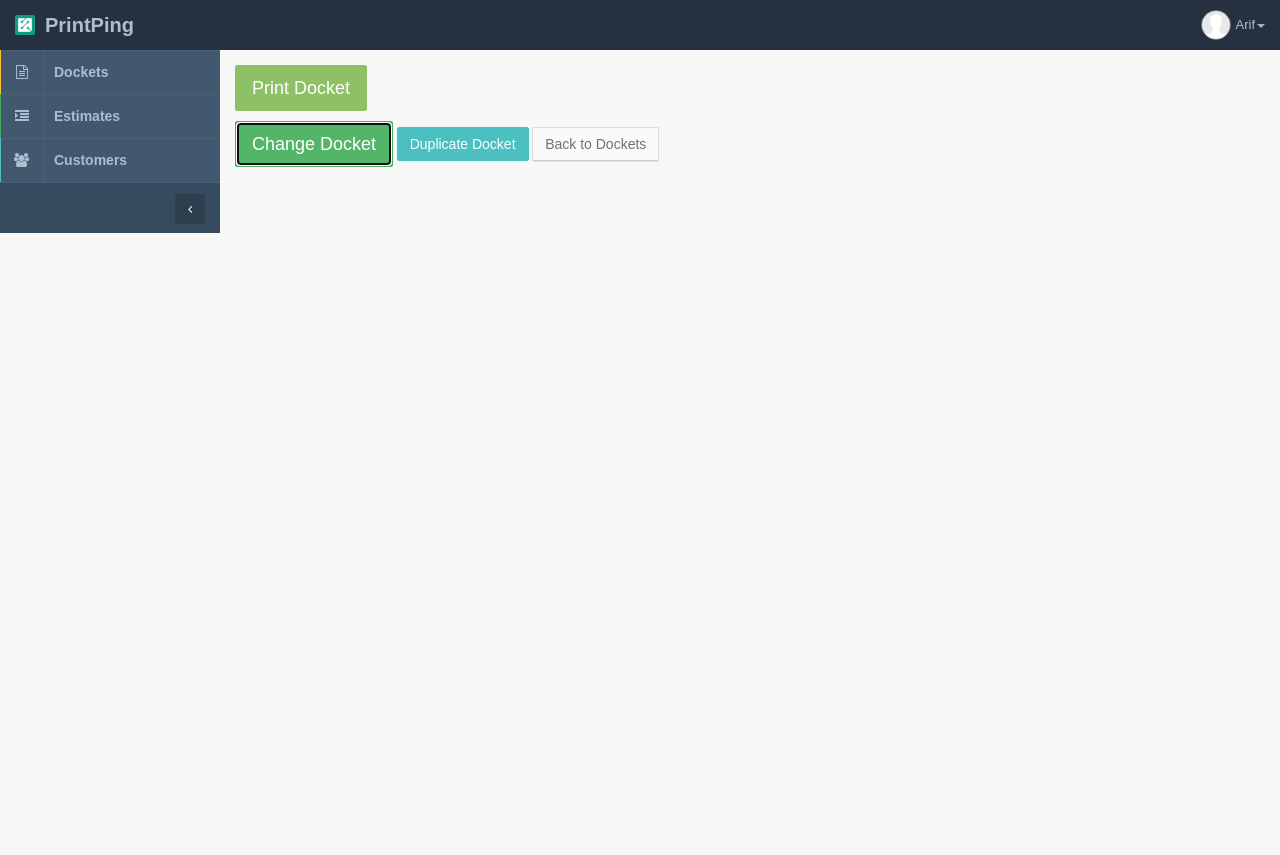 click on "Change Docket" at bounding box center (314, 144) 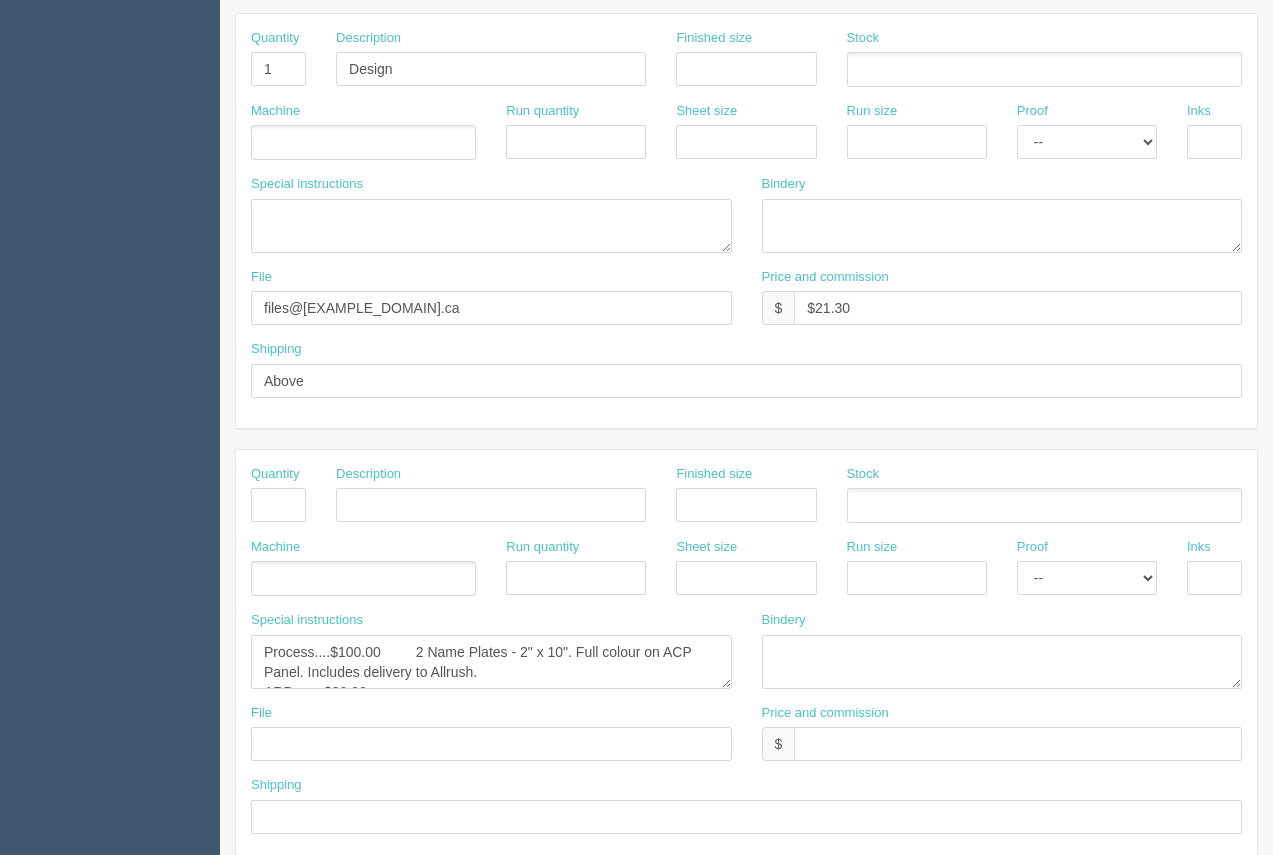 scroll, scrollTop: 900, scrollLeft: 0, axis: vertical 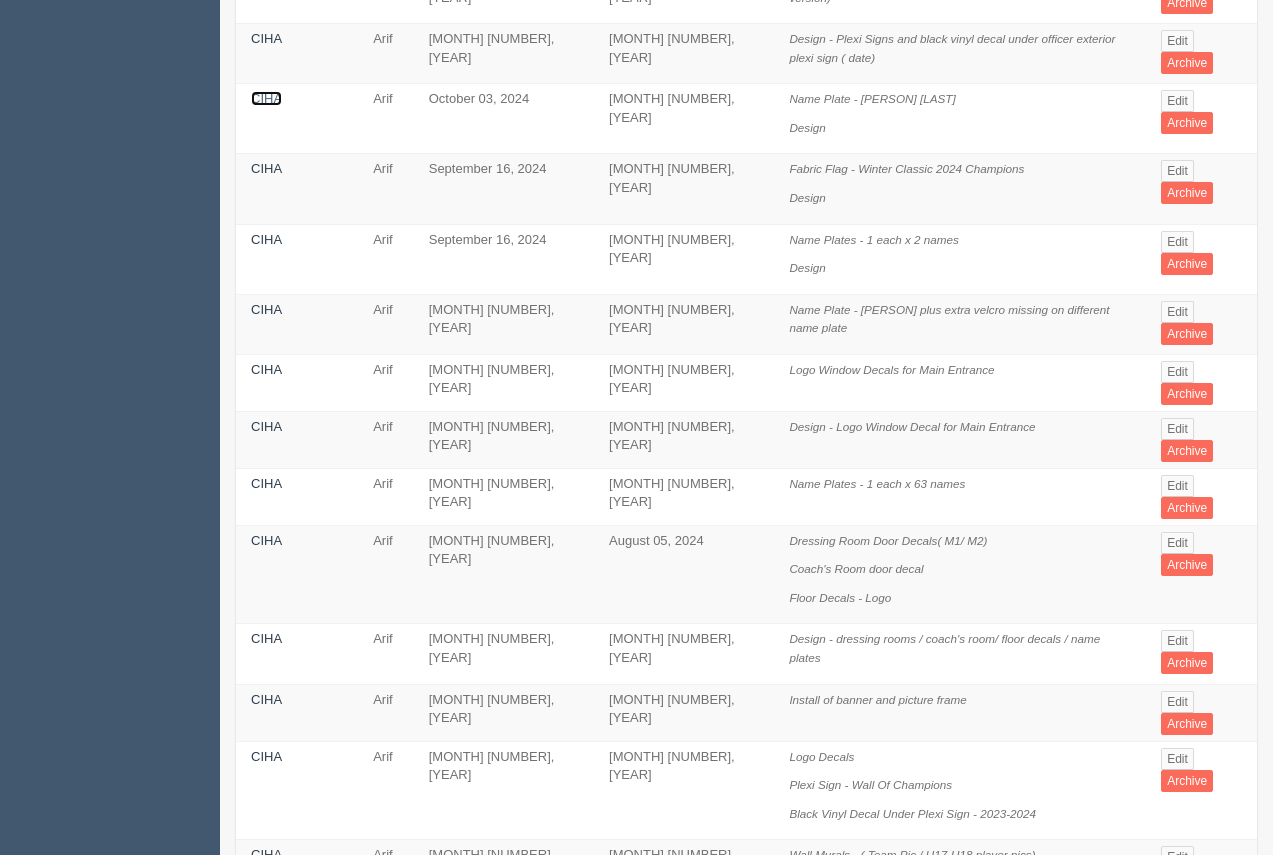 click on "CIHA" at bounding box center (266, 98) 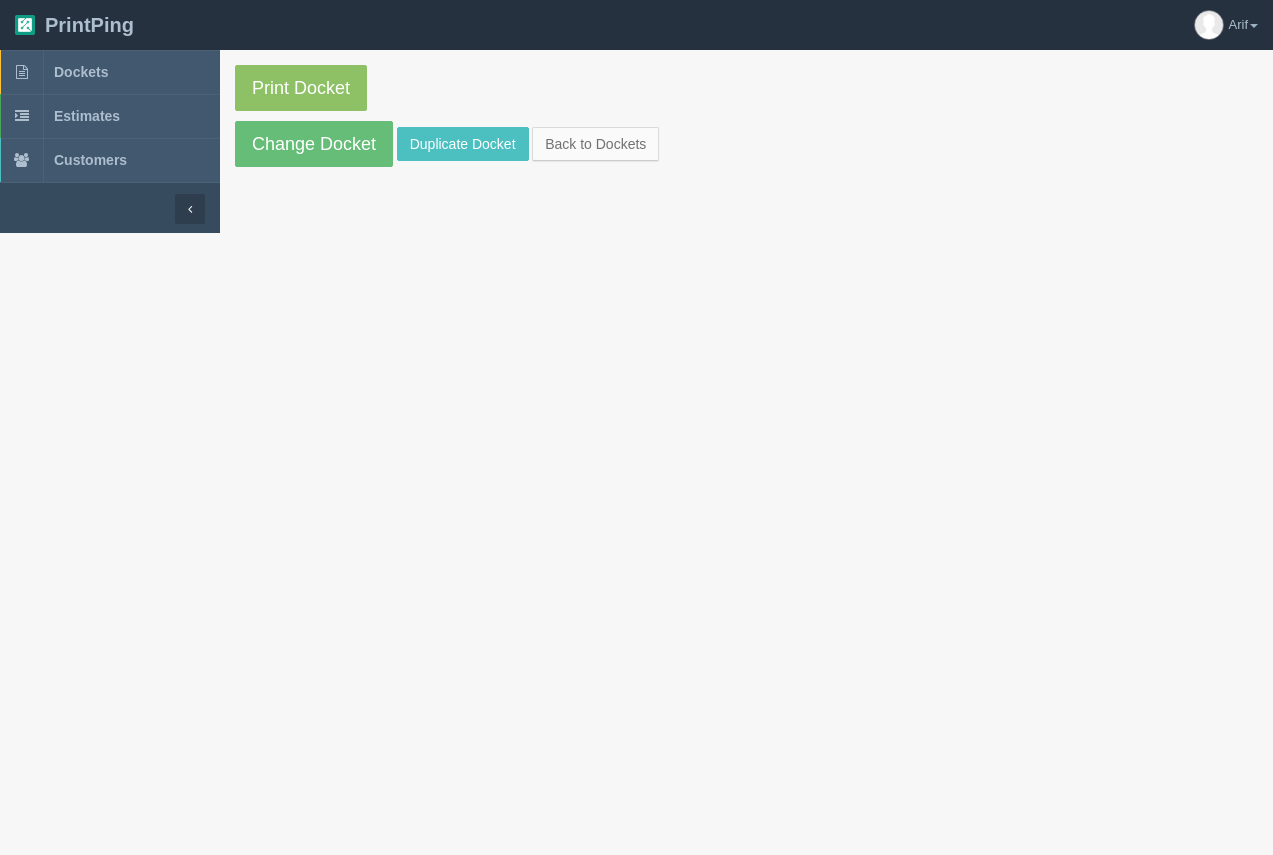 scroll, scrollTop: 0, scrollLeft: 0, axis: both 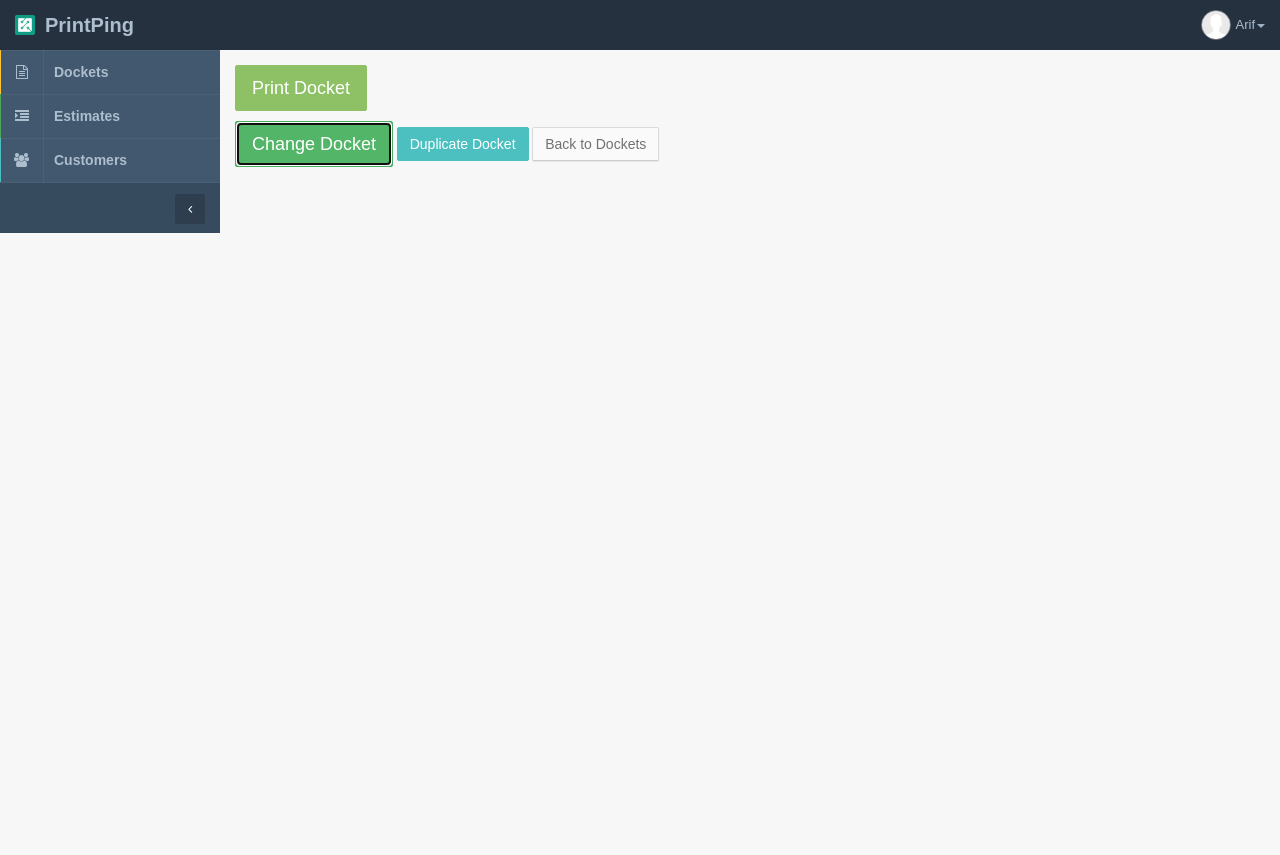drag, startPoint x: 298, startPoint y: 143, endPoint x: 577, endPoint y: 210, distance: 286.93204 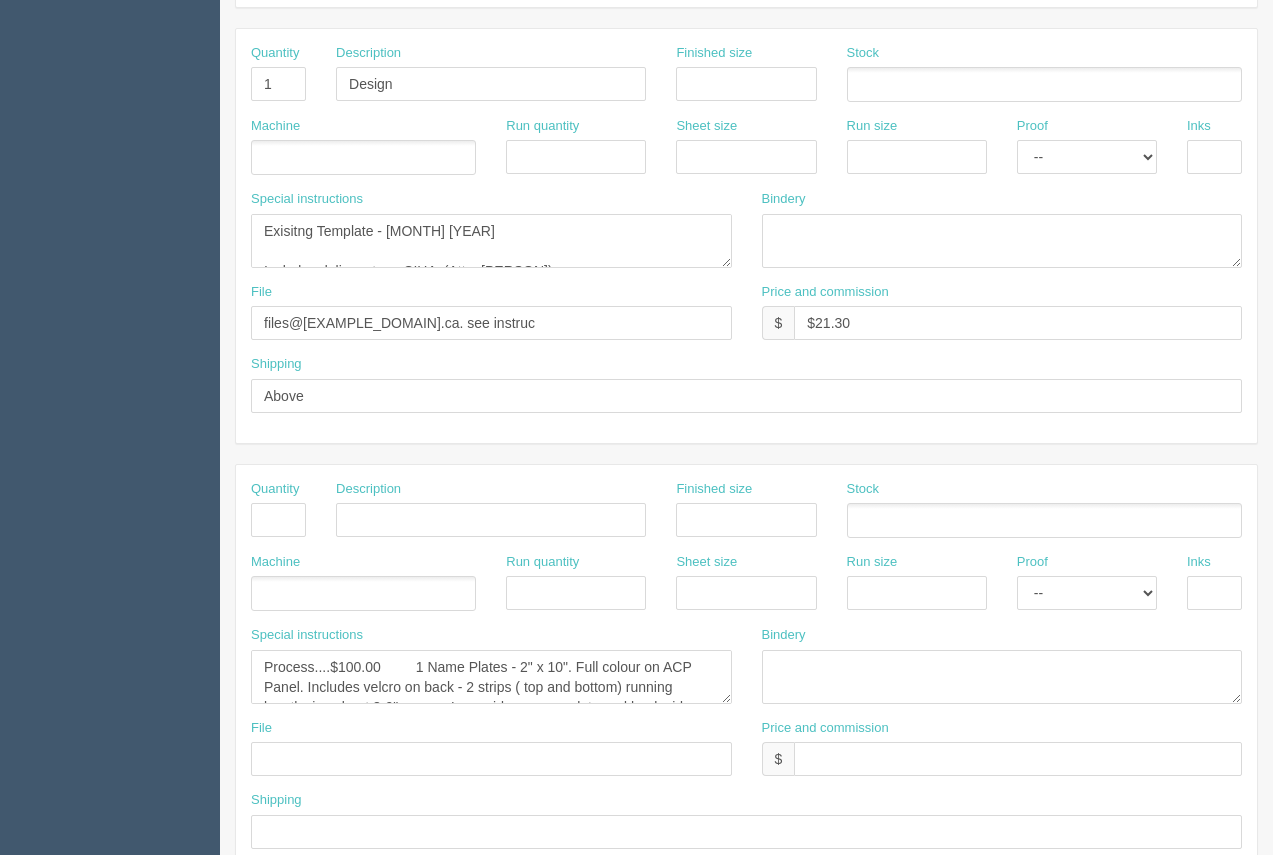 scroll, scrollTop: 961, scrollLeft: 0, axis: vertical 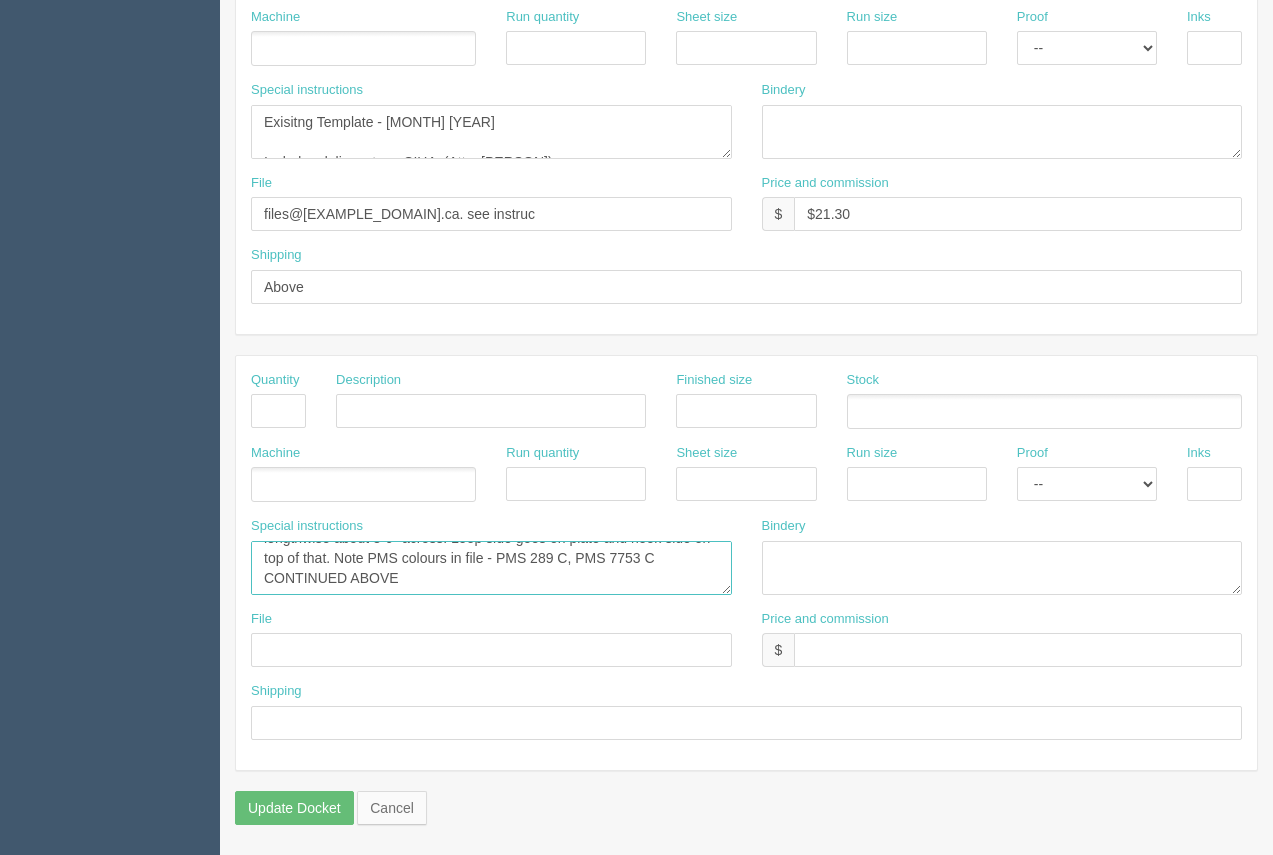 drag, startPoint x: 467, startPoint y: 578, endPoint x: 513, endPoint y: 562, distance: 48.703182 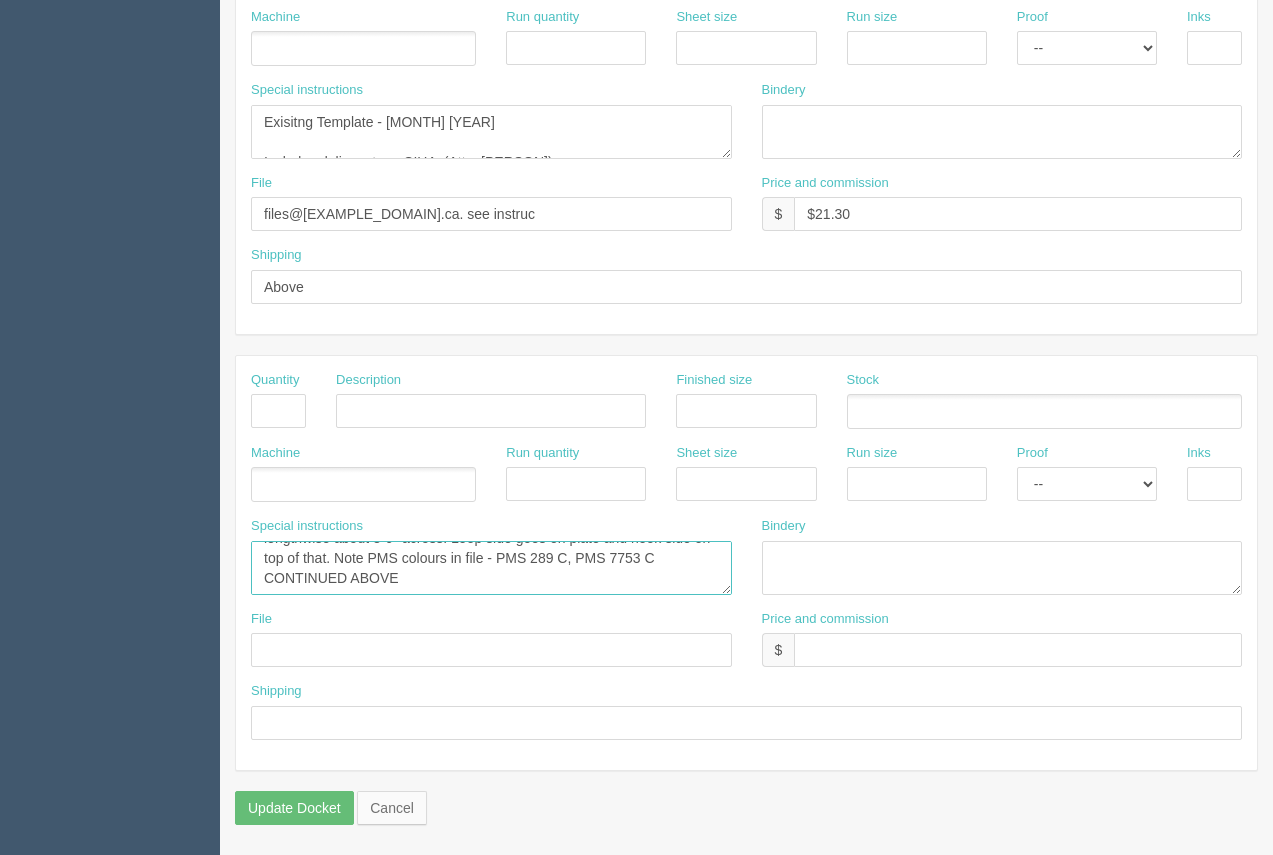 click on "Process....$100.00         1 Name Plates - 2" x 10". Full colour on ACP Panel. Includes velcro on back - 2 strips ( top and bottom) running lengthwise about 8-9" across. Loop side goes on plate and hook side on top of that. Note PMS colours in file - PMS 289 C, PMS 7753 C
CONTINUED ABOVE" at bounding box center [491, 568] 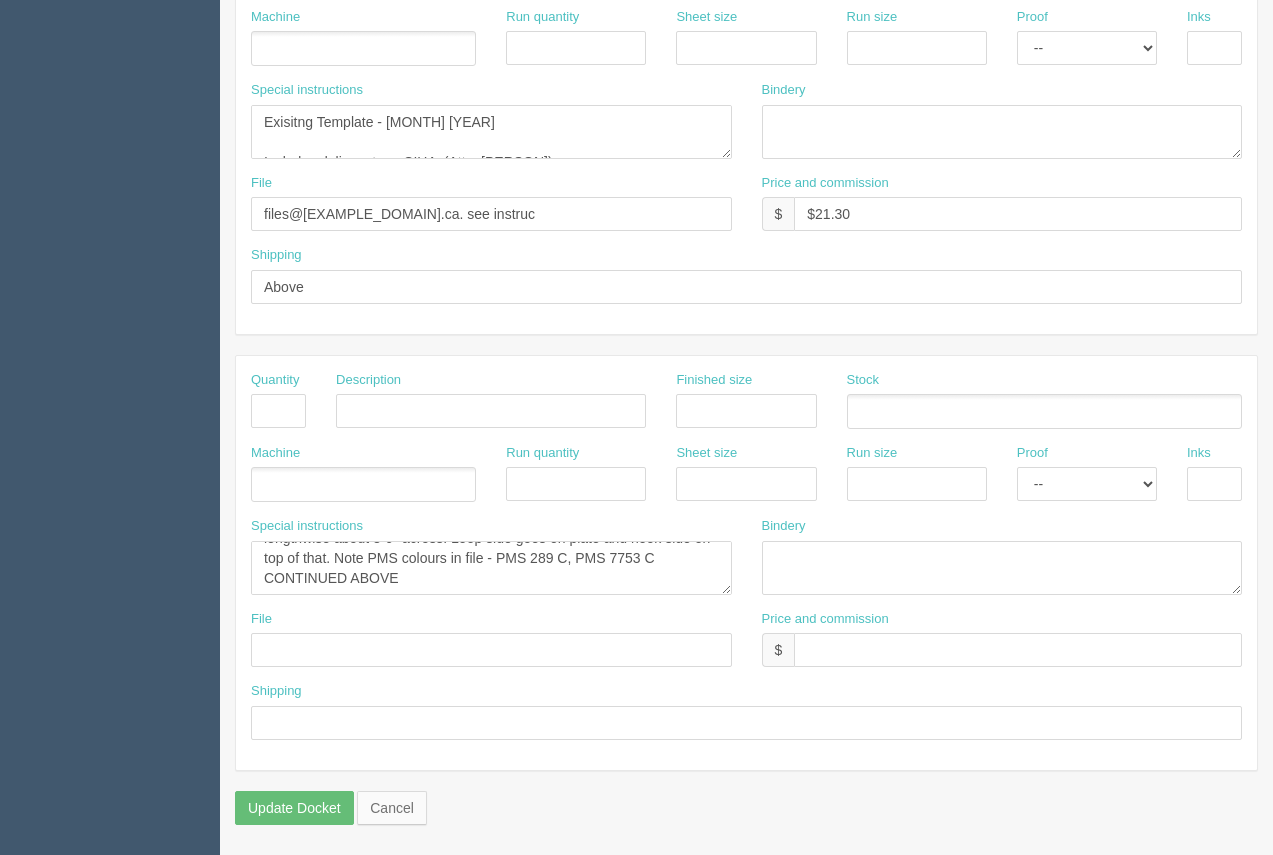 drag, startPoint x: 0, startPoint y: 469, endPoint x: -2, endPoint y: 407, distance: 62.03225 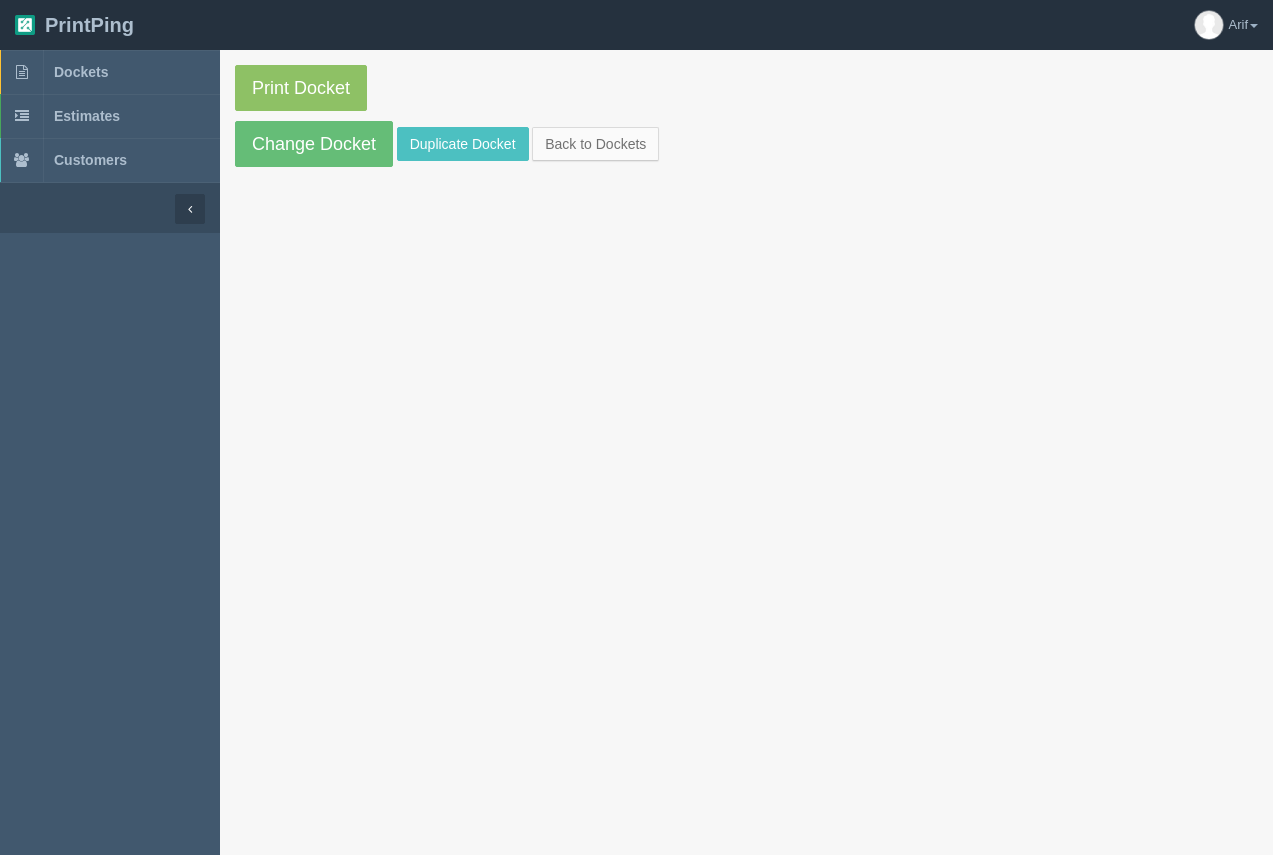 scroll, scrollTop: 0, scrollLeft: 0, axis: both 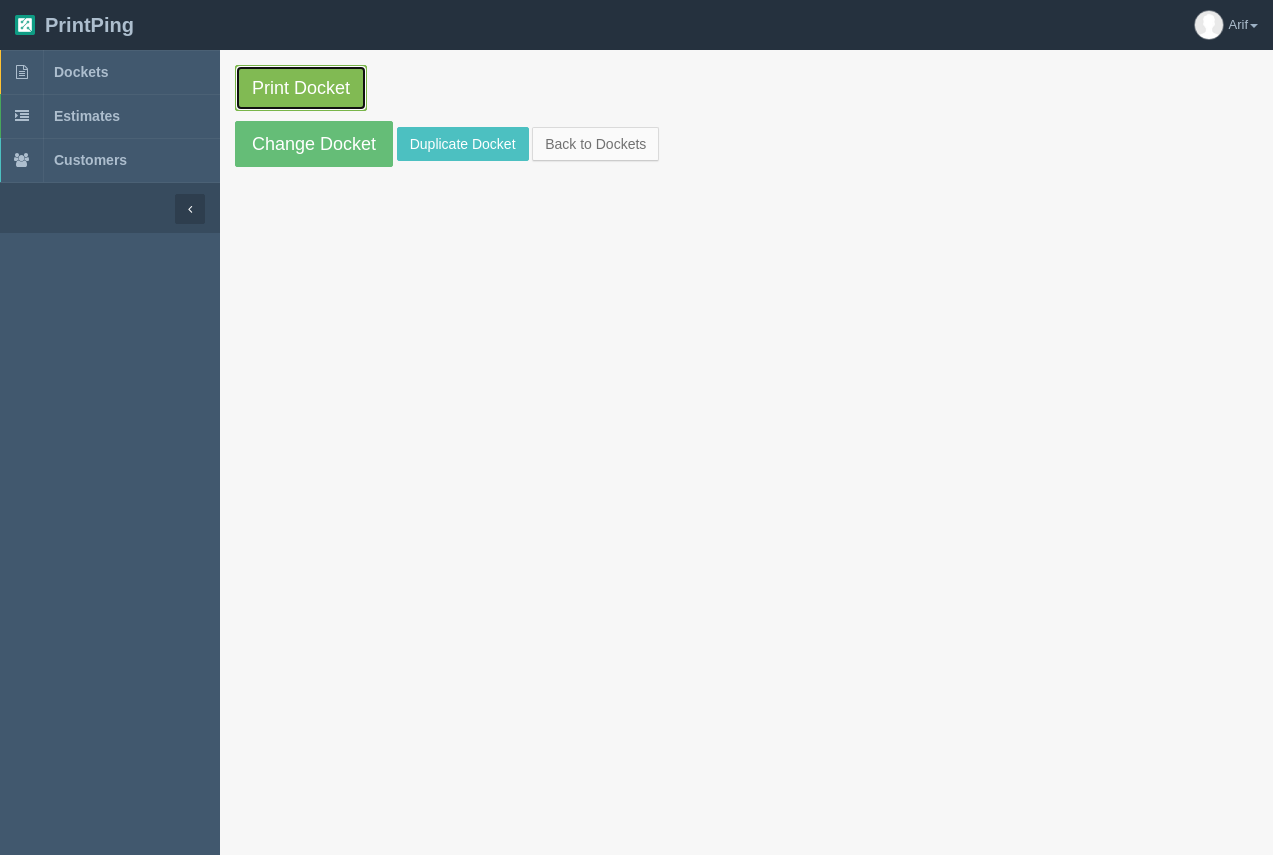 click on "Print Docket" at bounding box center (301, 88) 